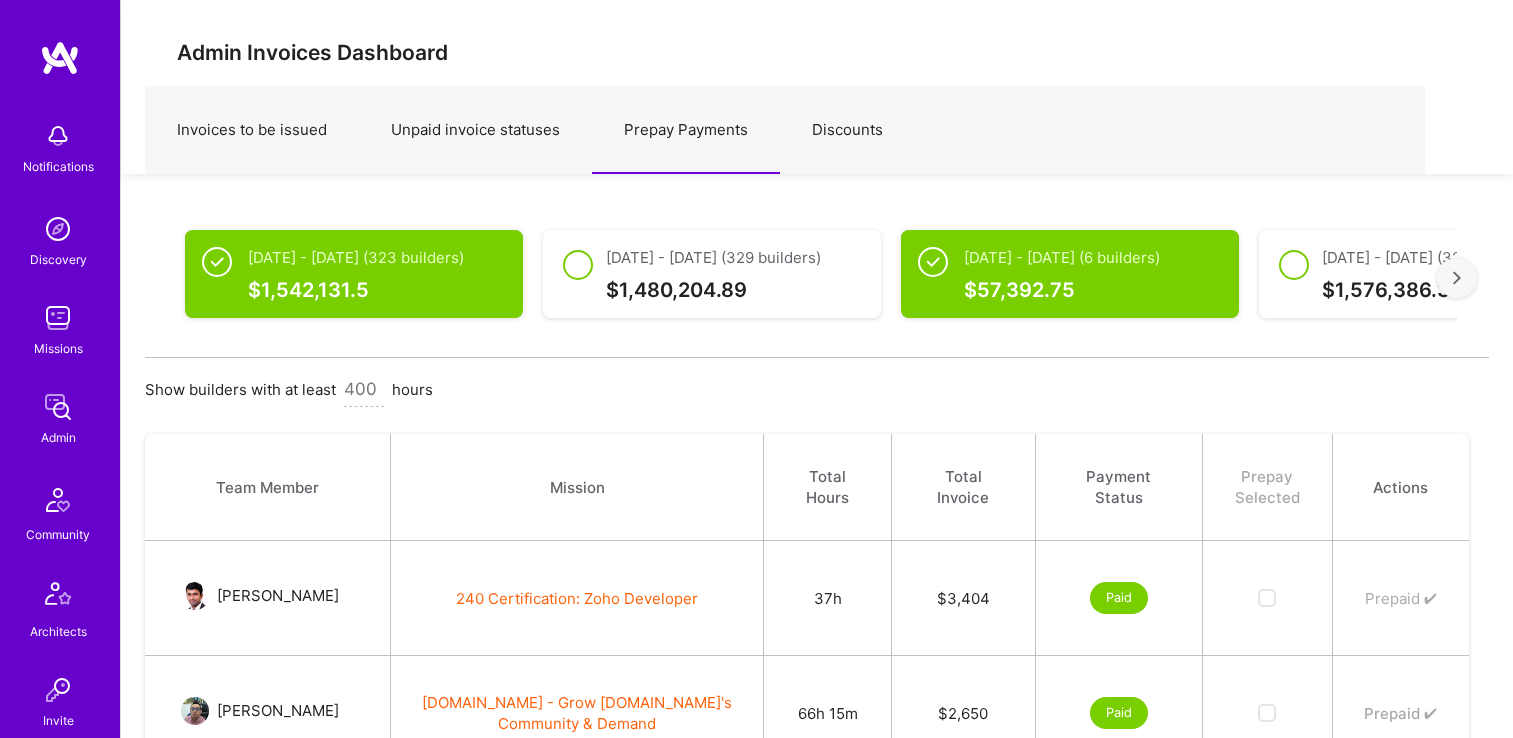 scroll, scrollTop: 0, scrollLeft: 0, axis: both 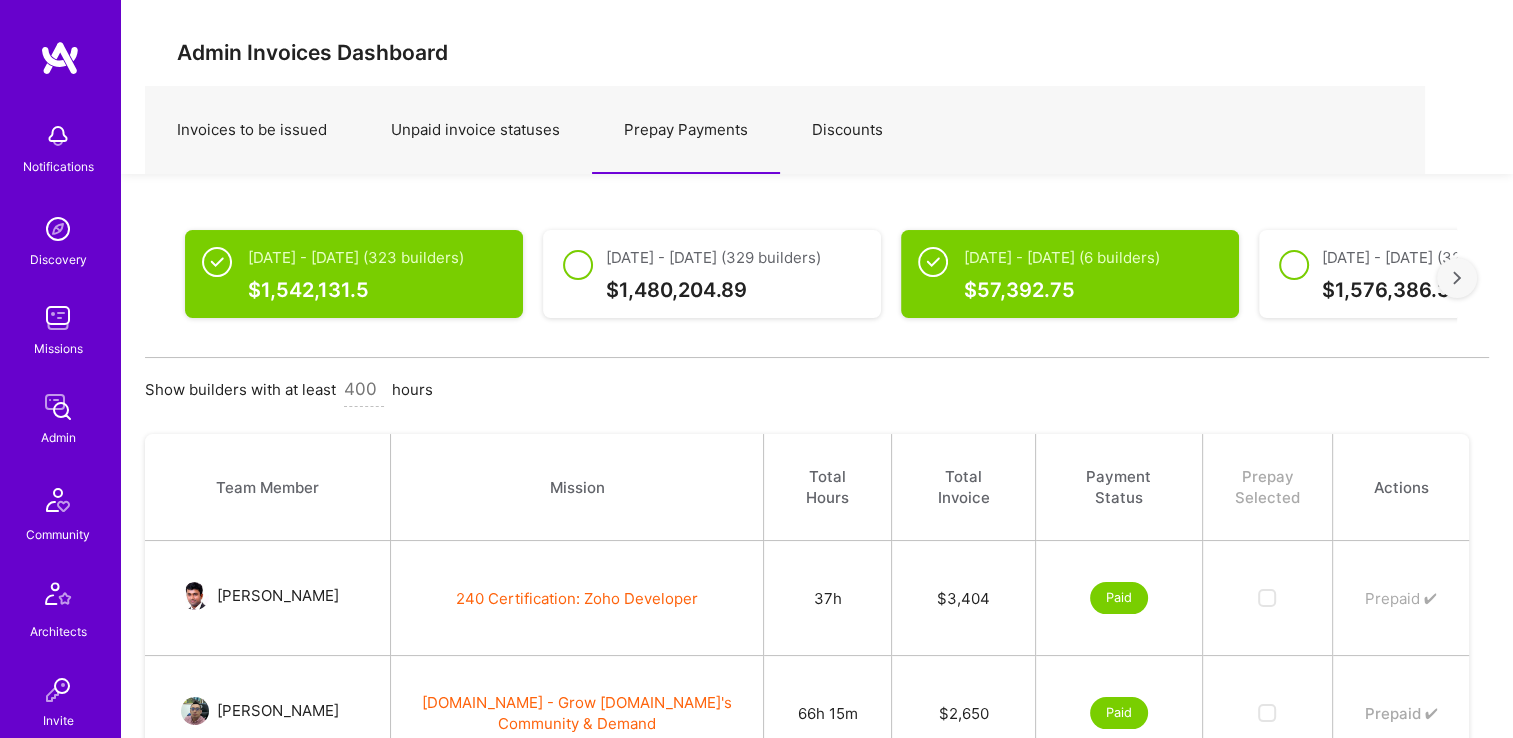 click on "Invoices to be issued" at bounding box center [252, 130] 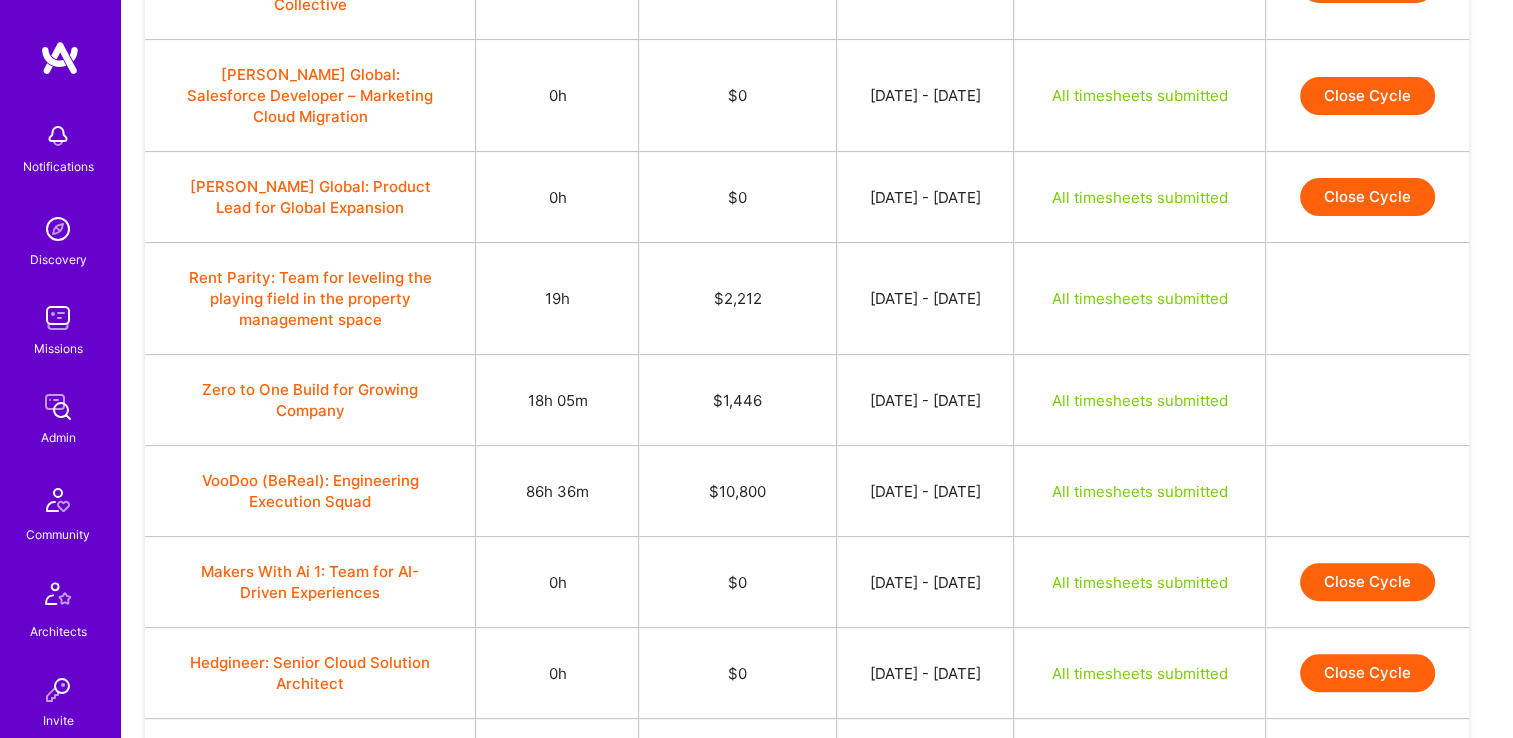 scroll, scrollTop: 535, scrollLeft: 0, axis: vertical 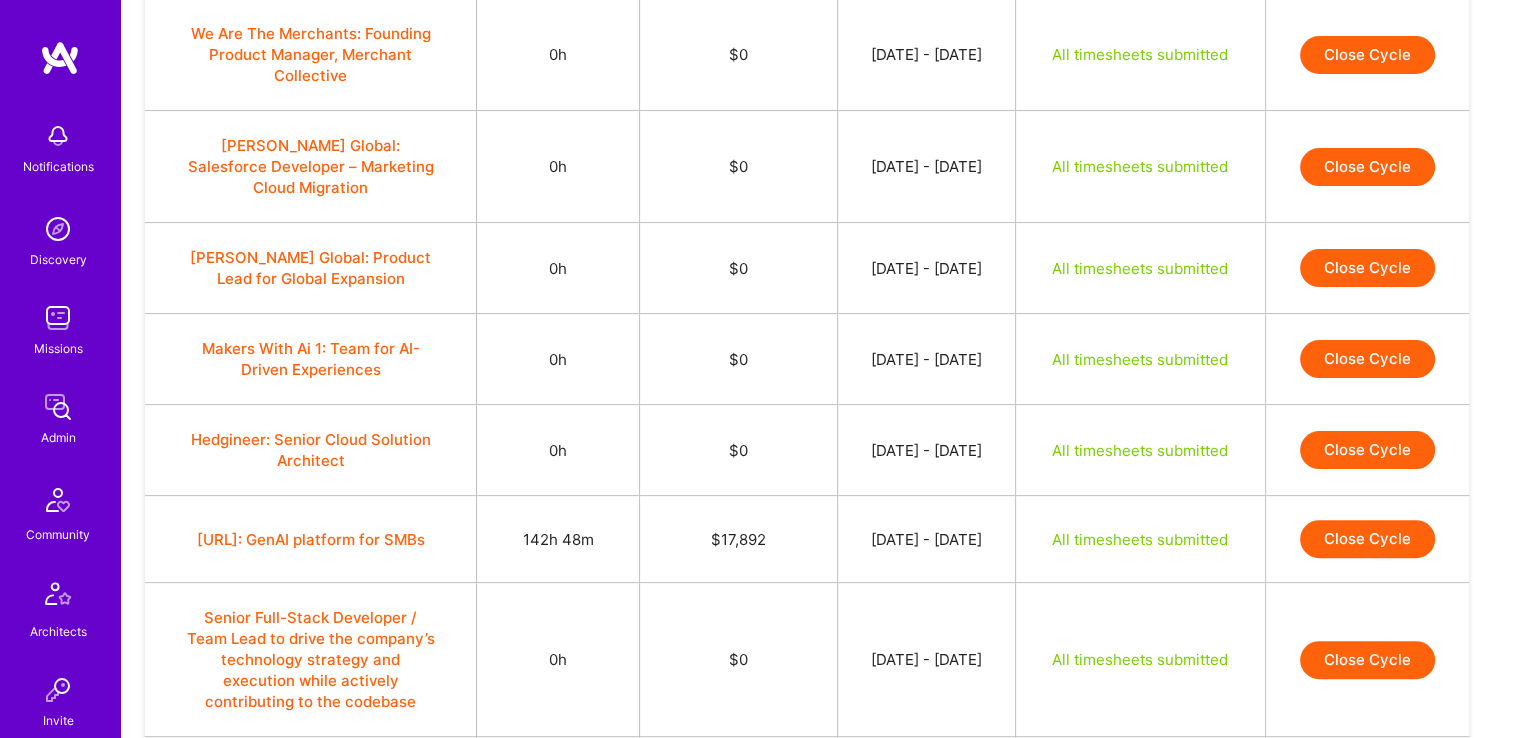 click on "Close Cycle" at bounding box center (1367, 539) 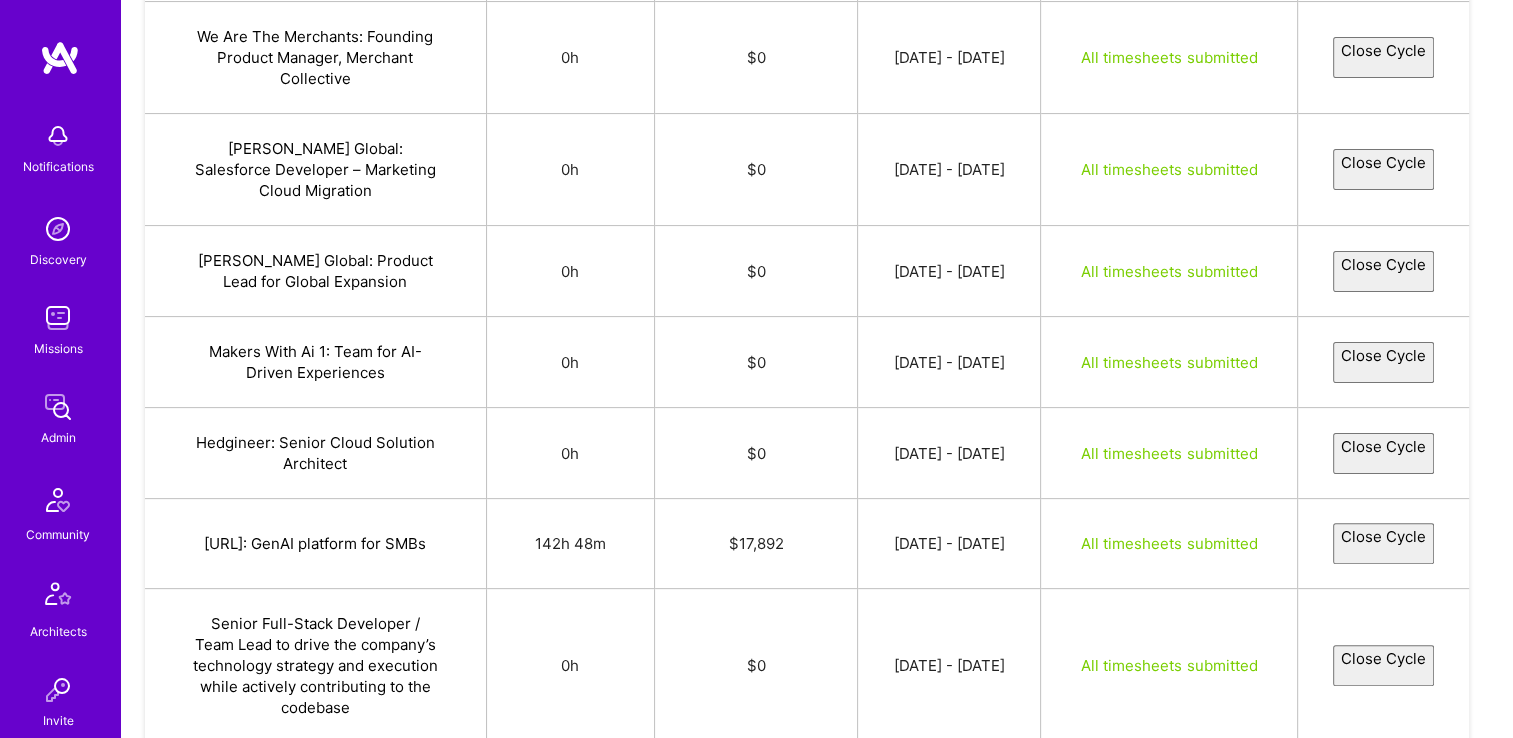 select on "6863b3c7cd9e835dcc22ce08" 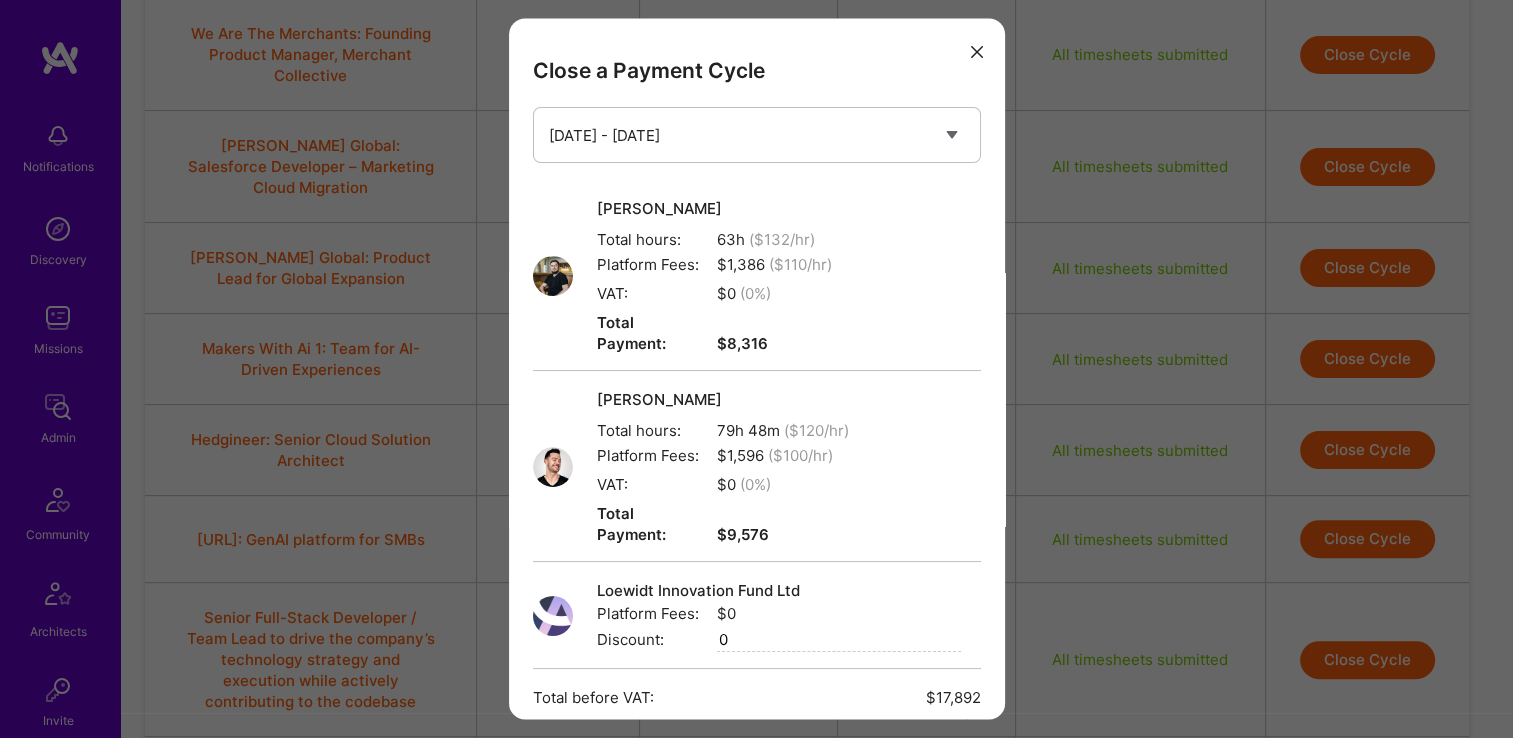 scroll, scrollTop: 221, scrollLeft: 0, axis: vertical 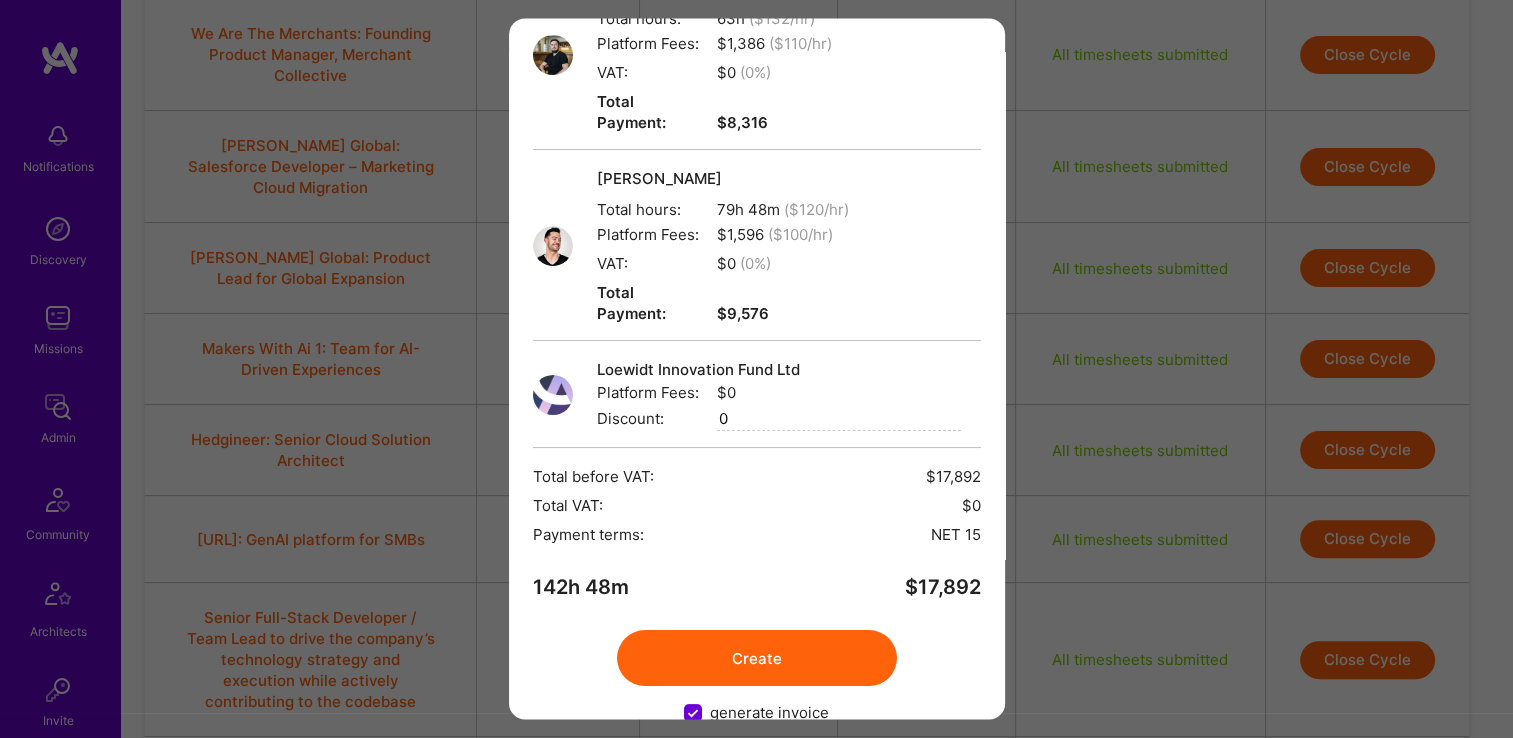 click on "Create" at bounding box center (757, 659) 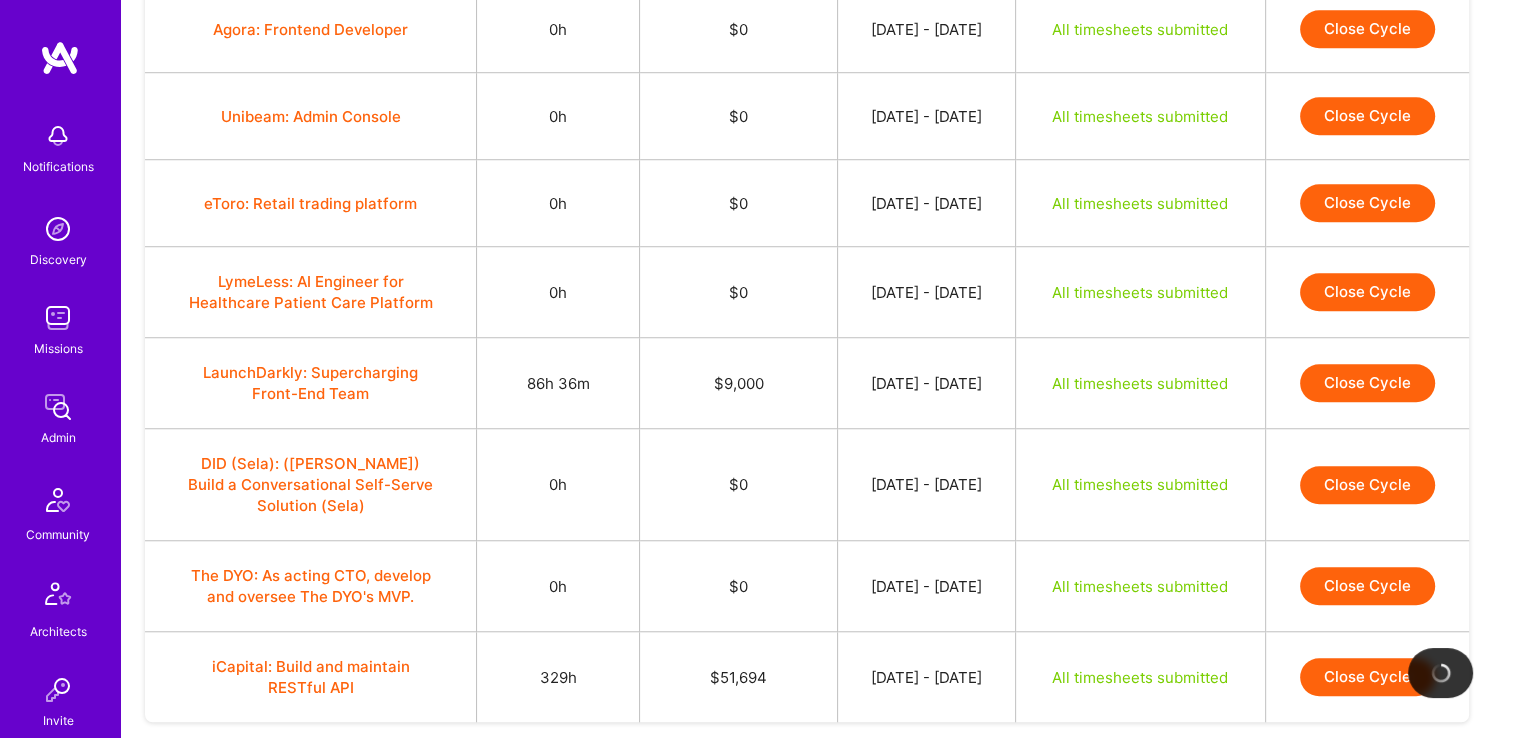 scroll, scrollTop: 1604, scrollLeft: 0, axis: vertical 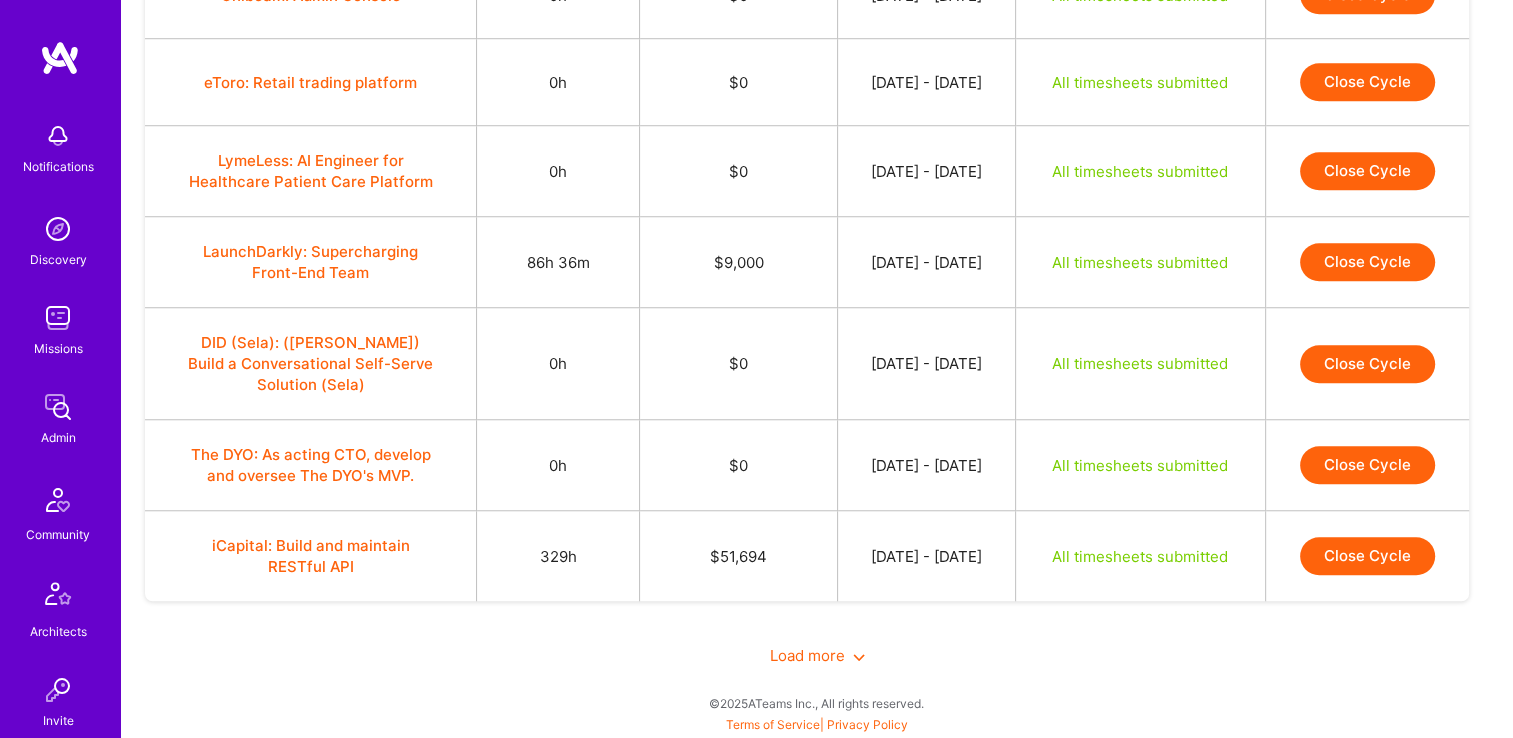 click on "Close Cycle" at bounding box center [1367, 556] 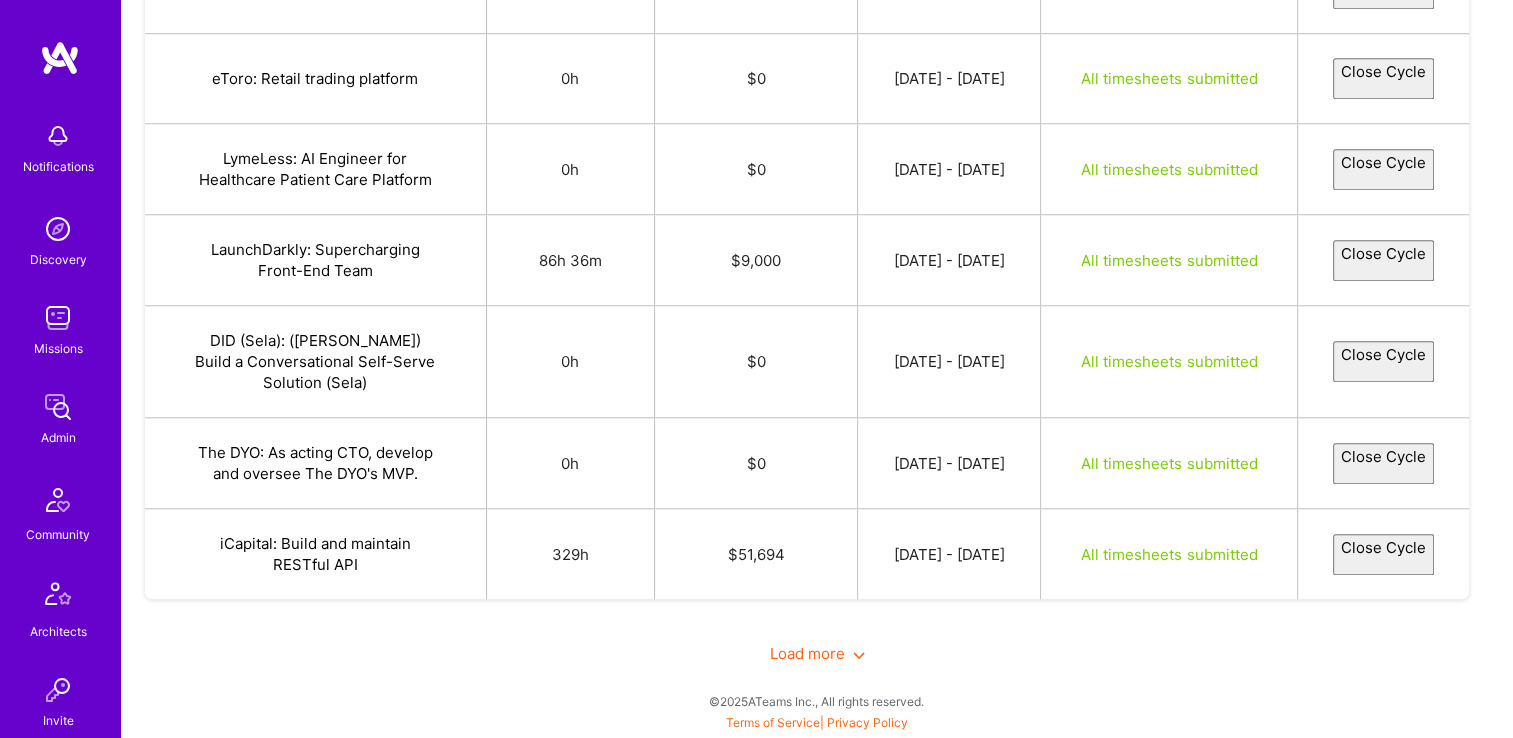 select on "6863e634d063b03030deb719" 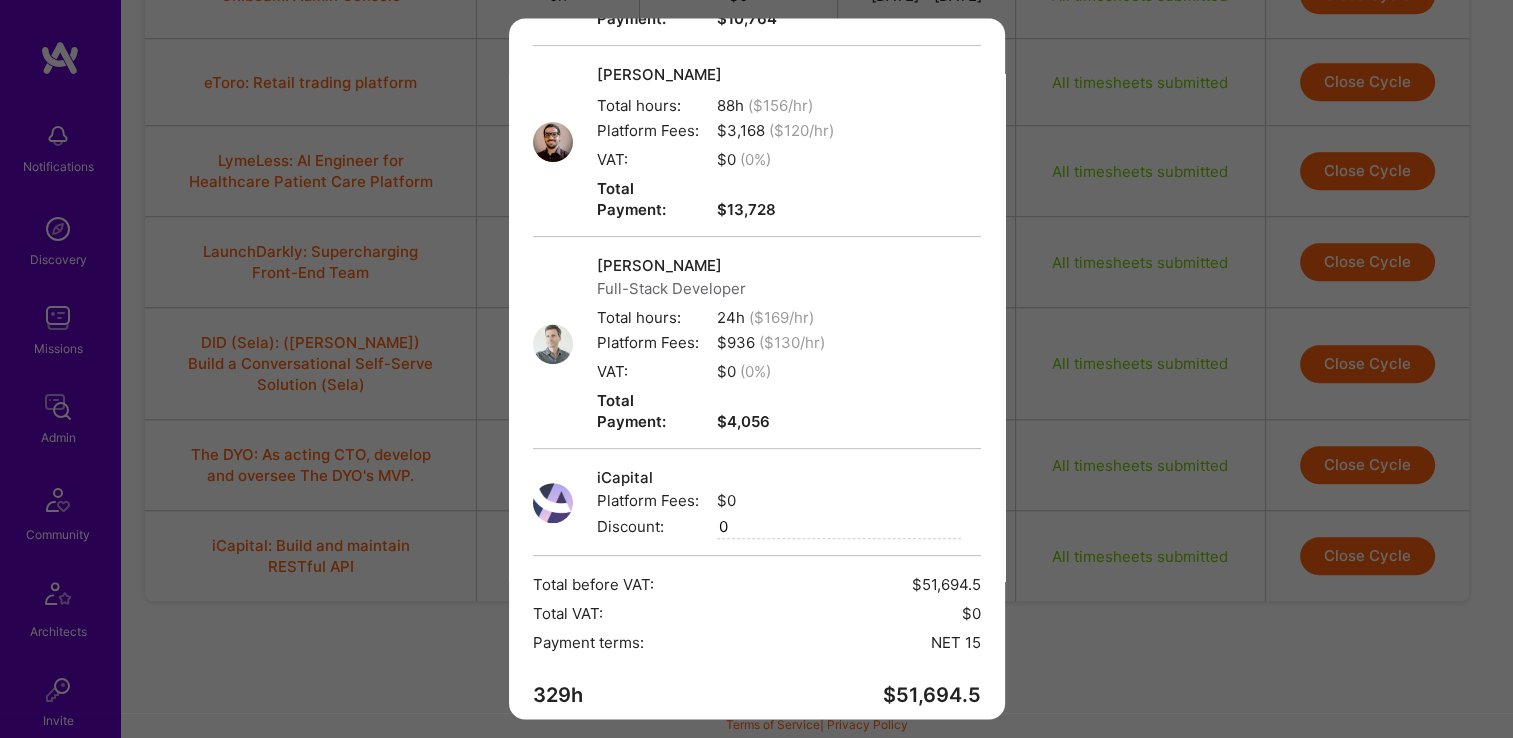 scroll, scrollTop: 752, scrollLeft: 0, axis: vertical 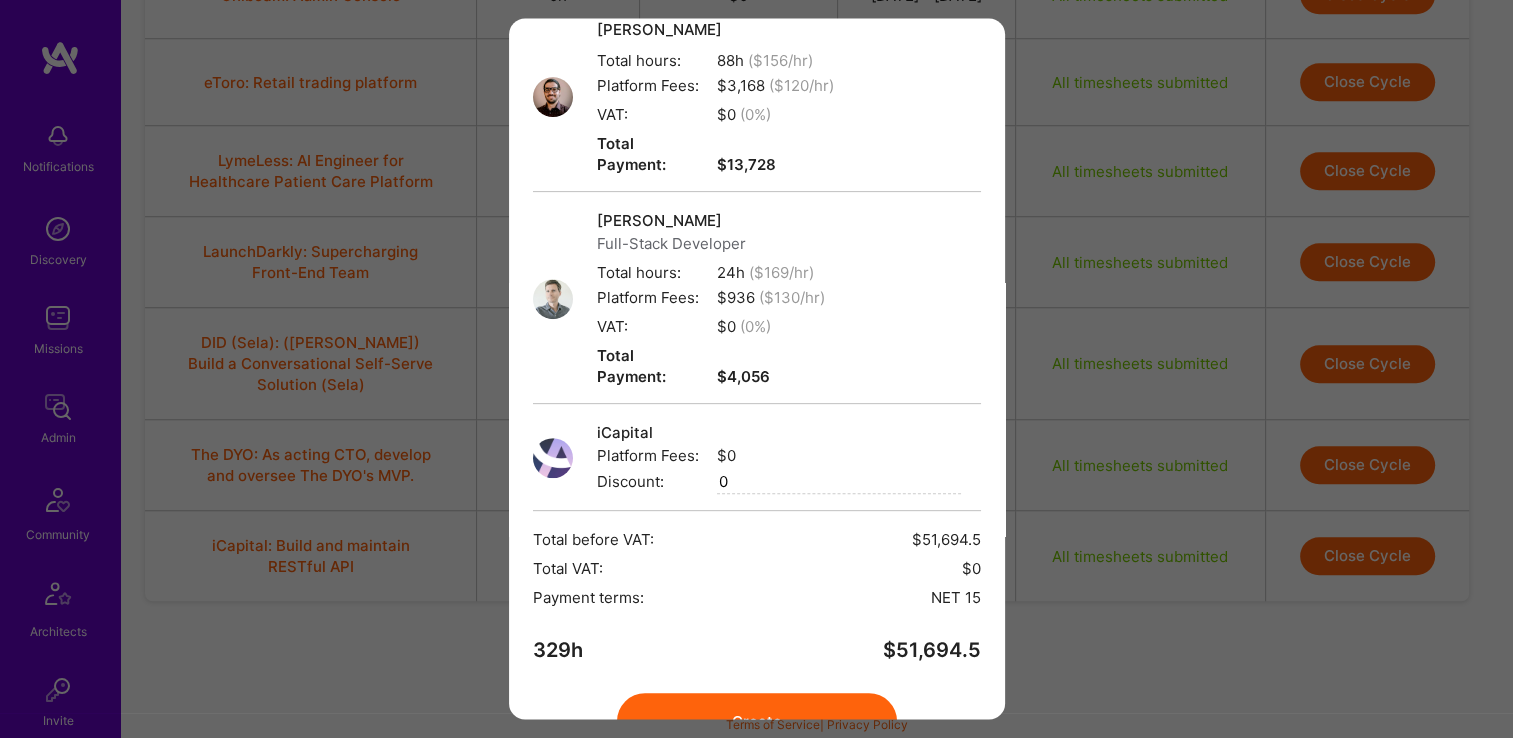 click on "Create" at bounding box center [757, 722] 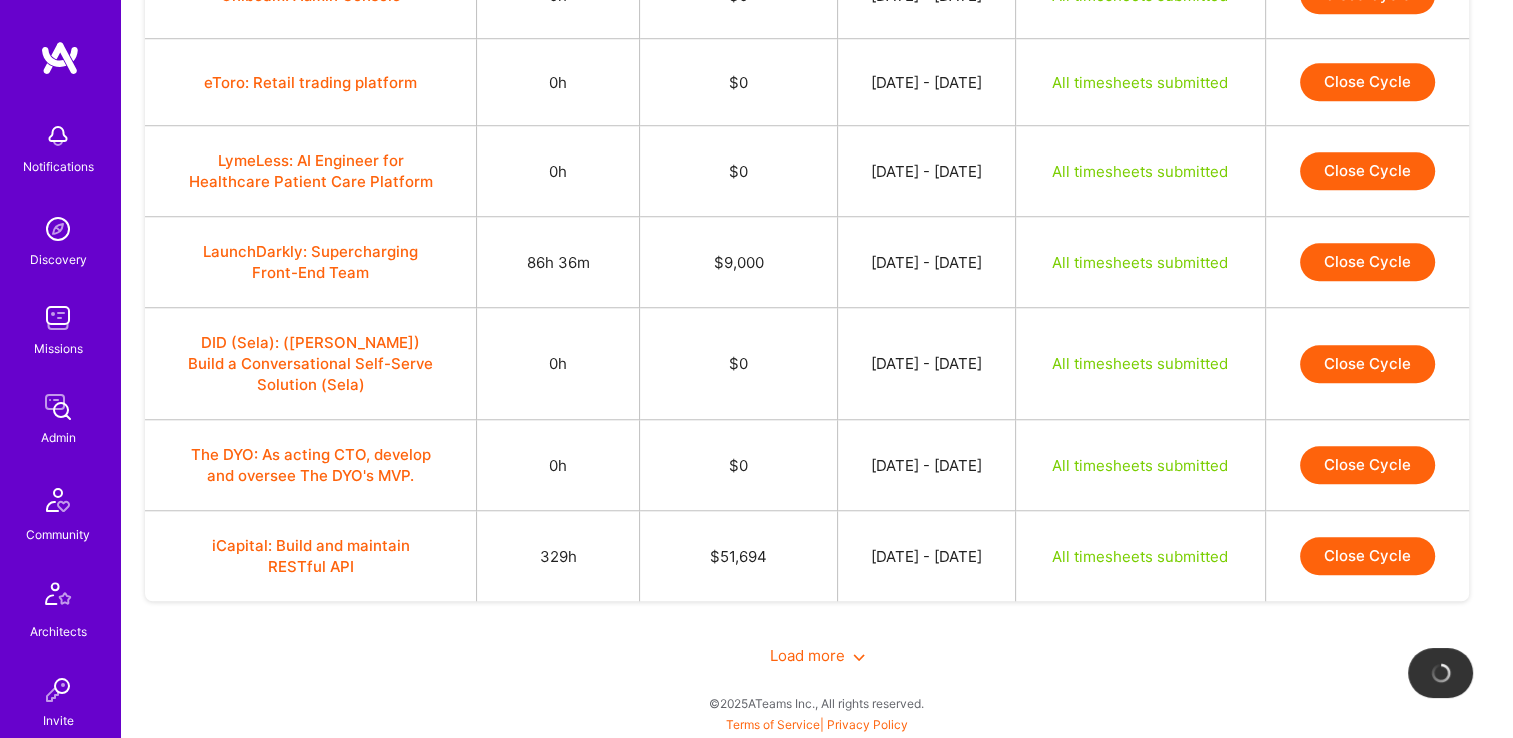 click on "$51,694" at bounding box center (739, 556) 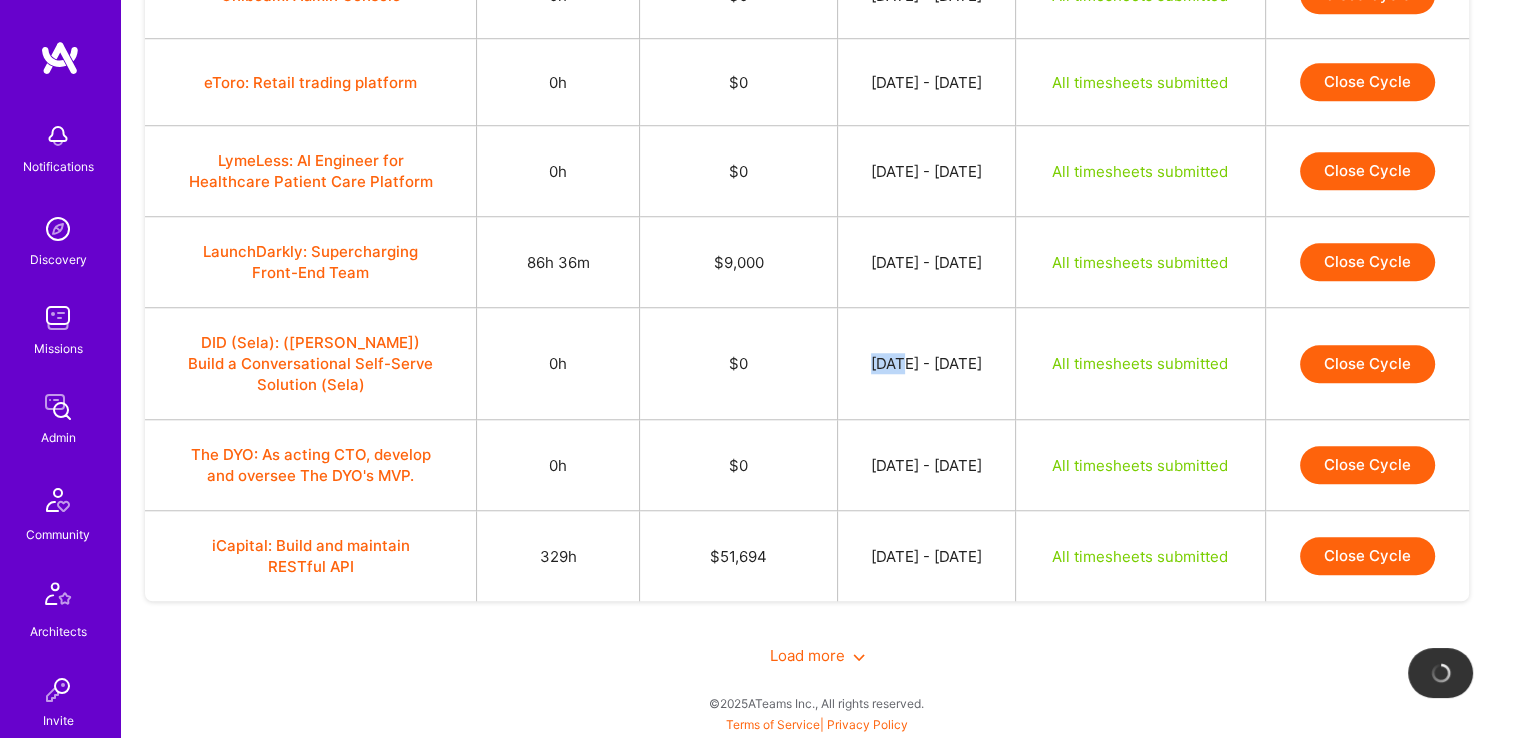 click on "Jul 1, 2025 - Jul 15, 2025" at bounding box center [926, 364] 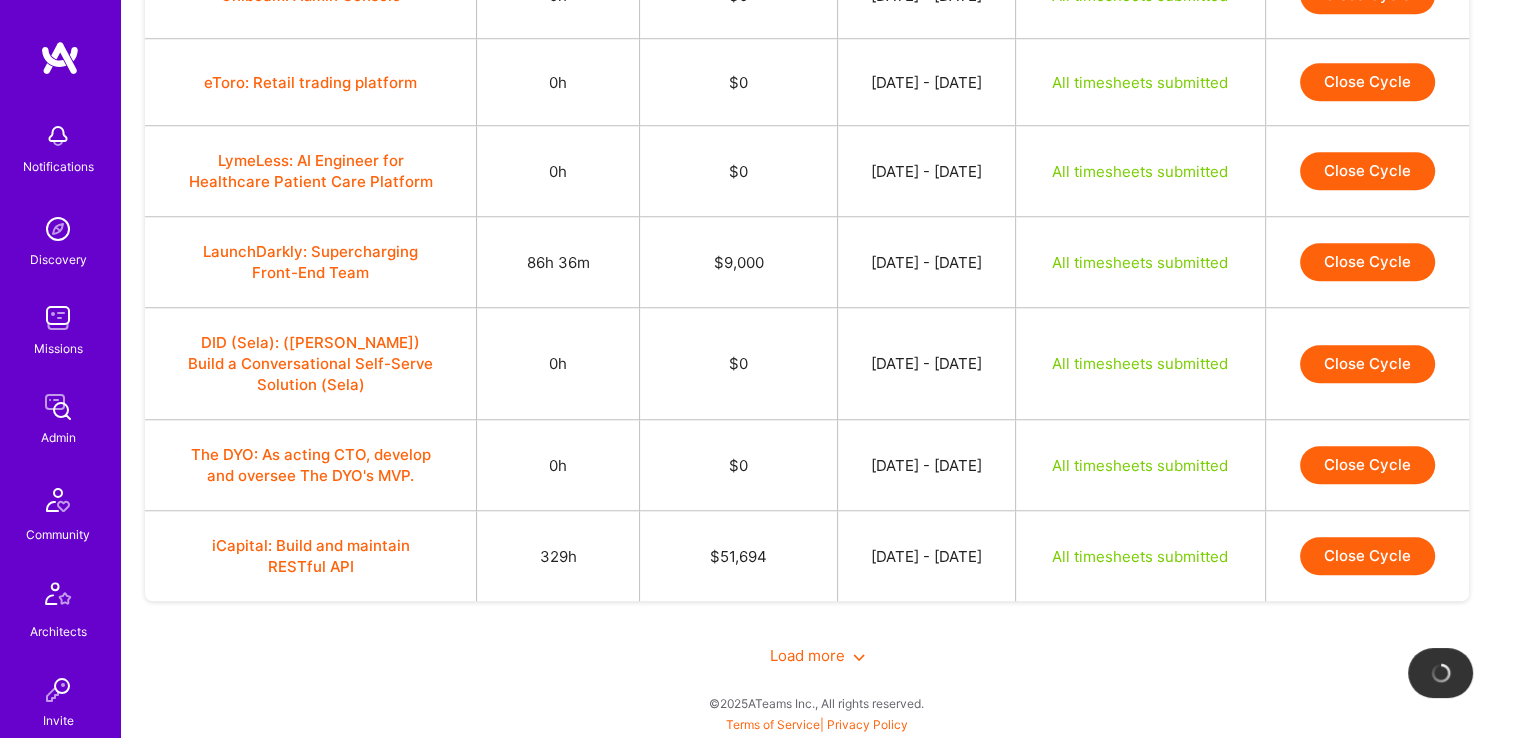 click on "$0" at bounding box center (739, 465) 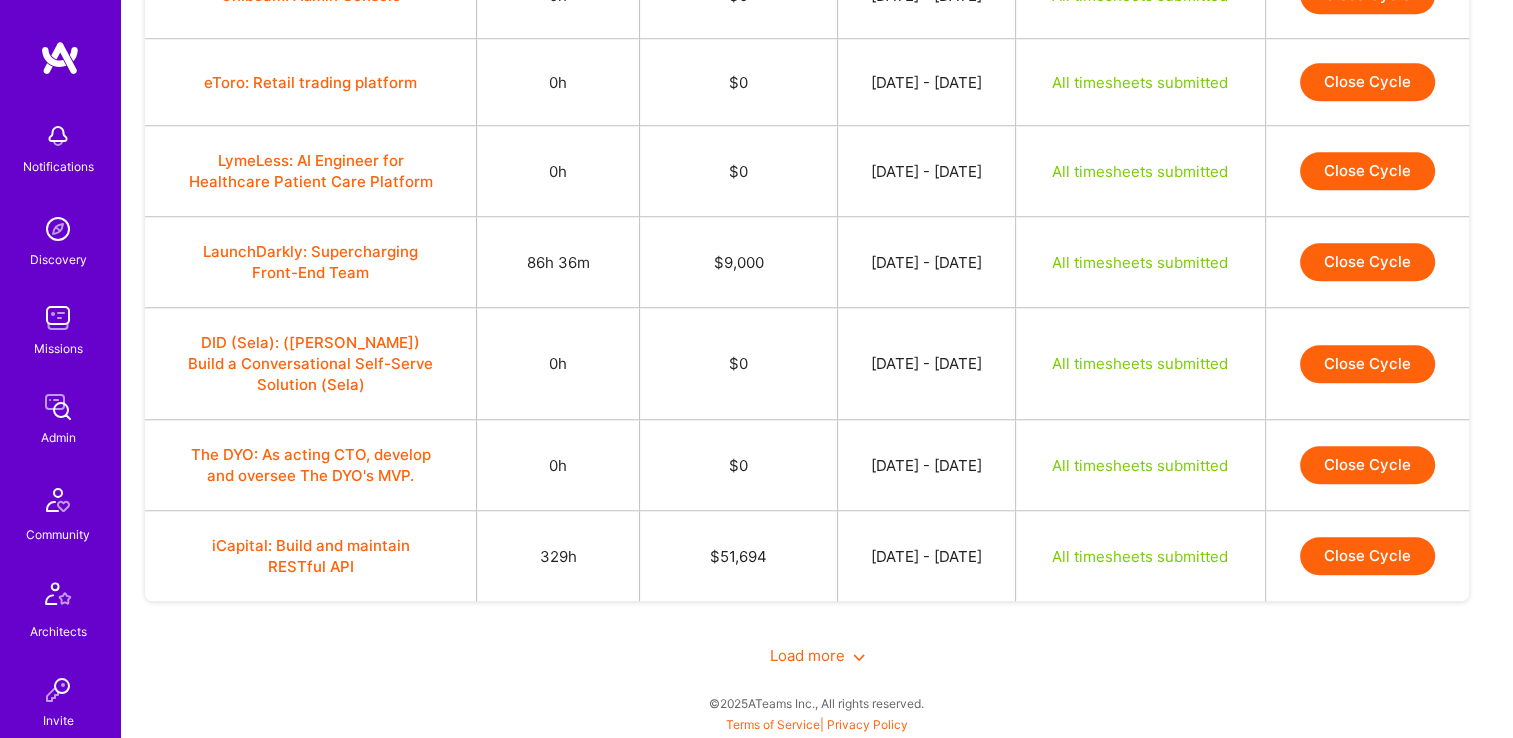 click on "Load more" at bounding box center [817, 655] 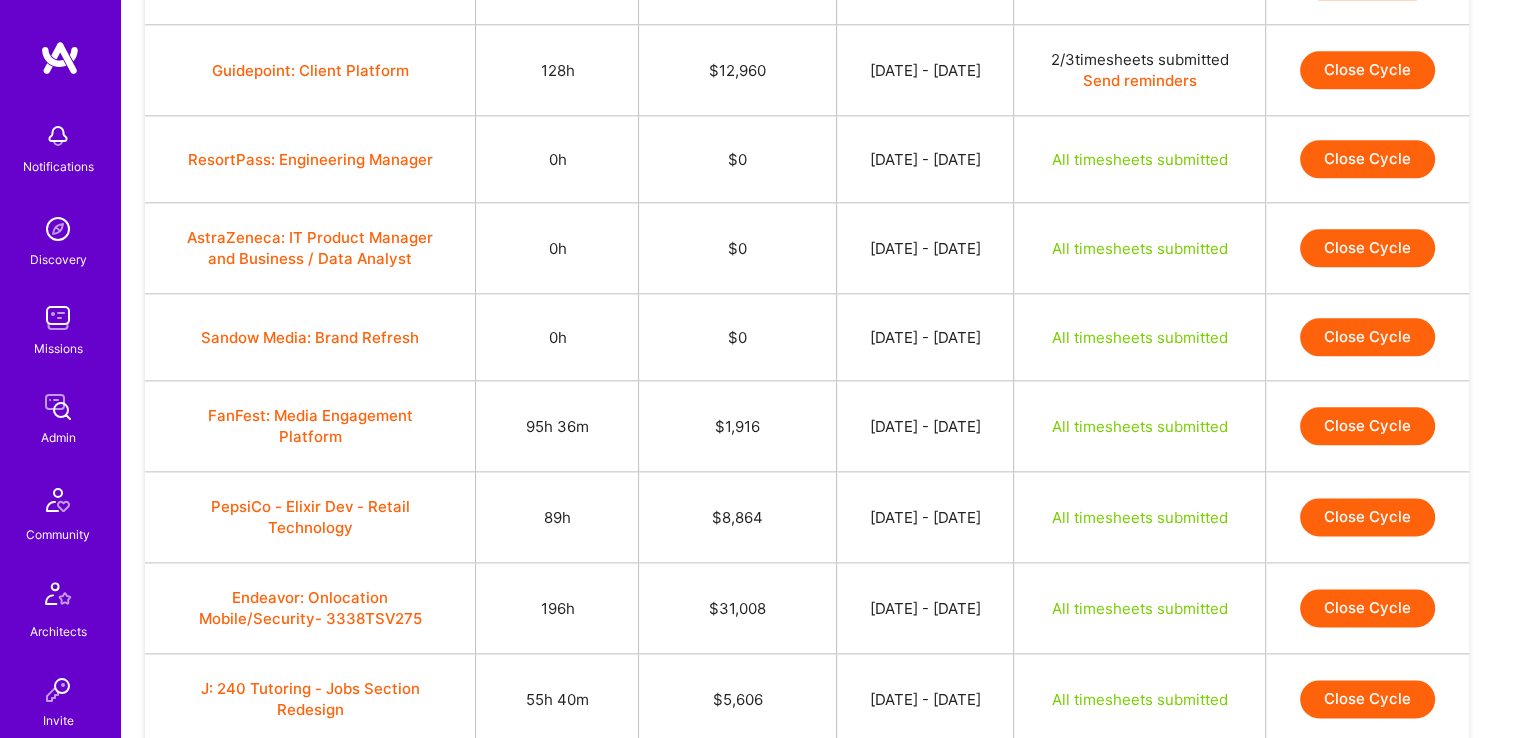 scroll, scrollTop: 2364, scrollLeft: 0, axis: vertical 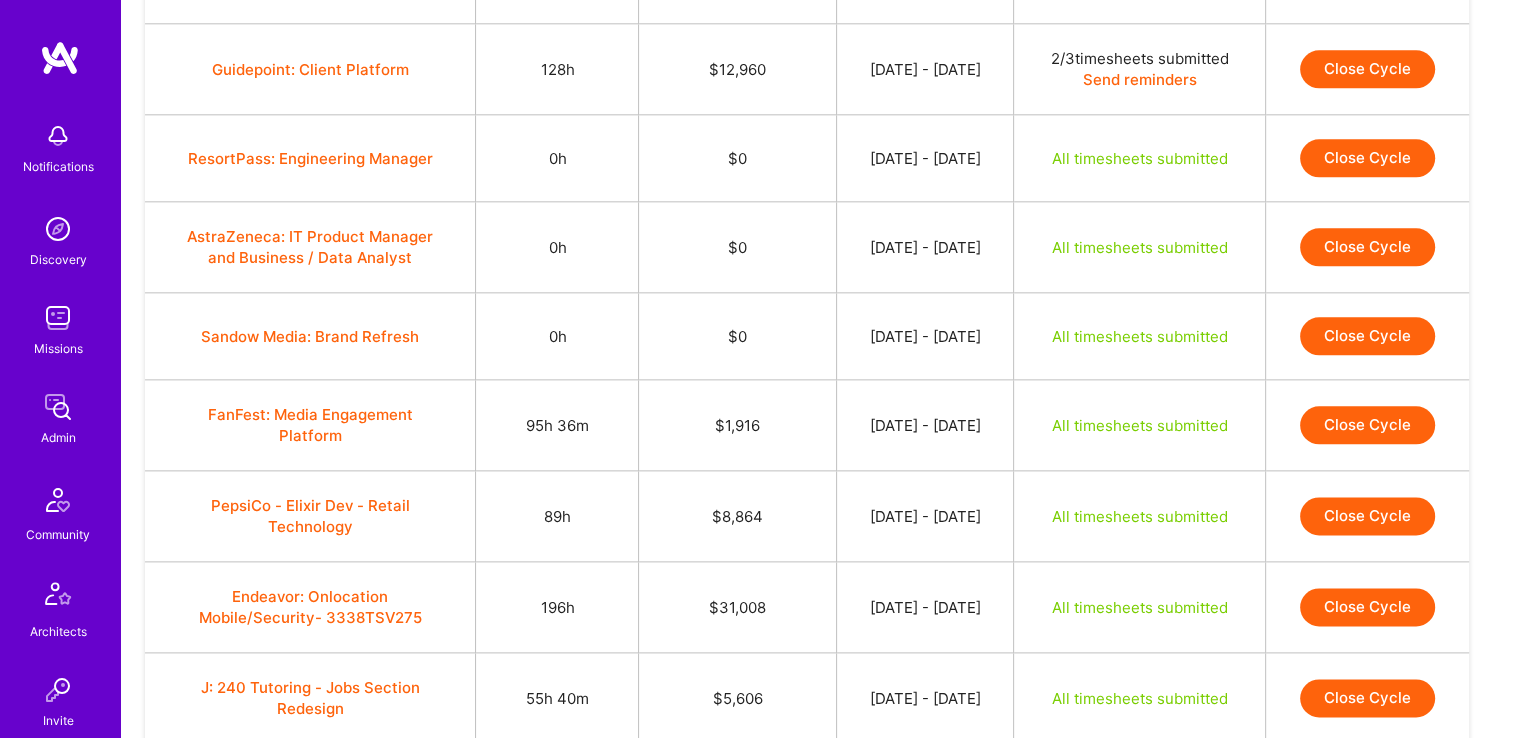 click on "Close Cycle" at bounding box center [1367, 425] 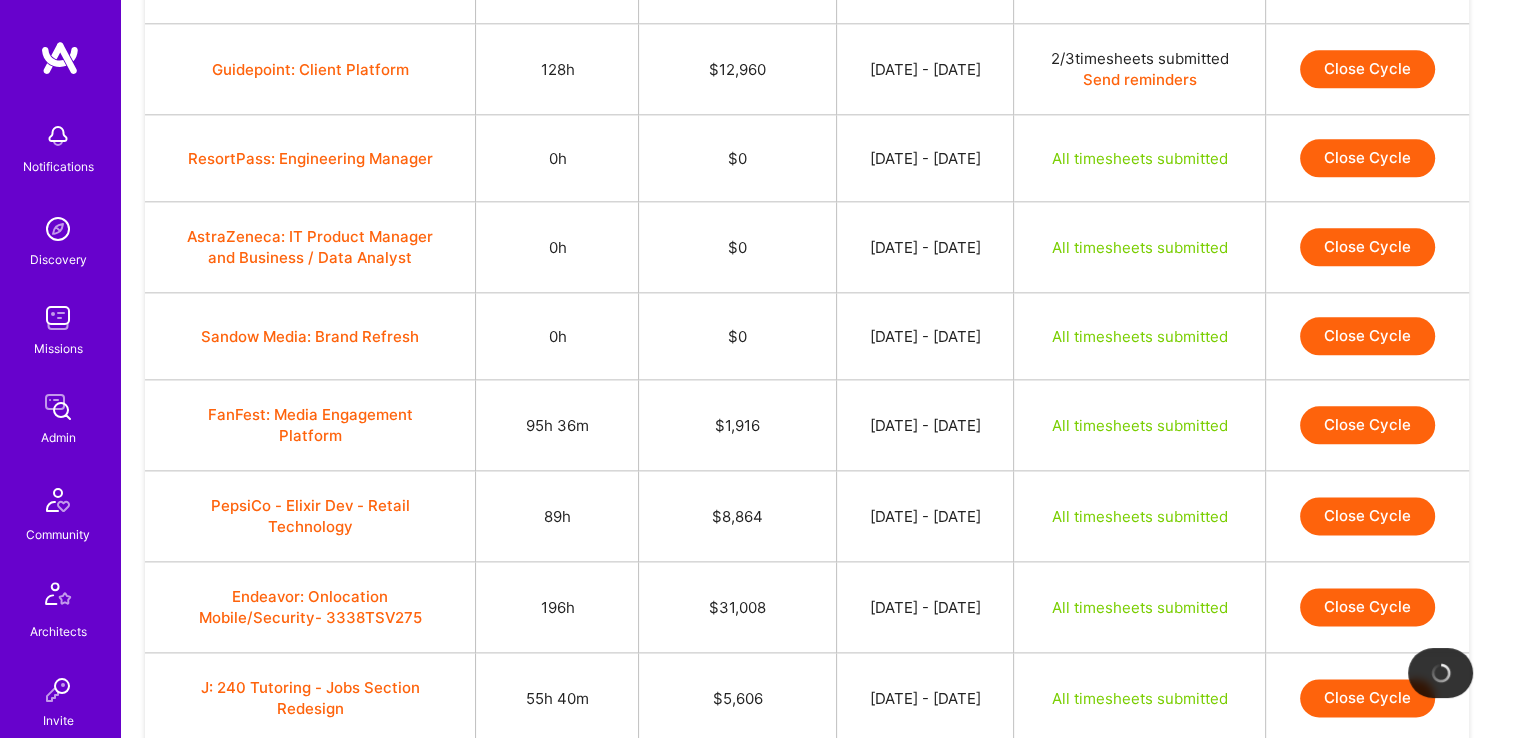 click on "Close Cycle" at bounding box center (1367, 425) 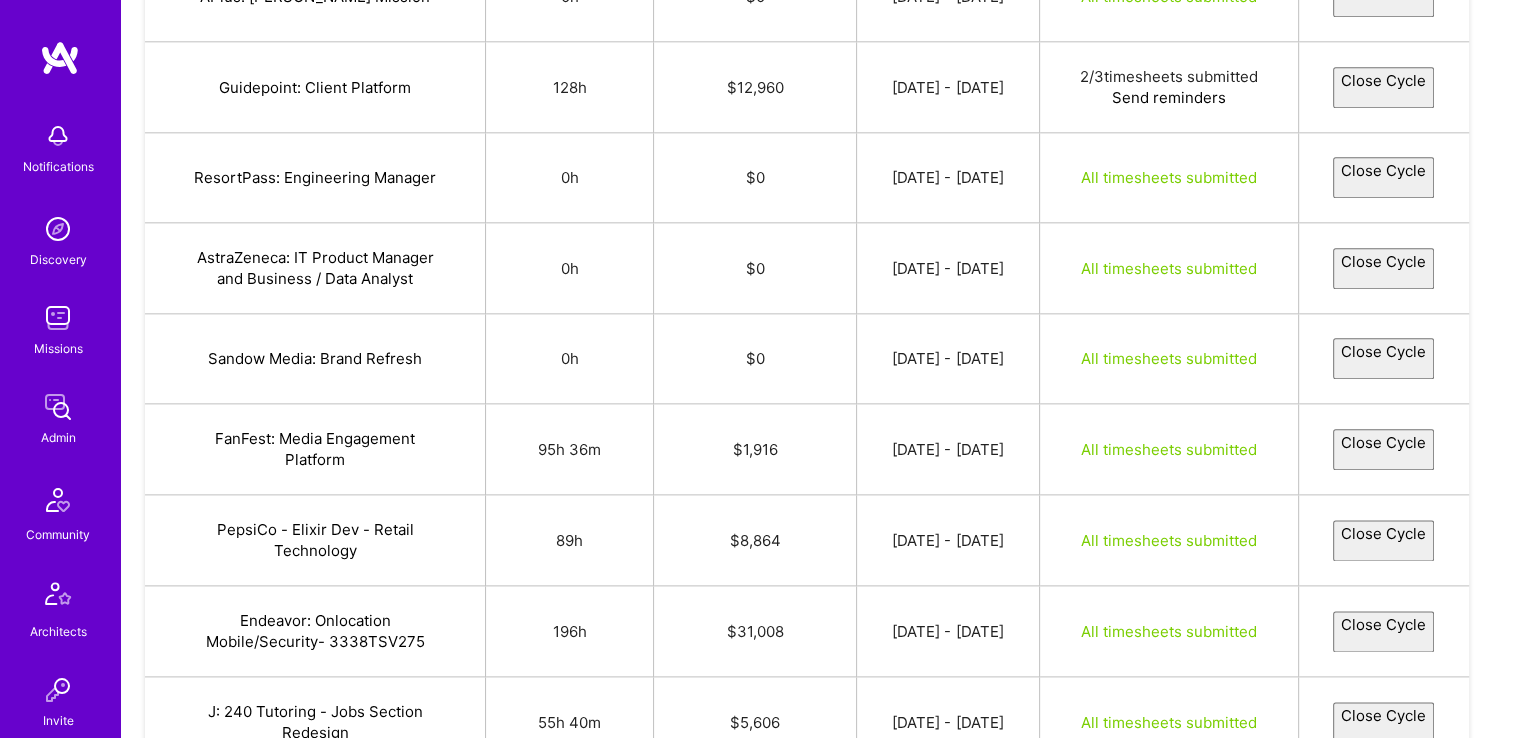 select on "68639af966b2caa3c1a84646" 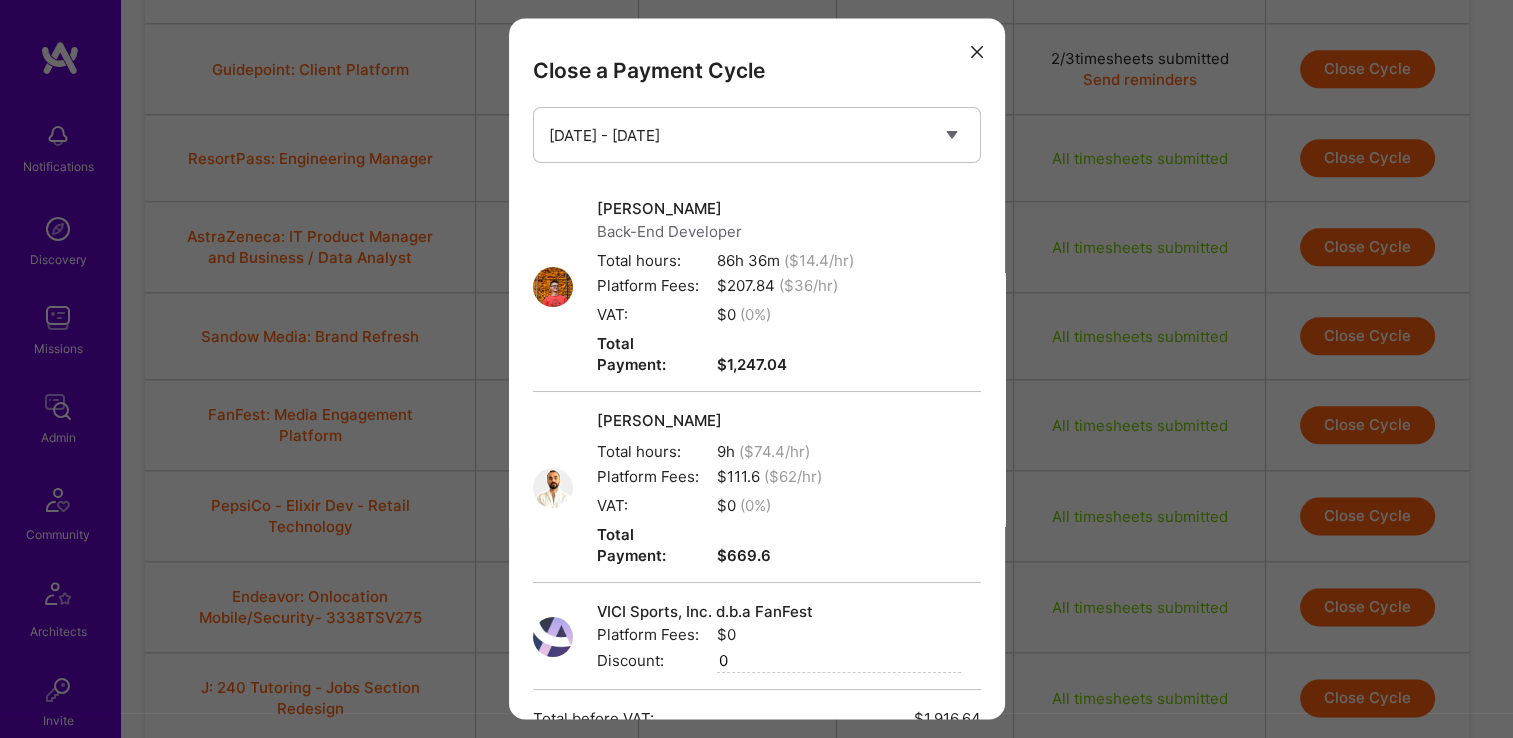 scroll, scrollTop: 243, scrollLeft: 0, axis: vertical 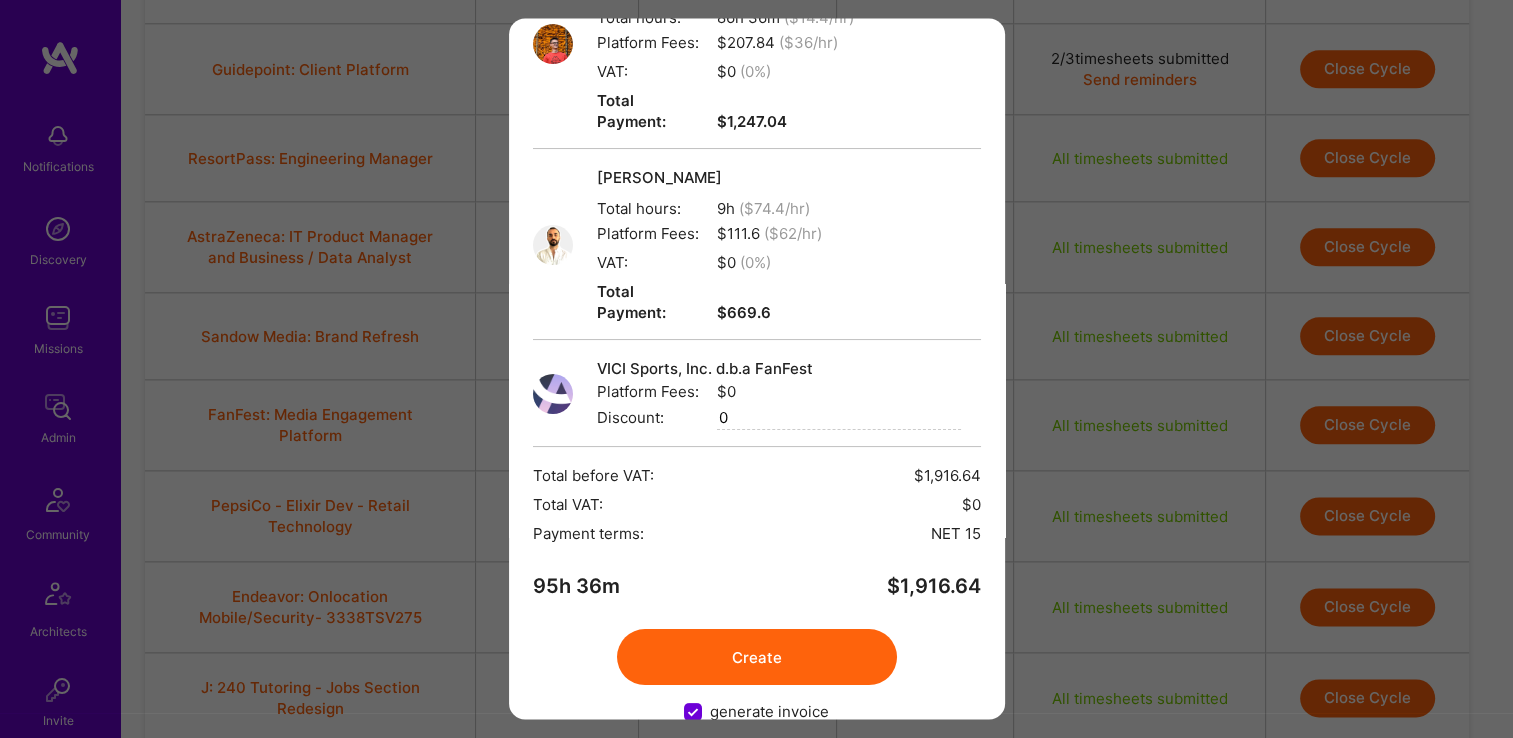 click on "Create" at bounding box center [757, 658] 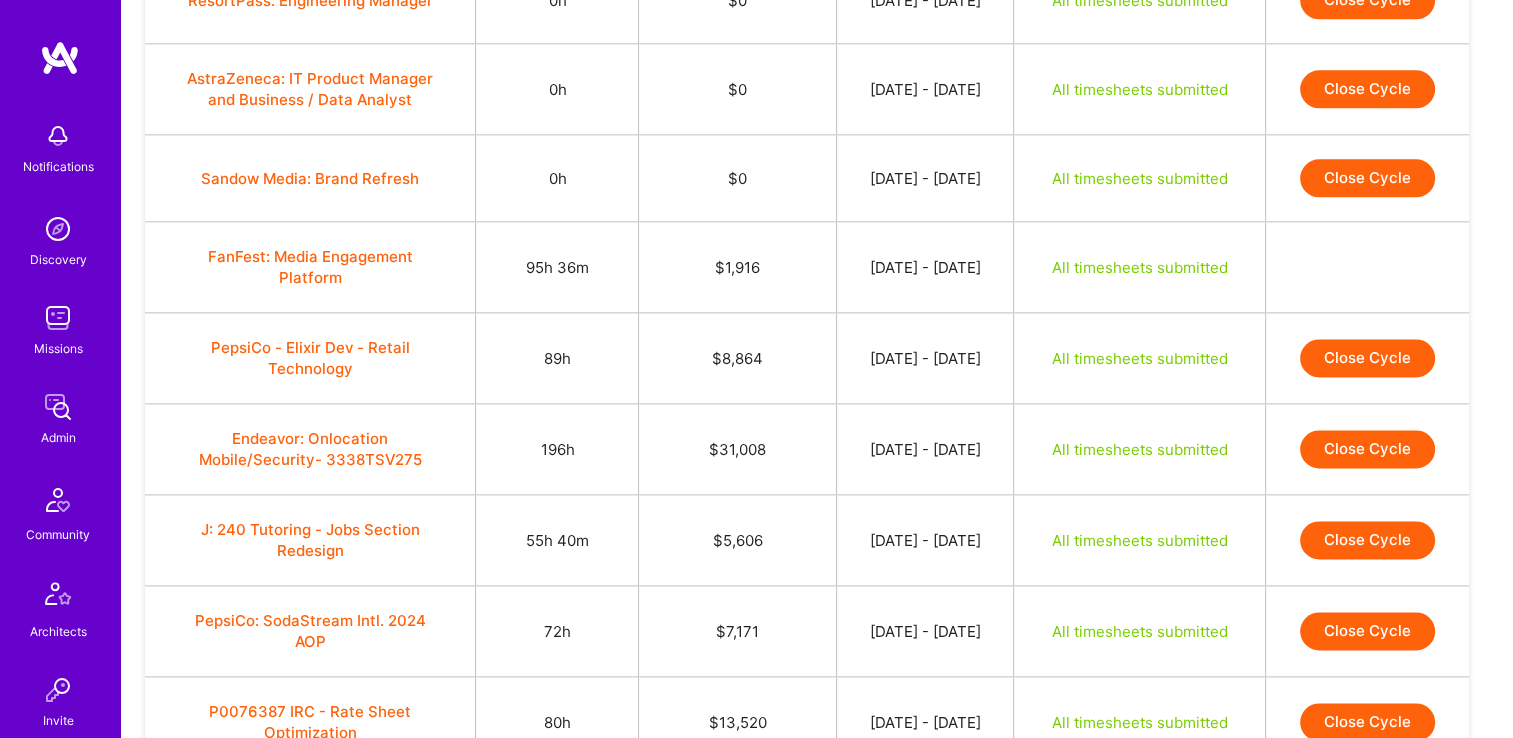 scroll, scrollTop: 2538, scrollLeft: 0, axis: vertical 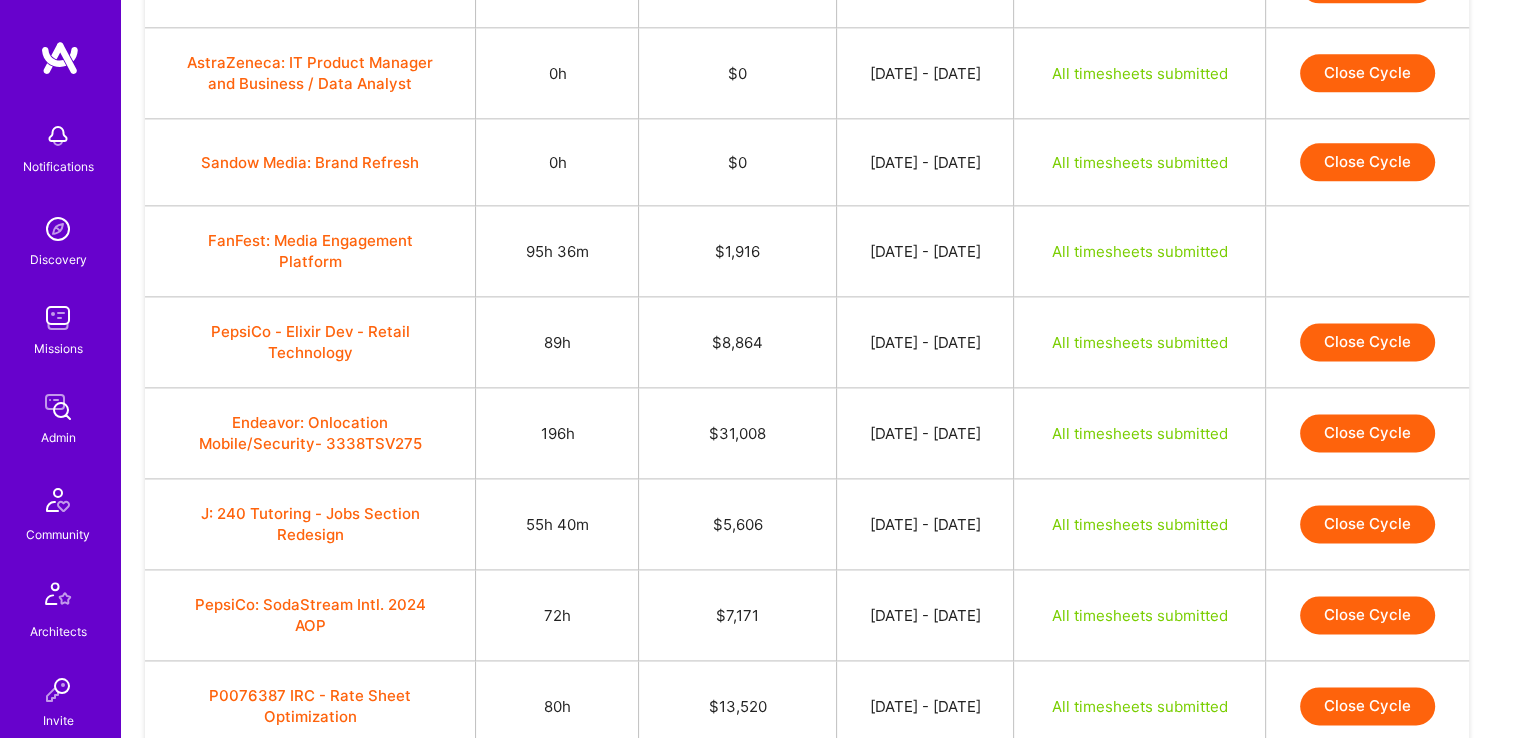 click on "Close Cycle" at bounding box center [1367, 342] 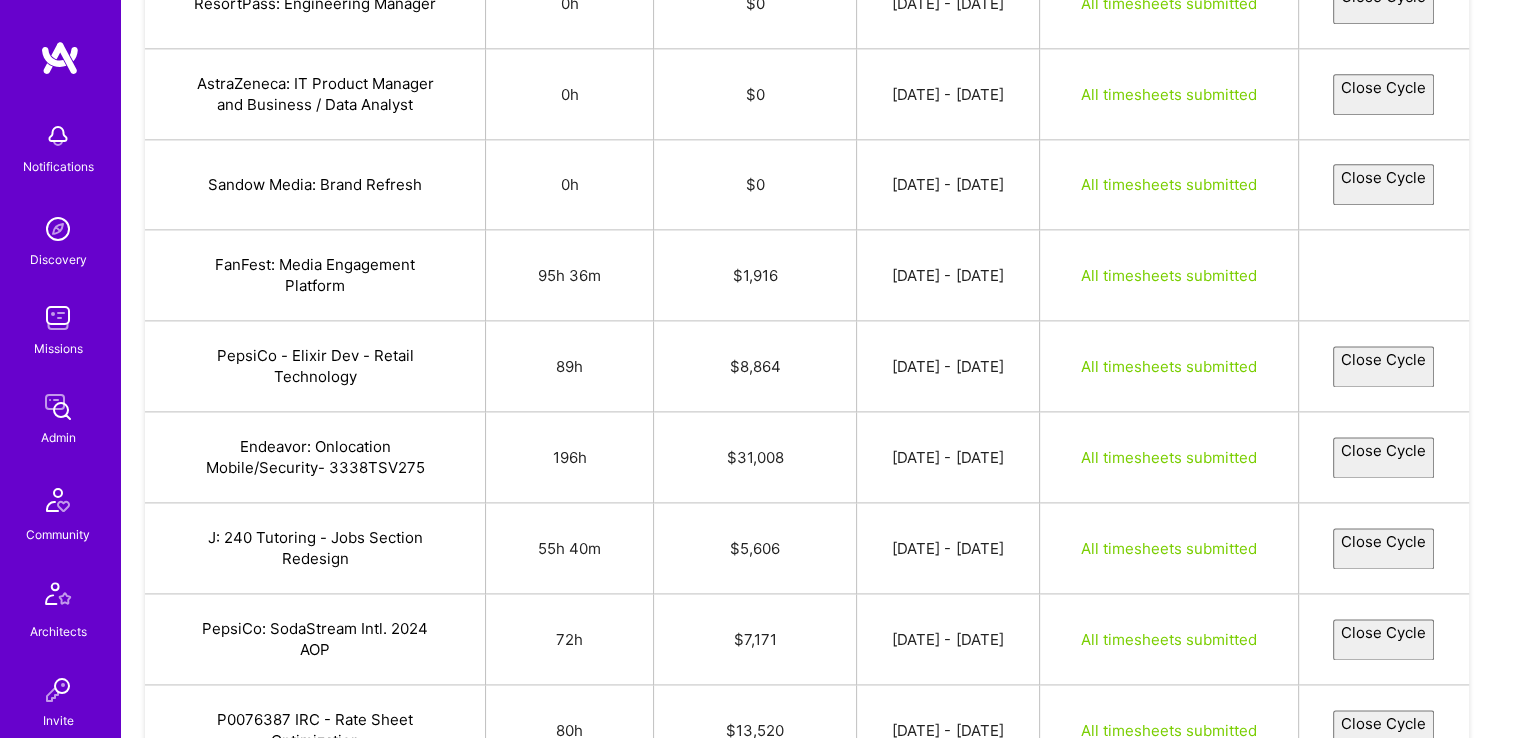 select on "6863efcf21f1895042ee84a9" 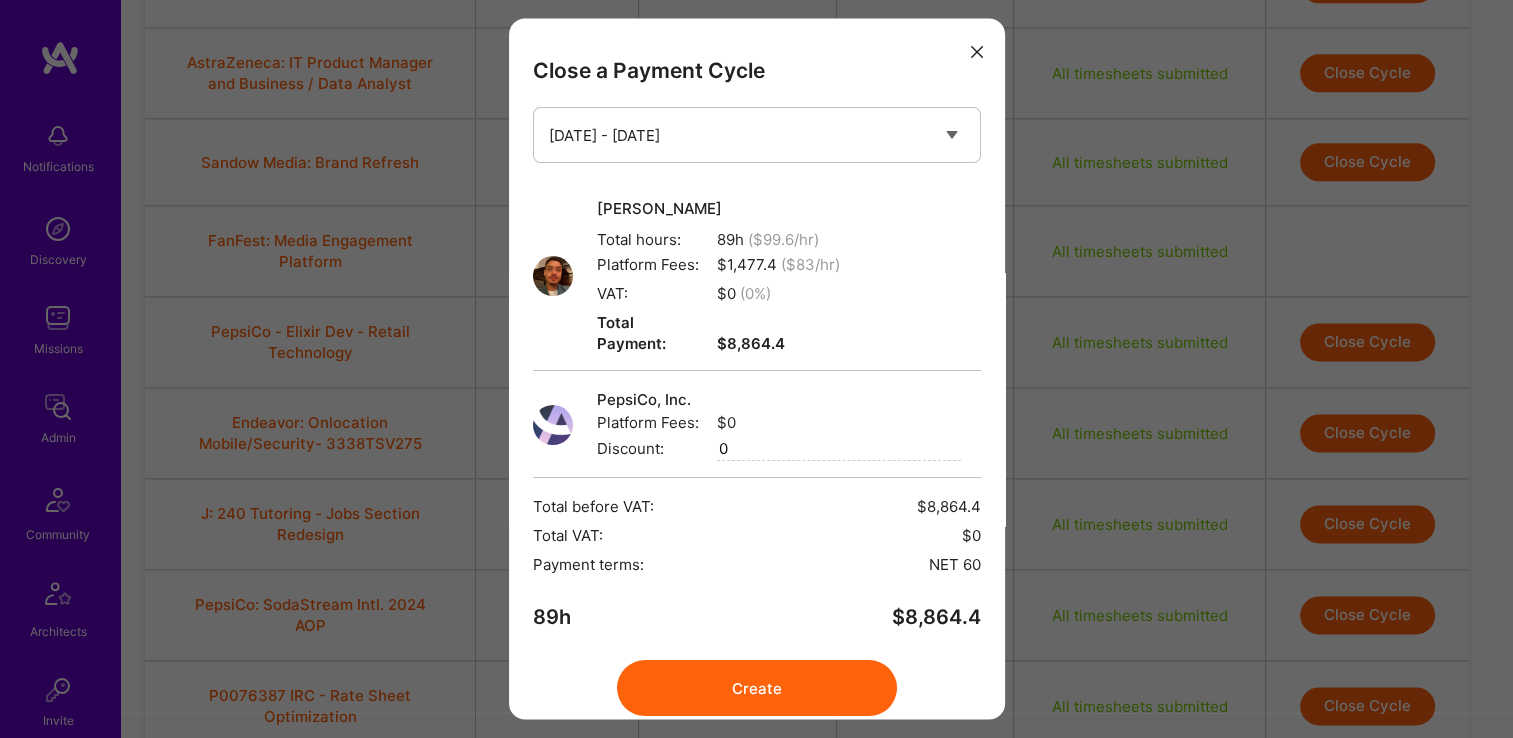 scroll, scrollTop: 52, scrollLeft: 0, axis: vertical 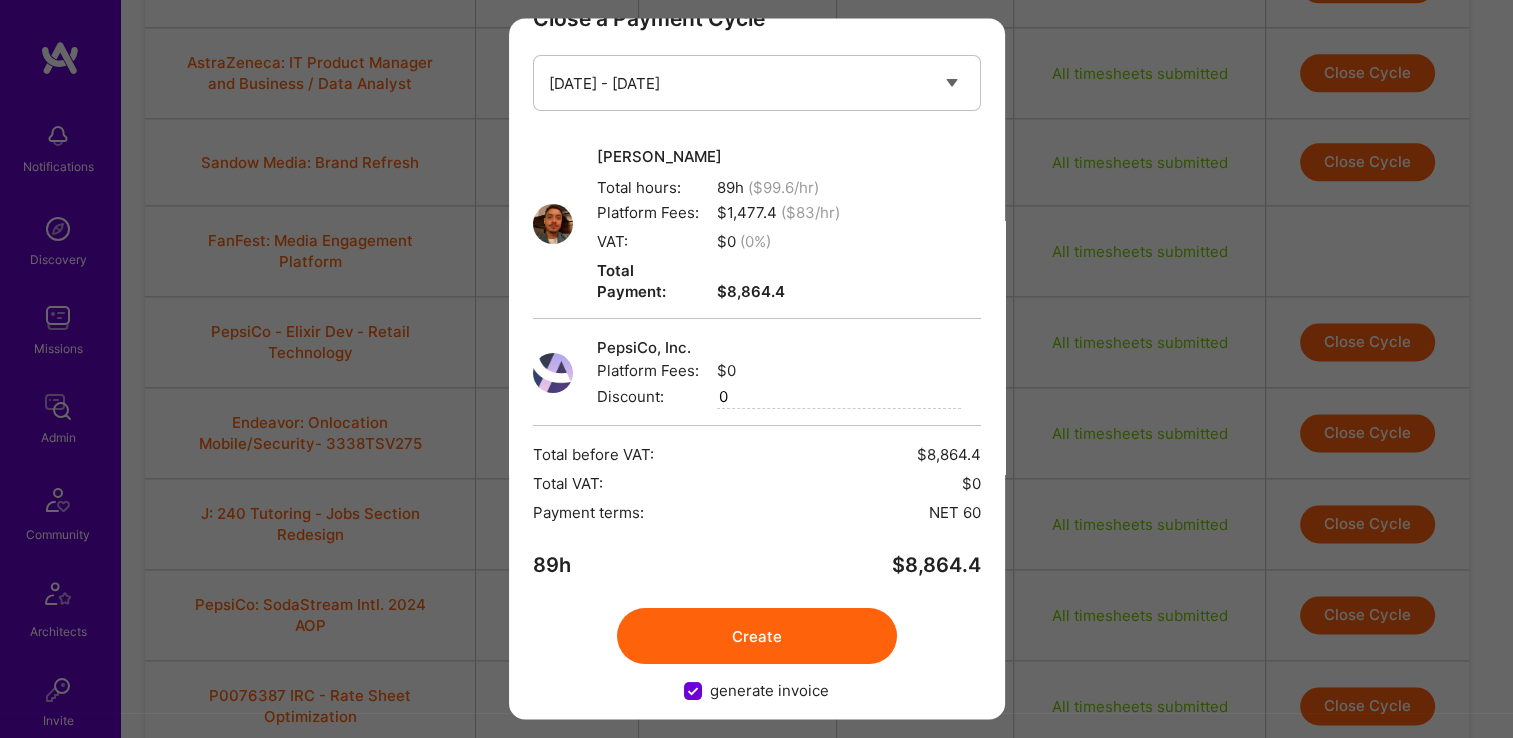 click on "Create" at bounding box center [757, 637] 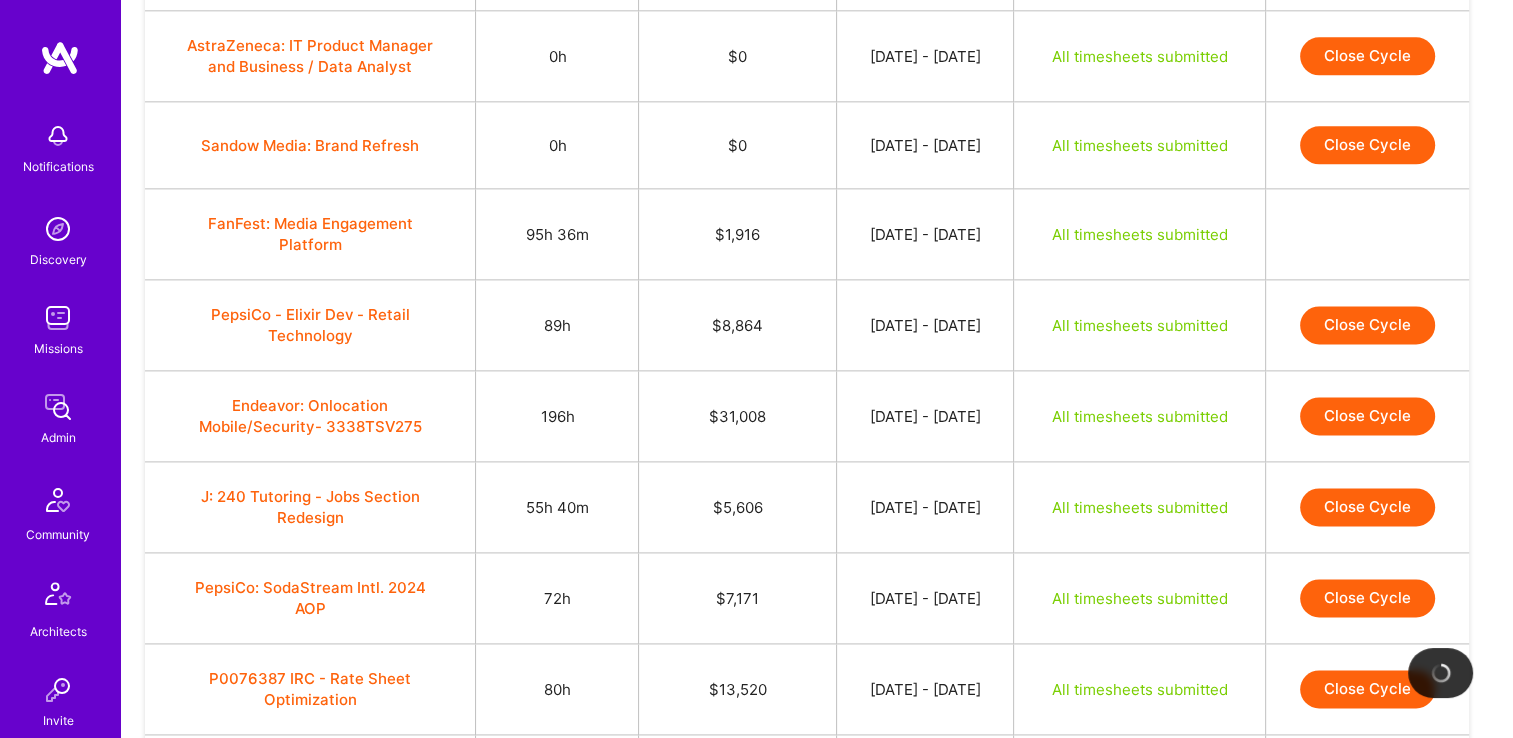 scroll, scrollTop: 2556, scrollLeft: 0, axis: vertical 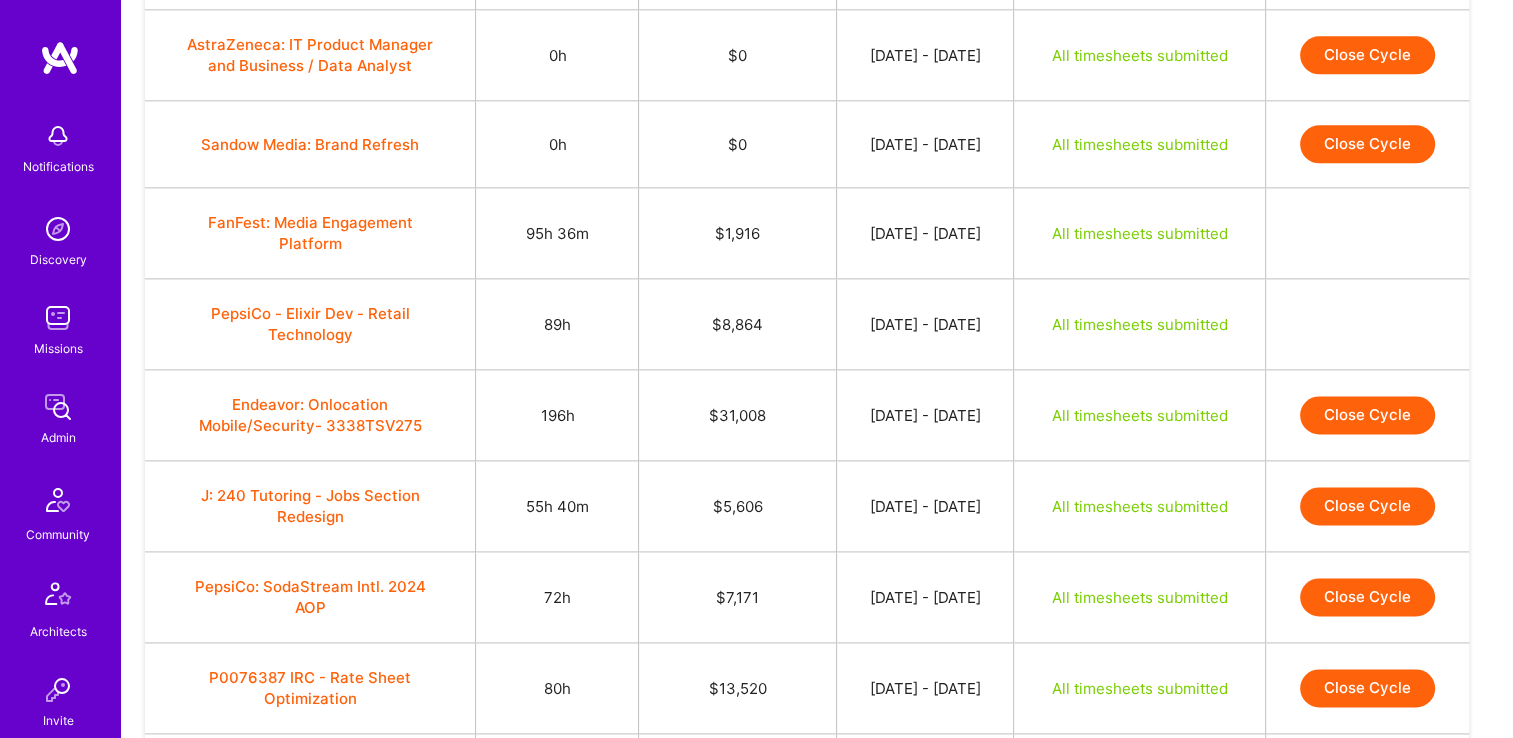 click on "Close Cycle" at bounding box center (1367, 415) 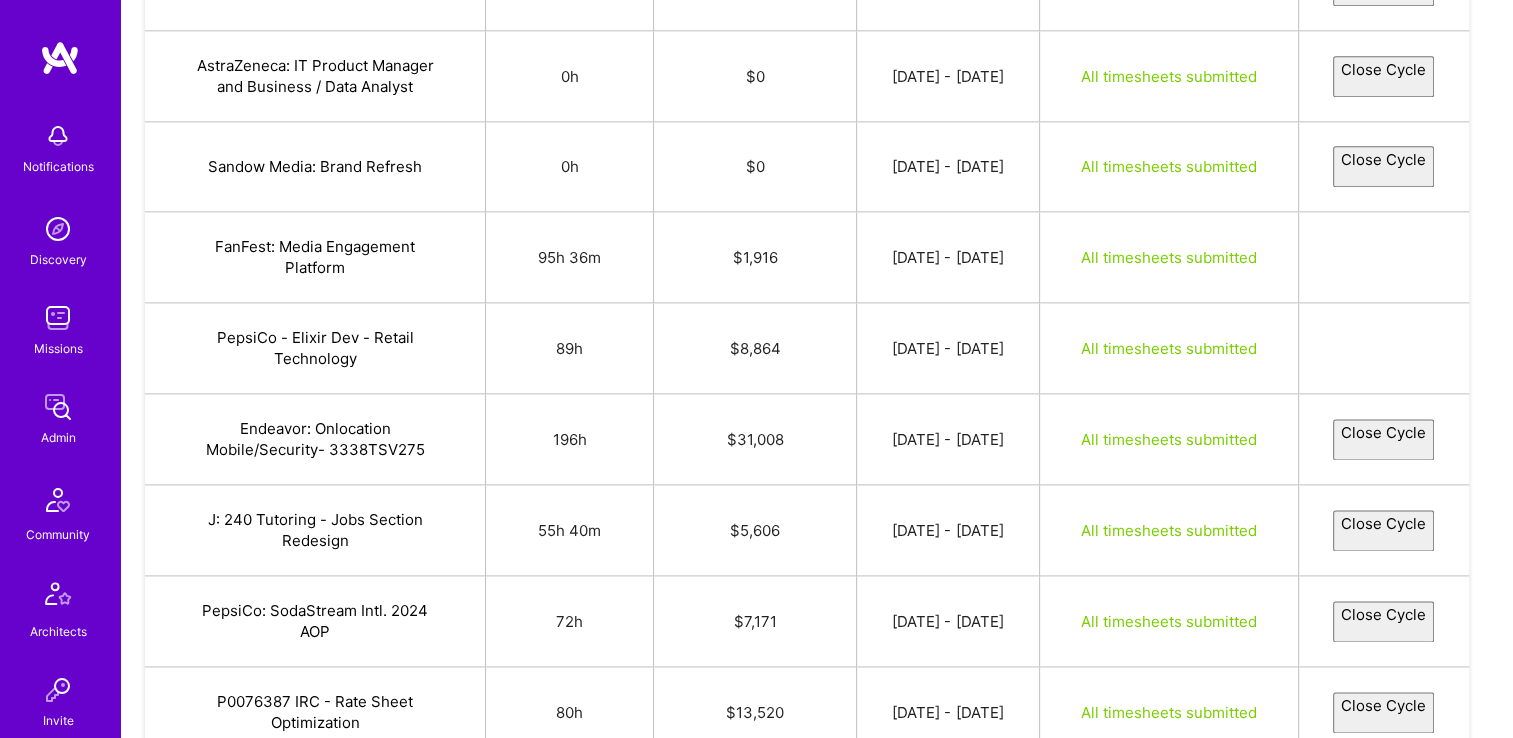 select on "6863209853f1d04d82a150e4" 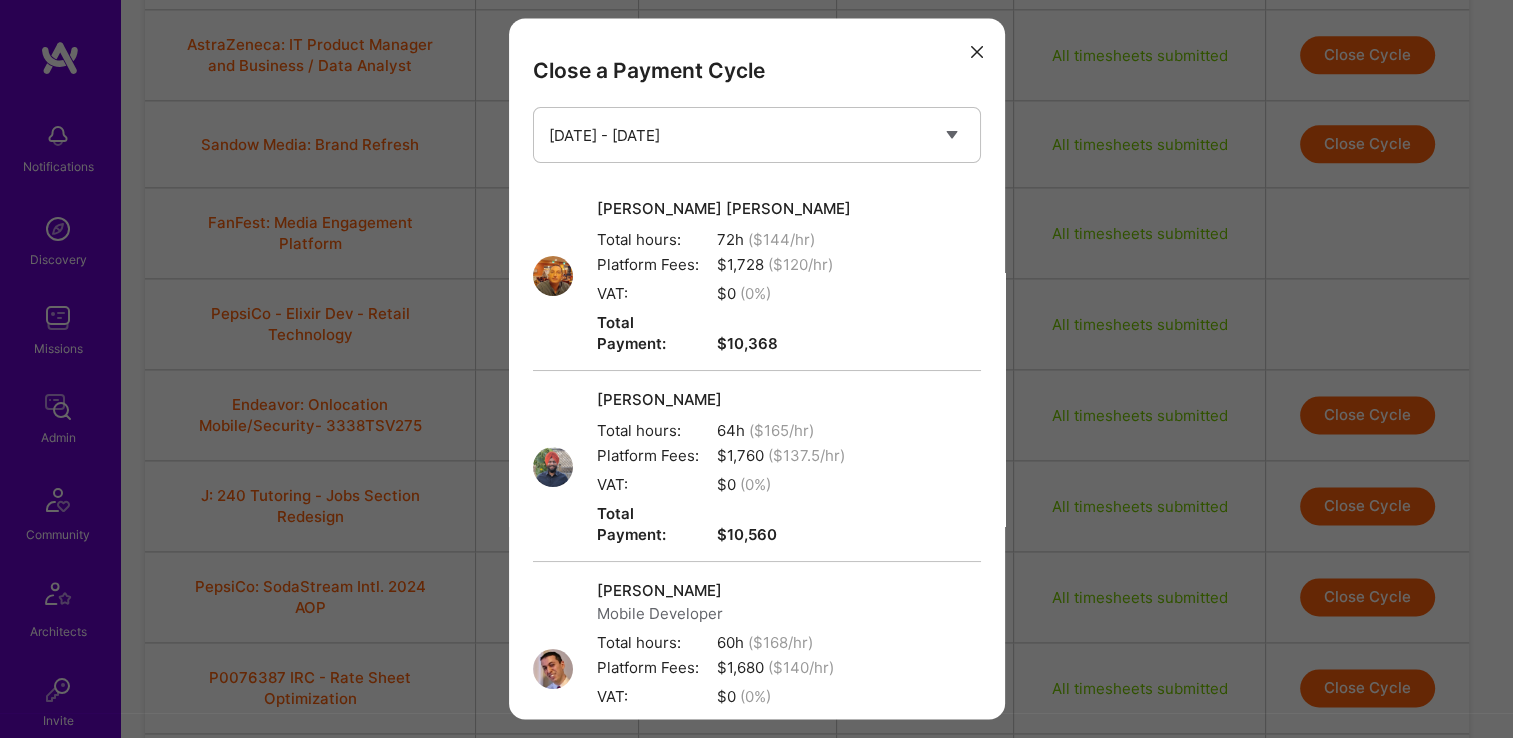 scroll, scrollTop: 412, scrollLeft: 0, axis: vertical 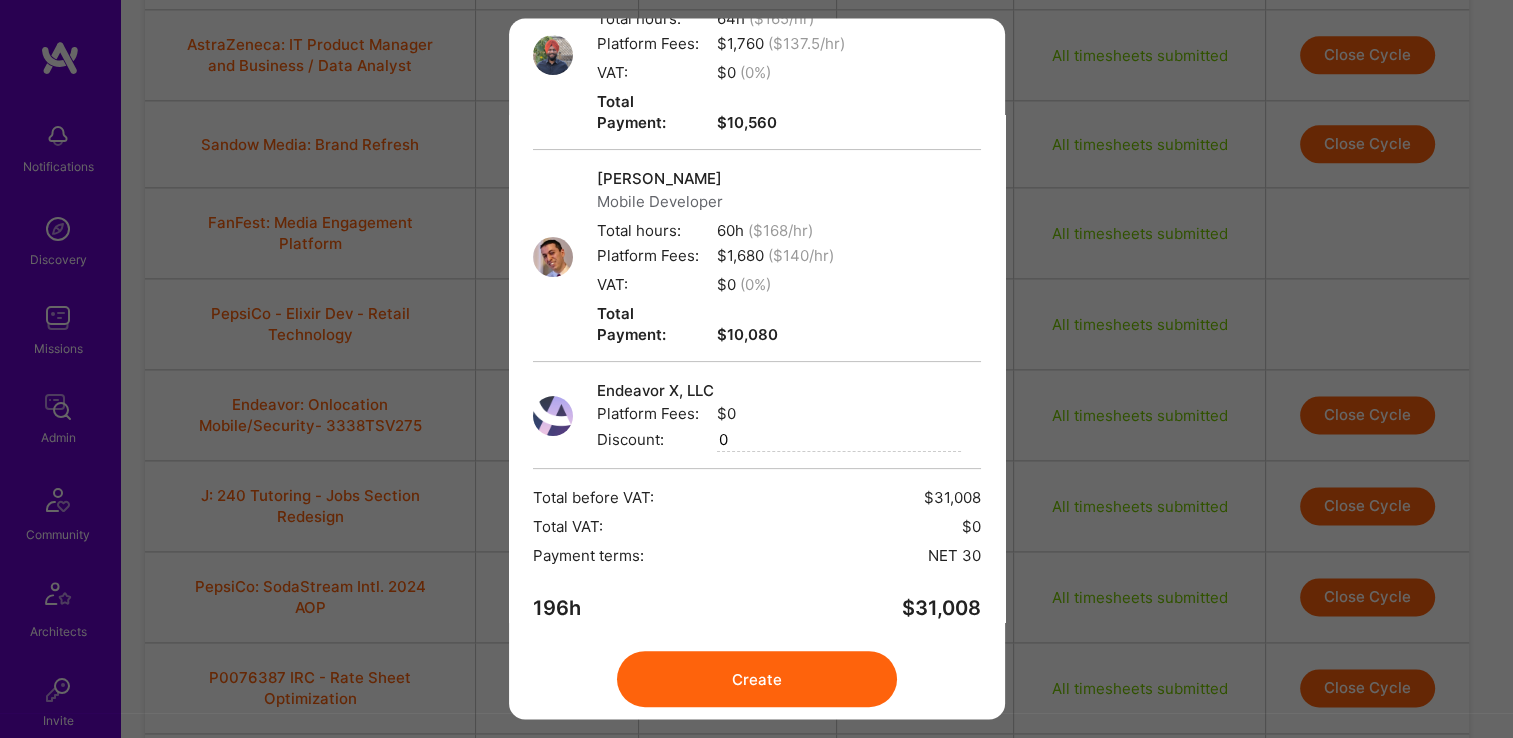 click on "Create" at bounding box center (757, 680) 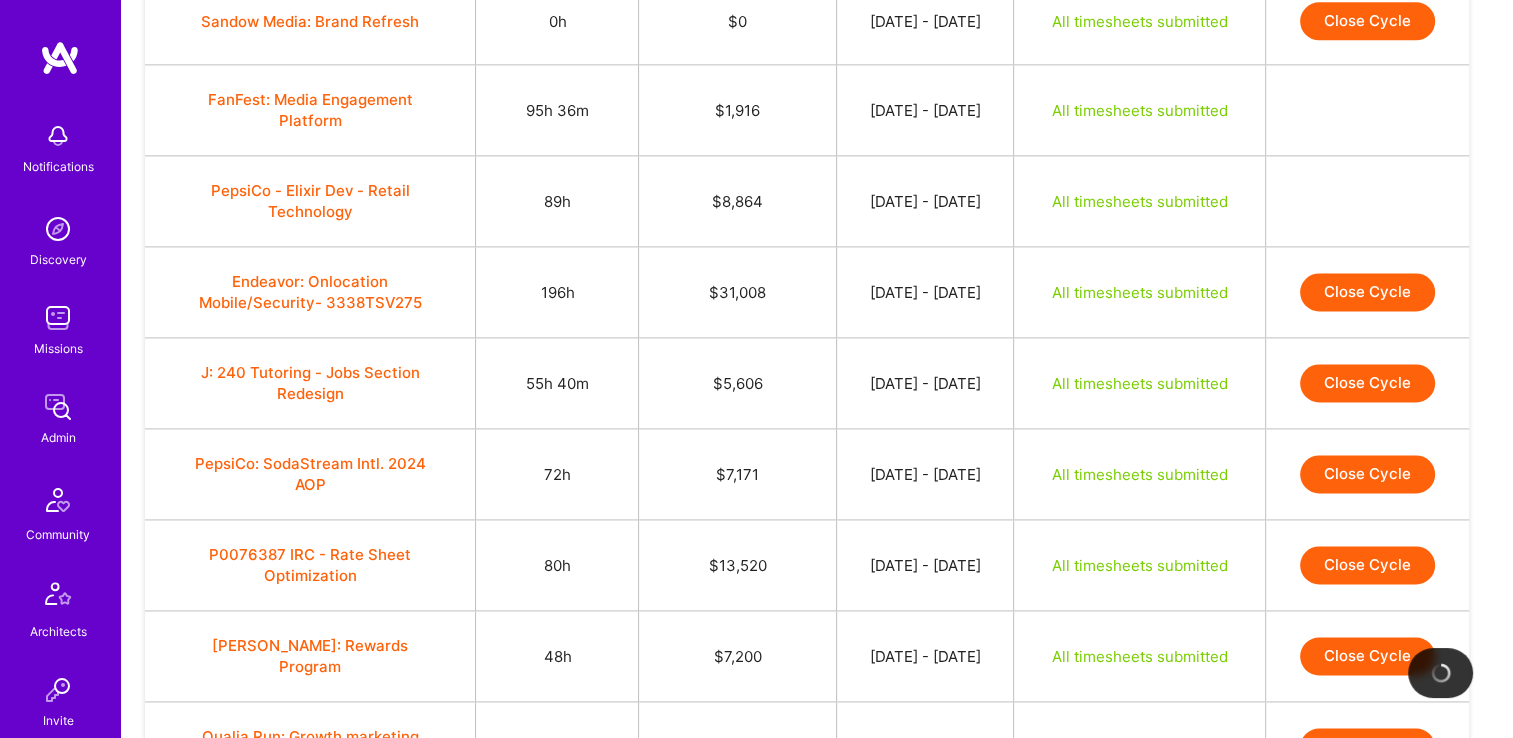scroll, scrollTop: 2678, scrollLeft: 0, axis: vertical 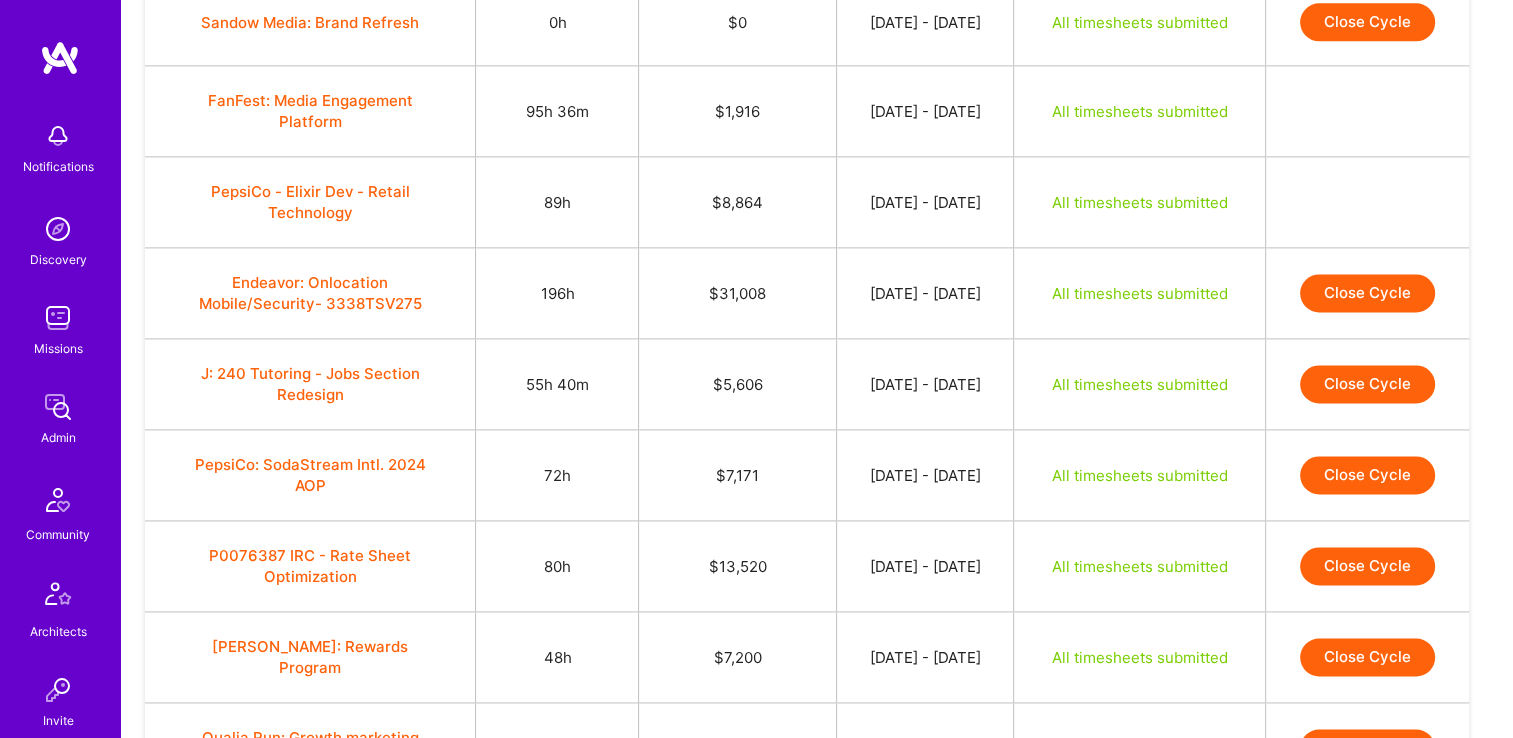 click on "Close Cycle" at bounding box center [1367, 293] 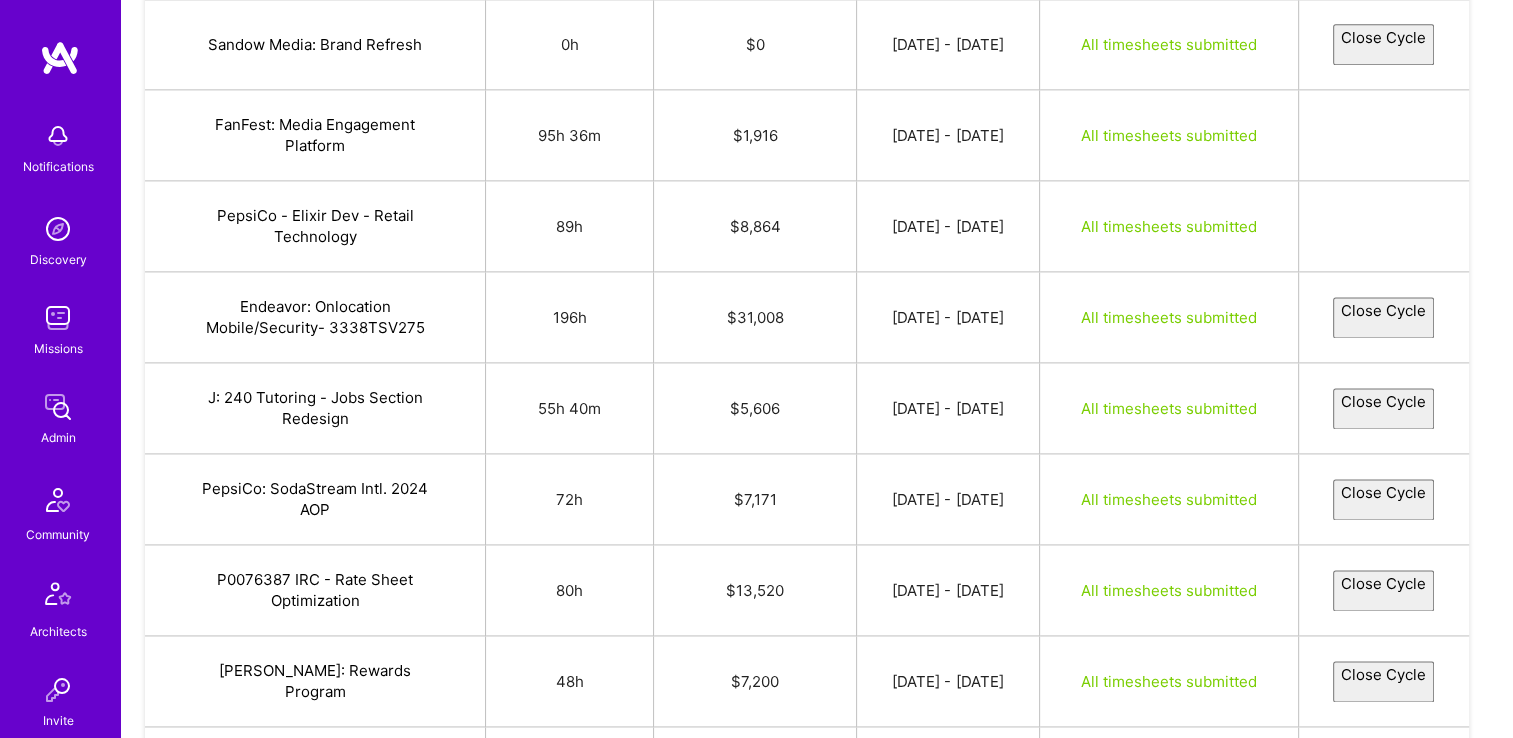 select on "6863209853f1d04d82a150e4" 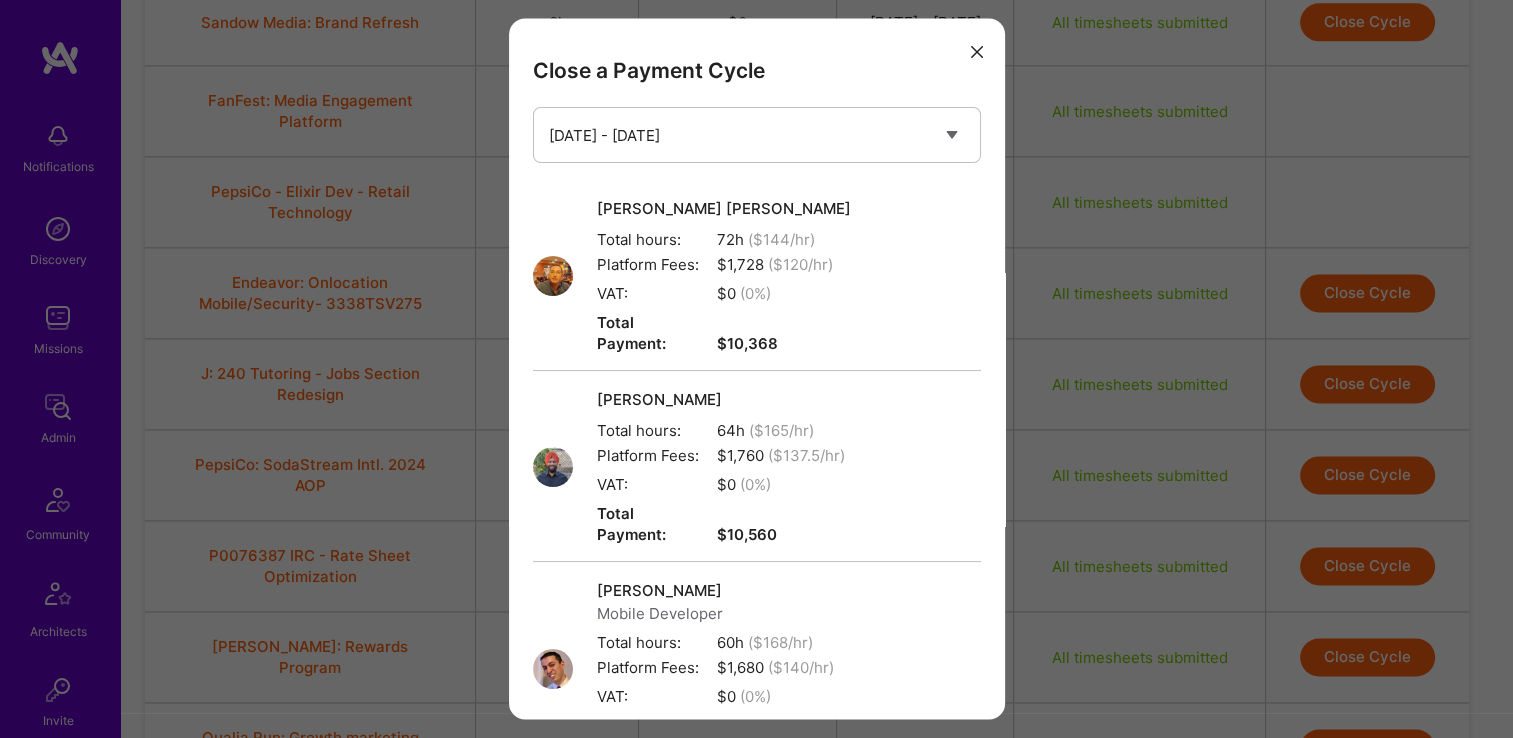 scroll, scrollTop: 412, scrollLeft: 0, axis: vertical 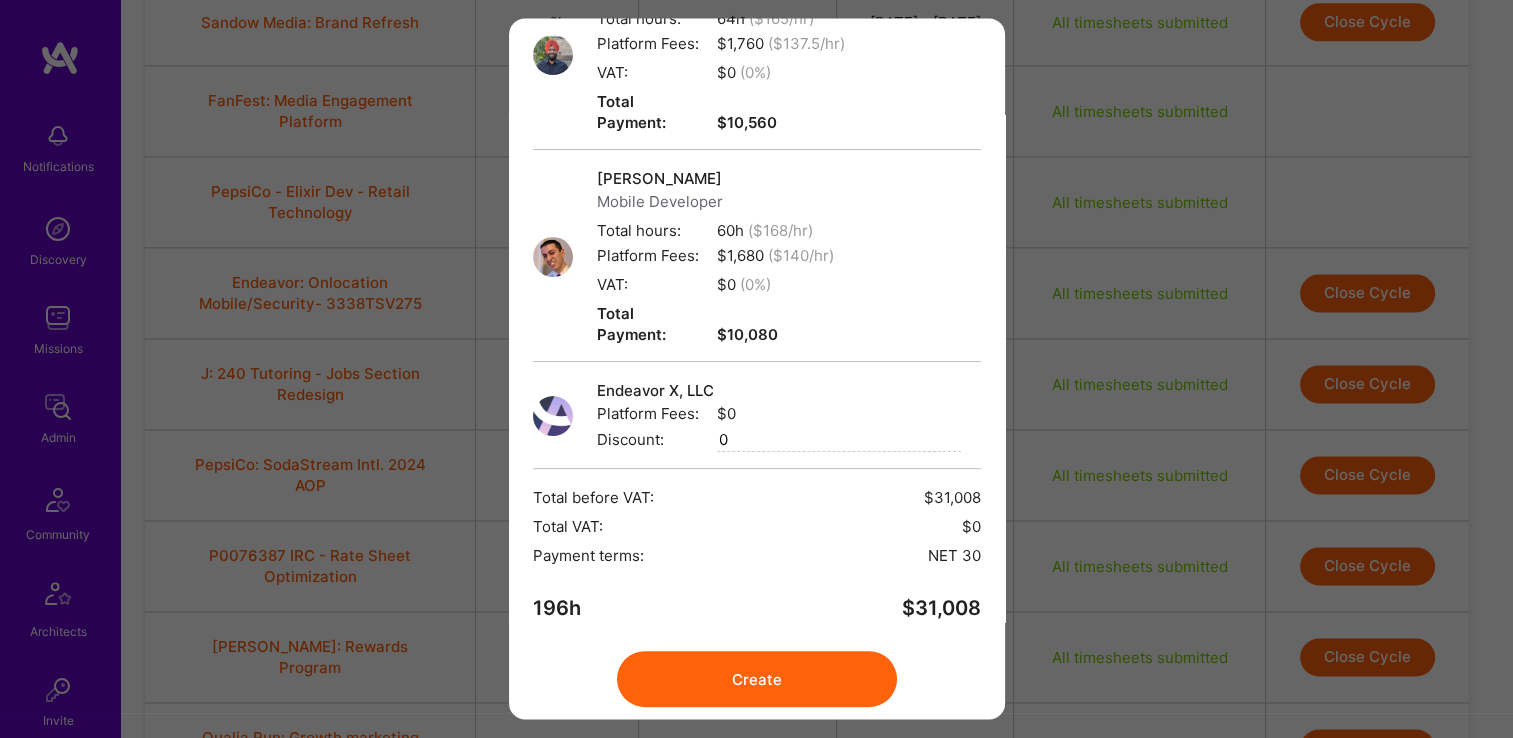 click on "Create" at bounding box center [757, 680] 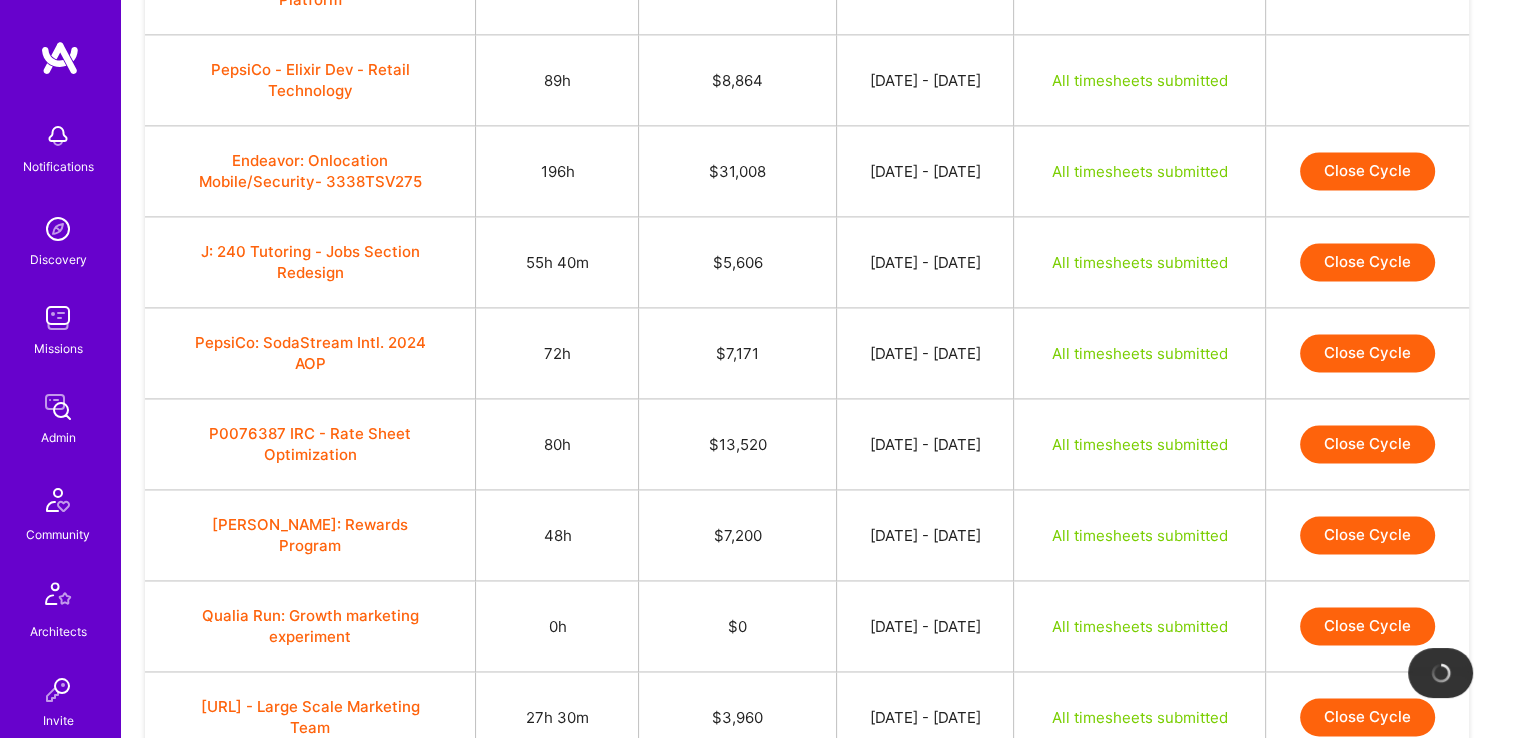 scroll, scrollTop: 2813, scrollLeft: 0, axis: vertical 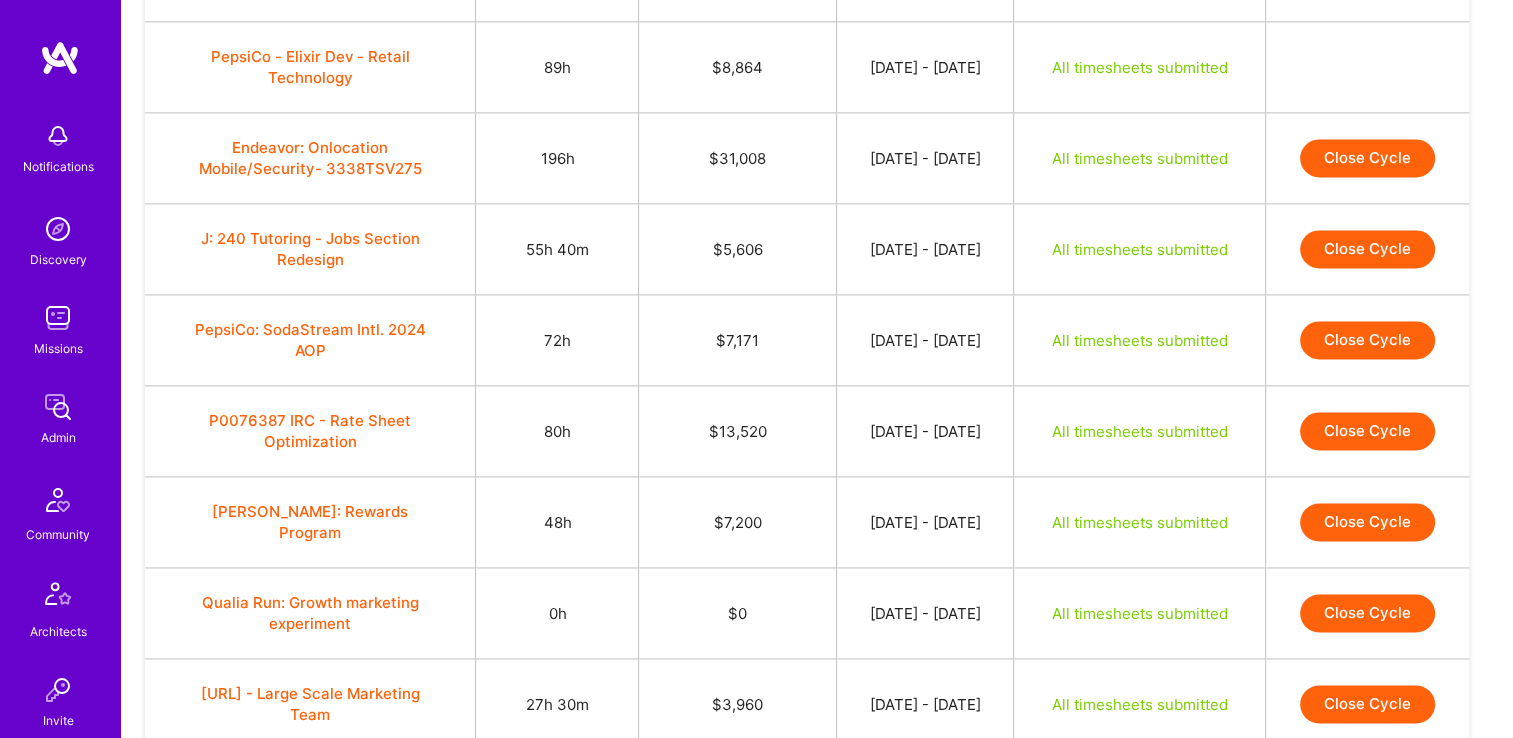 click on "Close Cycle" at bounding box center [1367, 249] 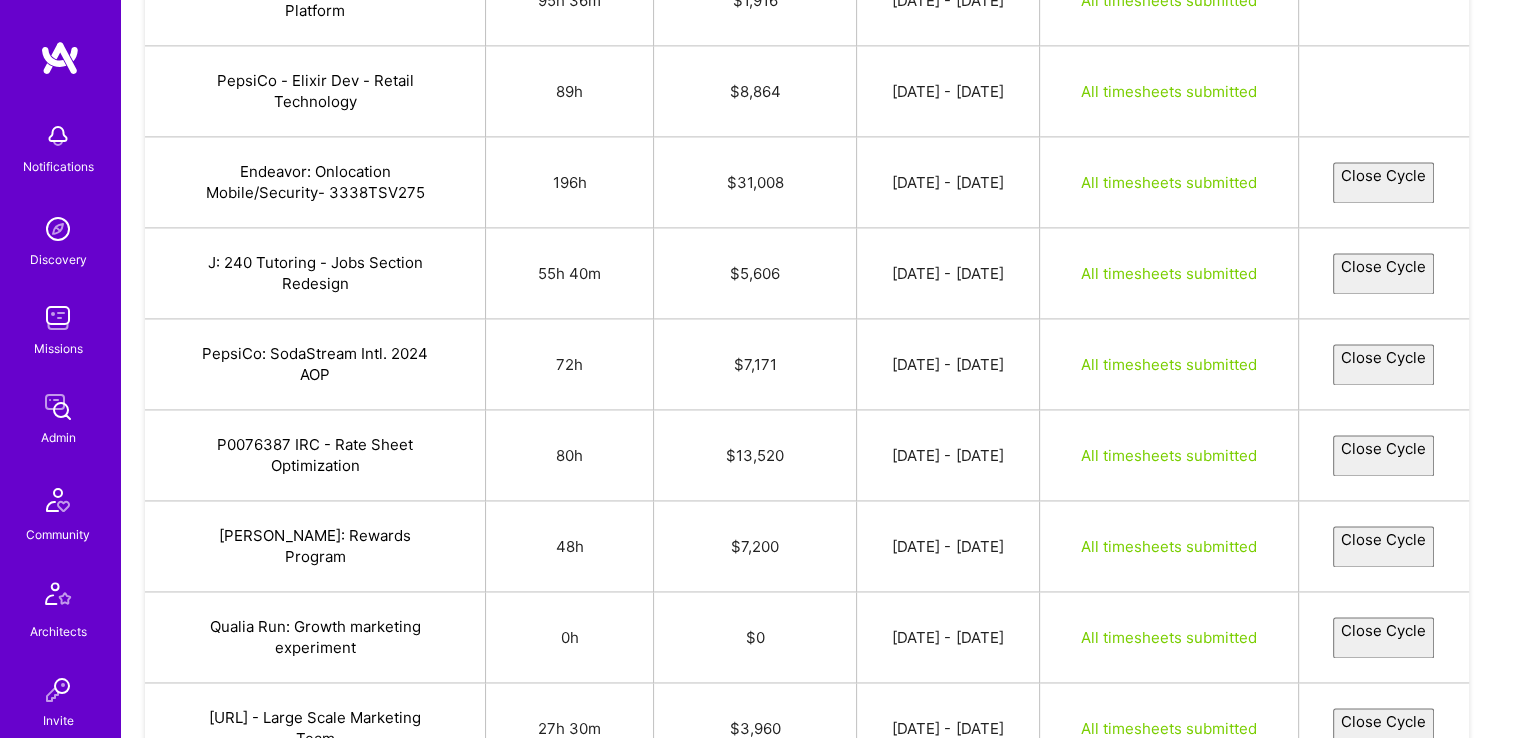 select on "68637cd5cd9e8396b422cd2d" 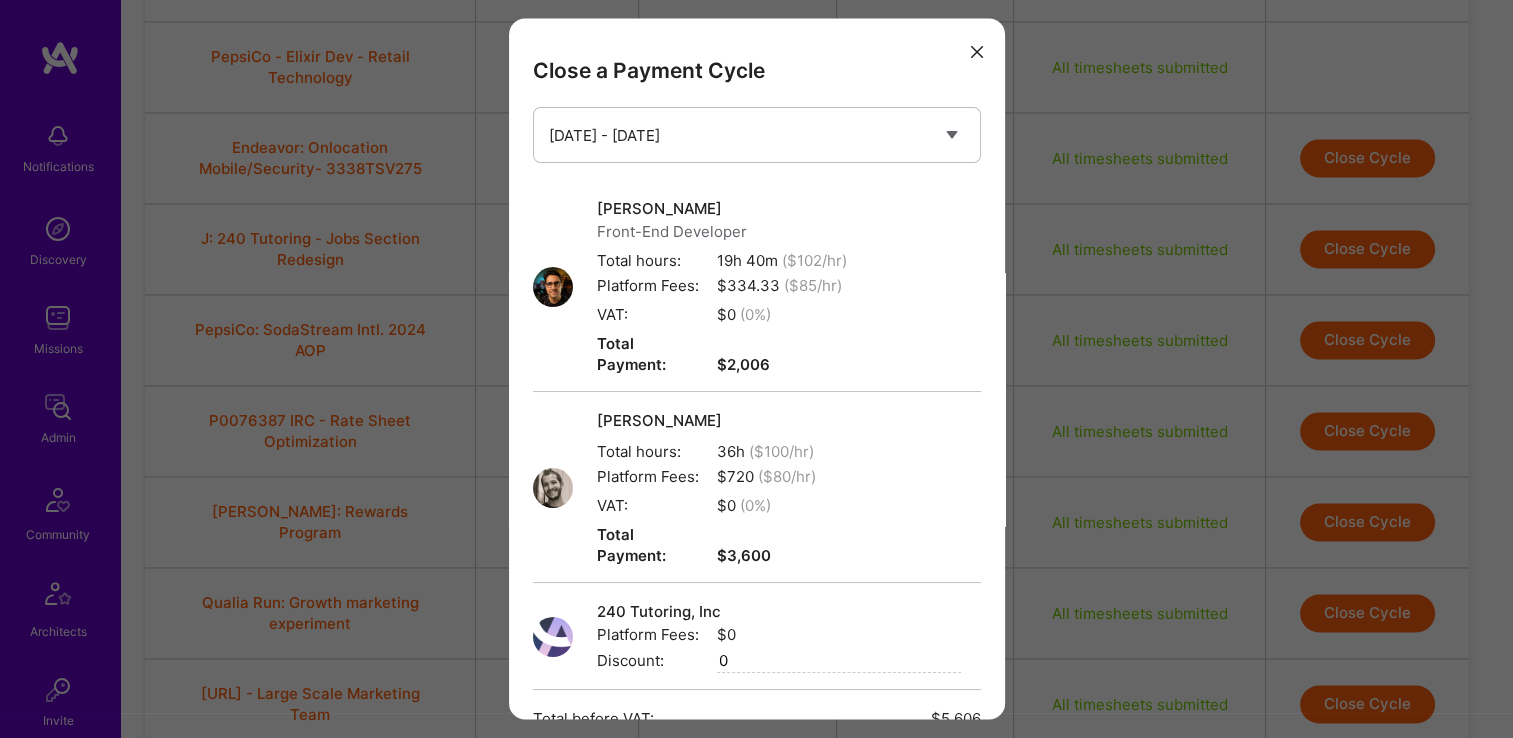 scroll, scrollTop: 243, scrollLeft: 0, axis: vertical 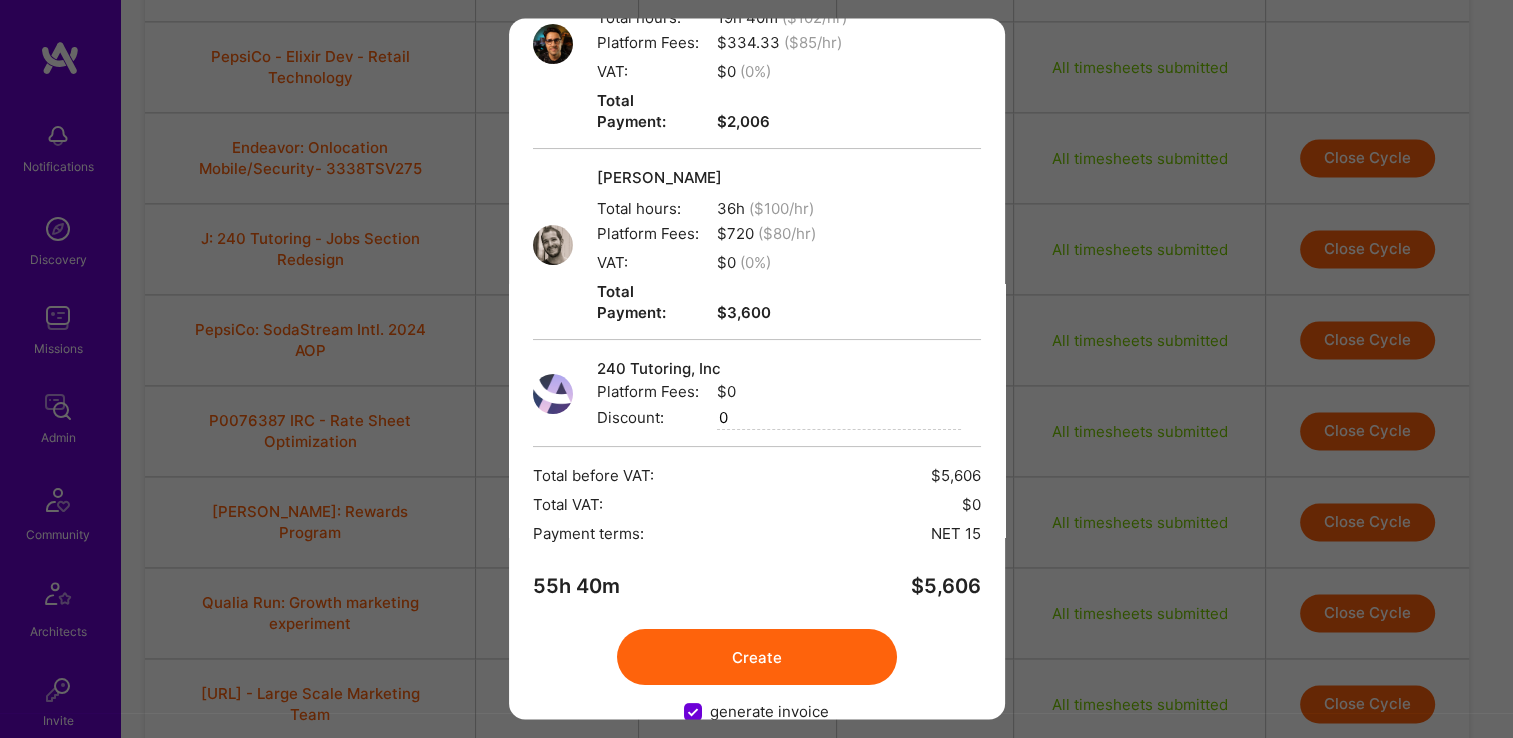 click on "Create" at bounding box center (757, 658) 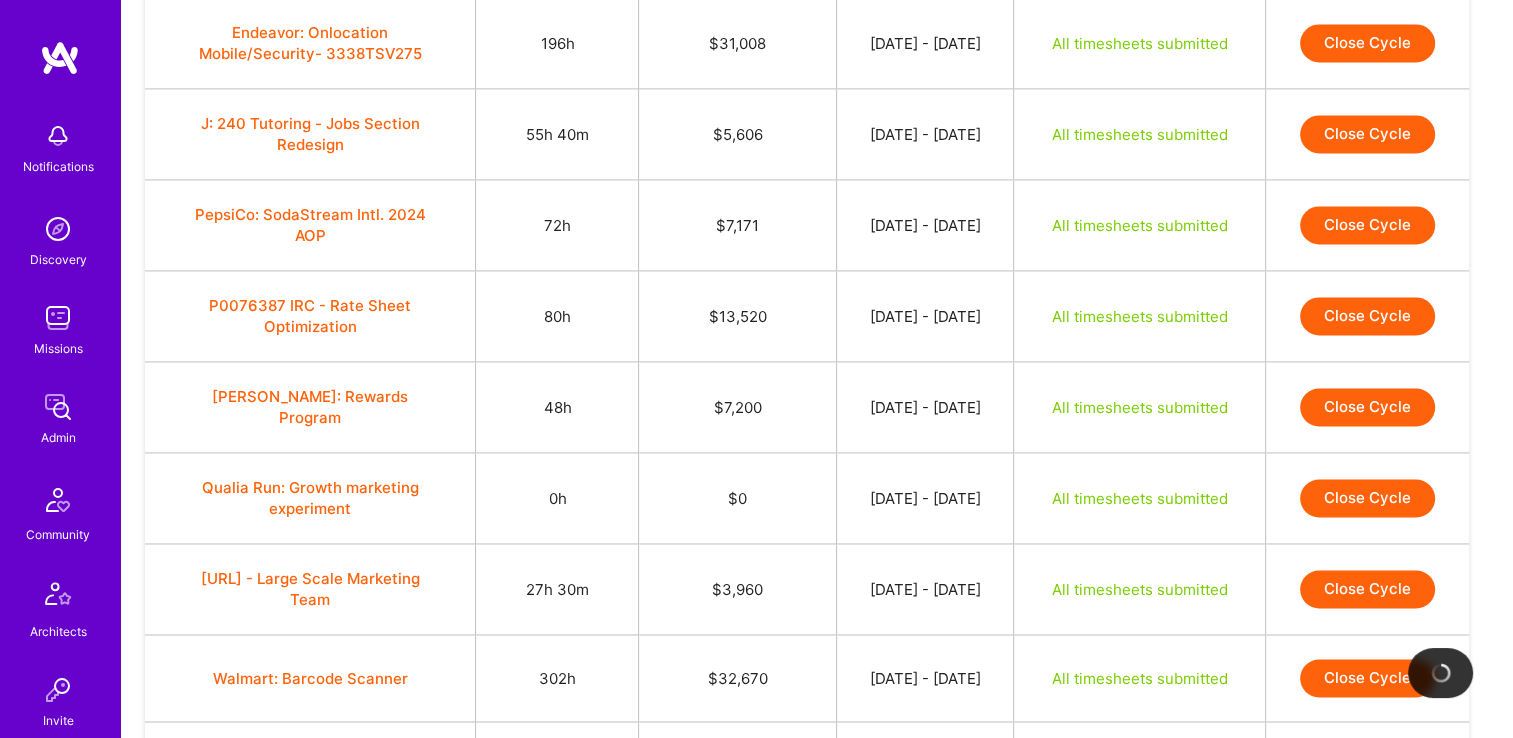 scroll, scrollTop: 2929, scrollLeft: 0, axis: vertical 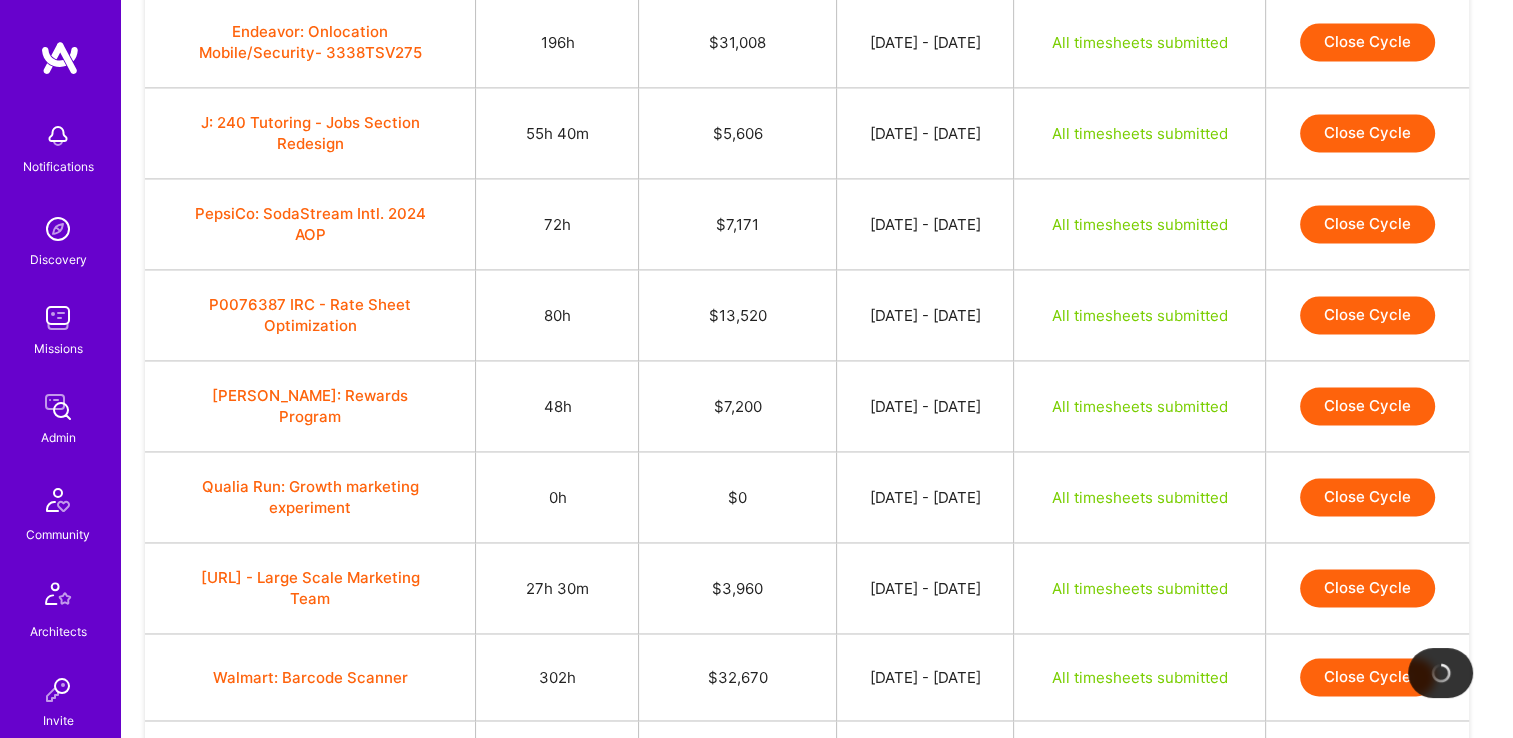 click on "All timesheets submitted" at bounding box center [1140, 224] 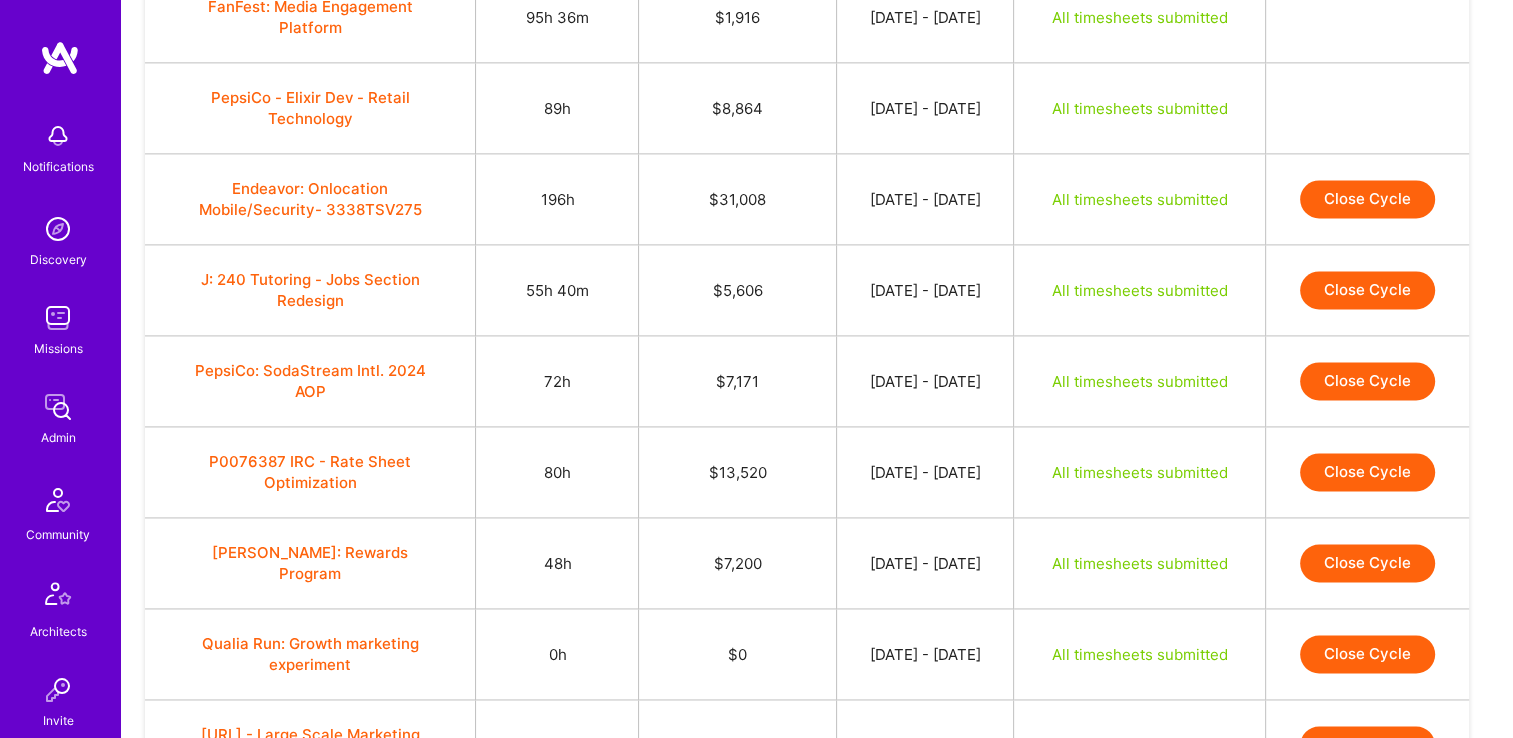 scroll, scrollTop: 2769, scrollLeft: 0, axis: vertical 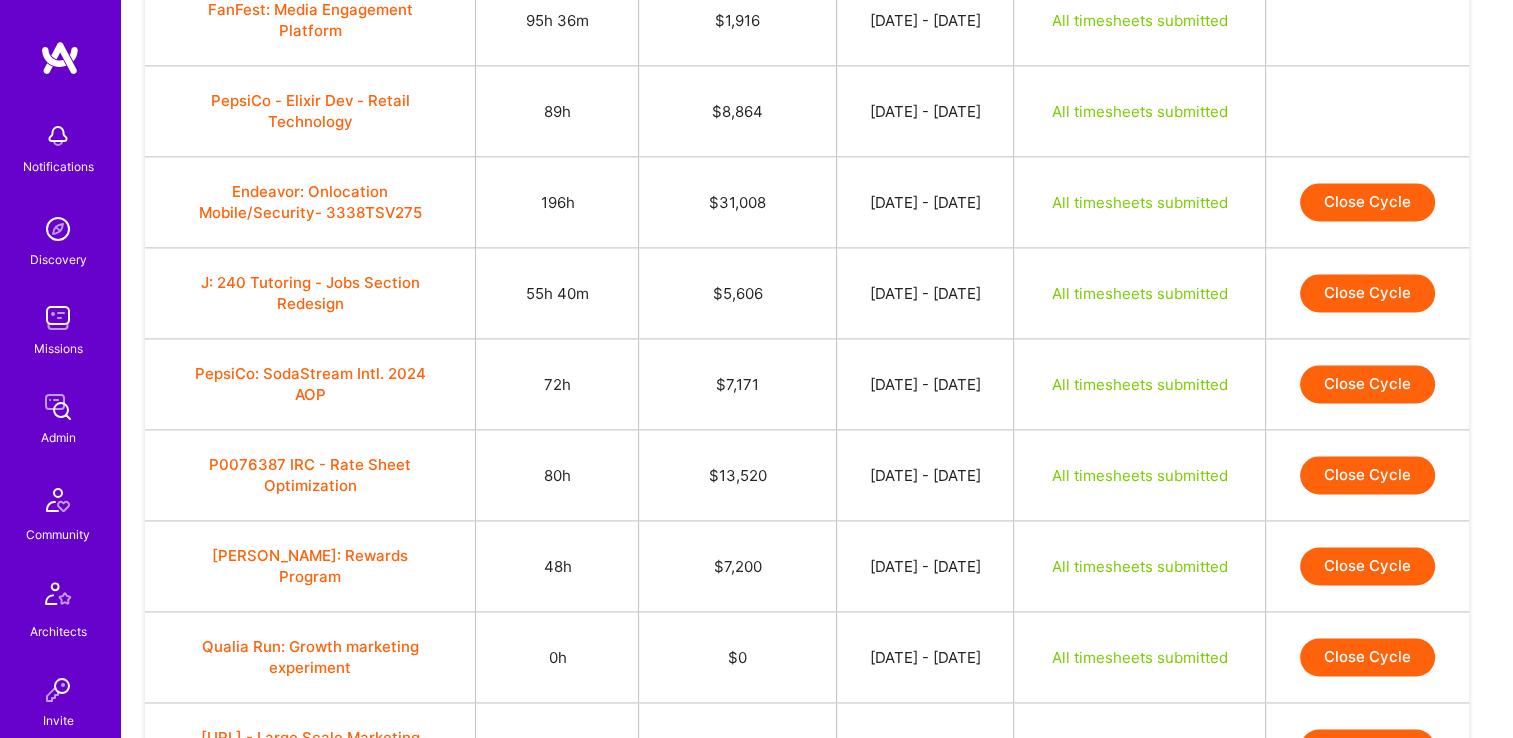 click on "Close Cycle" at bounding box center (1367, 202) 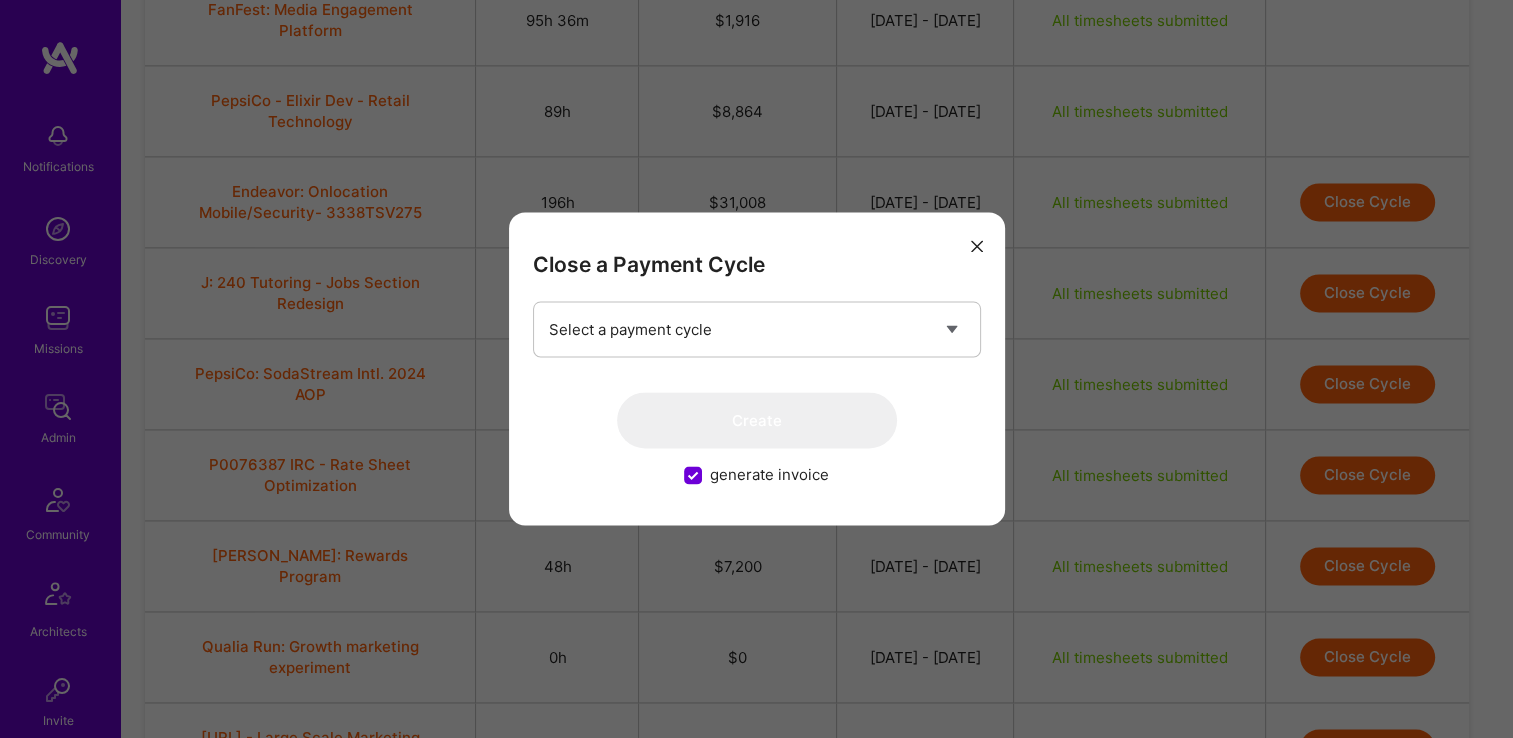 click at bounding box center (977, 244) 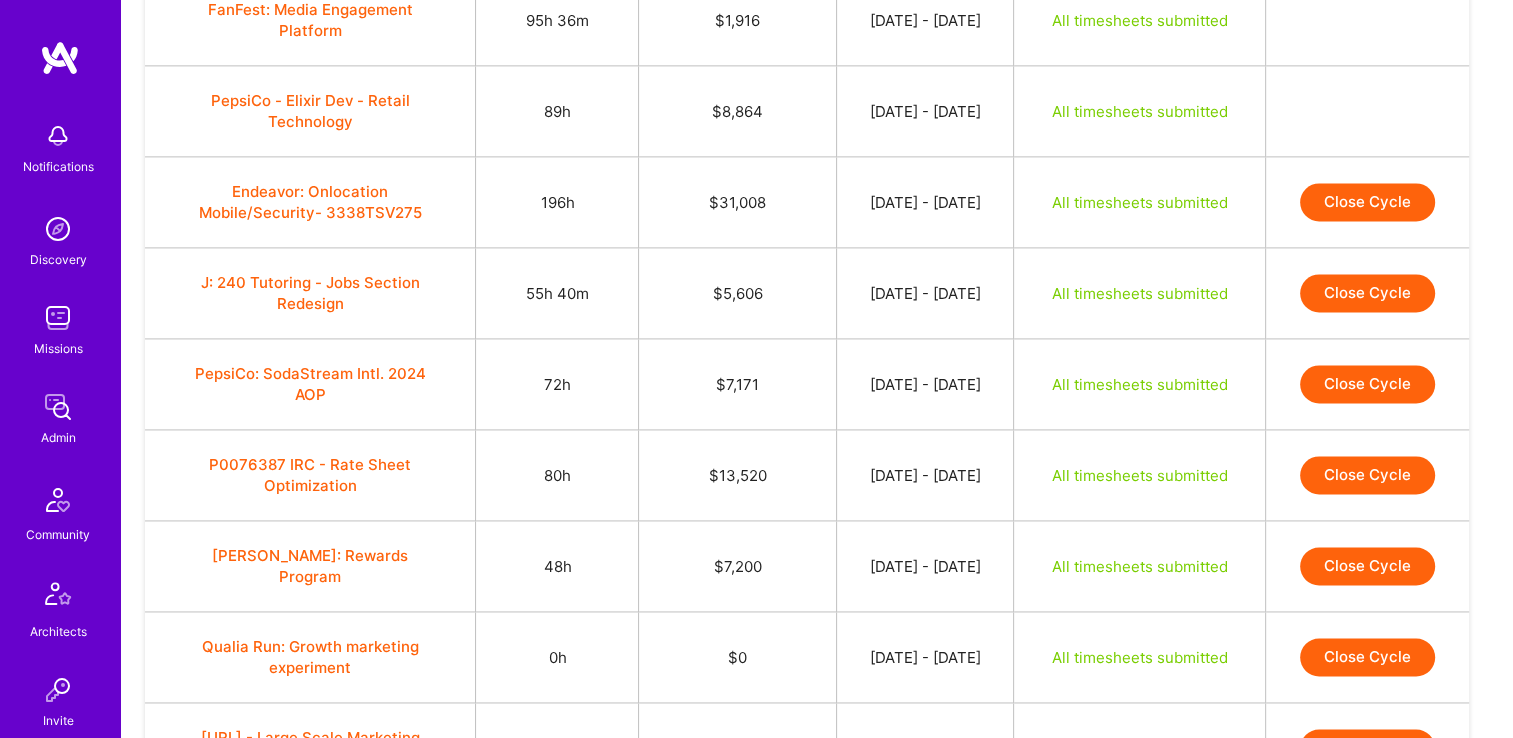 click on "Close Cycle" at bounding box center [1367, 293] 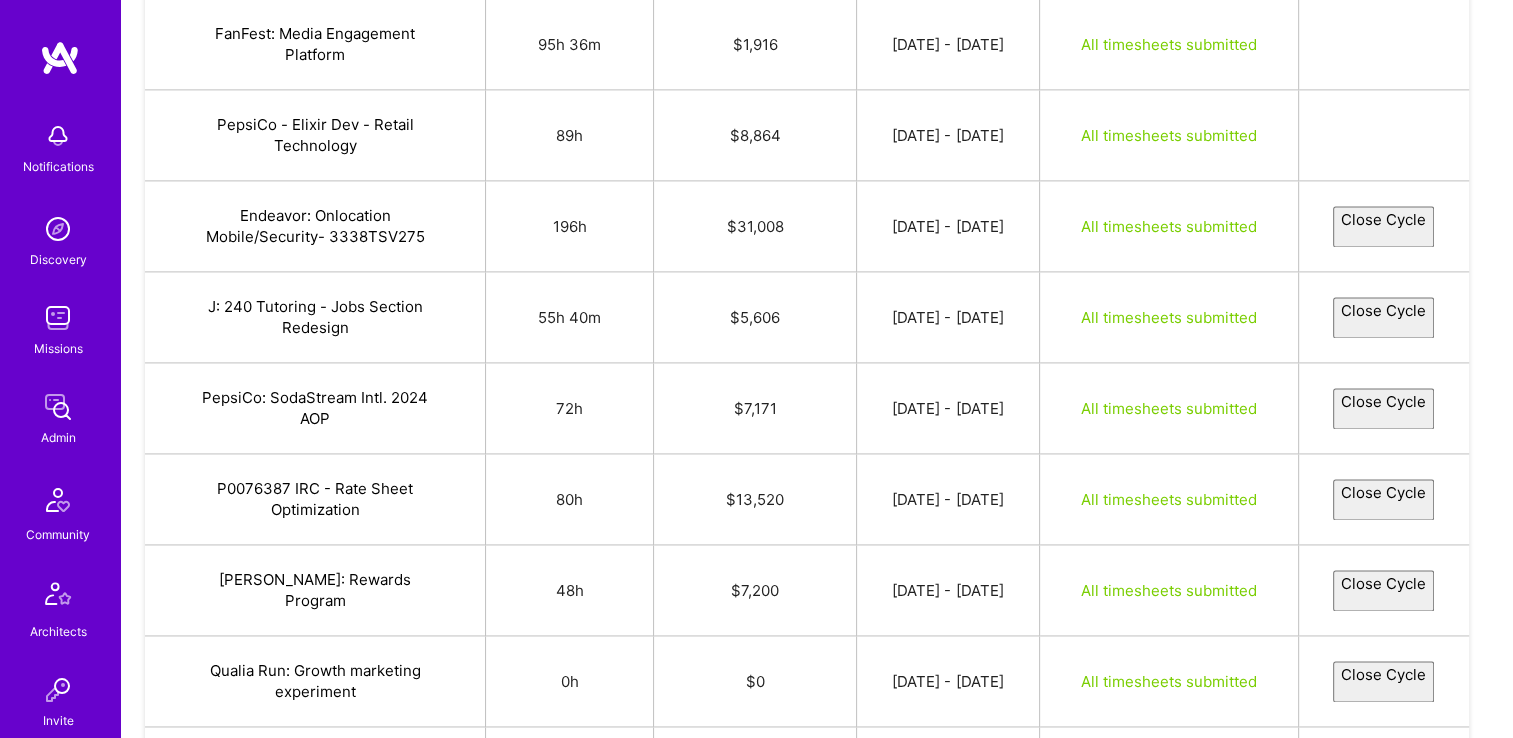 select on "660886e20c11ca0011c9eea2" 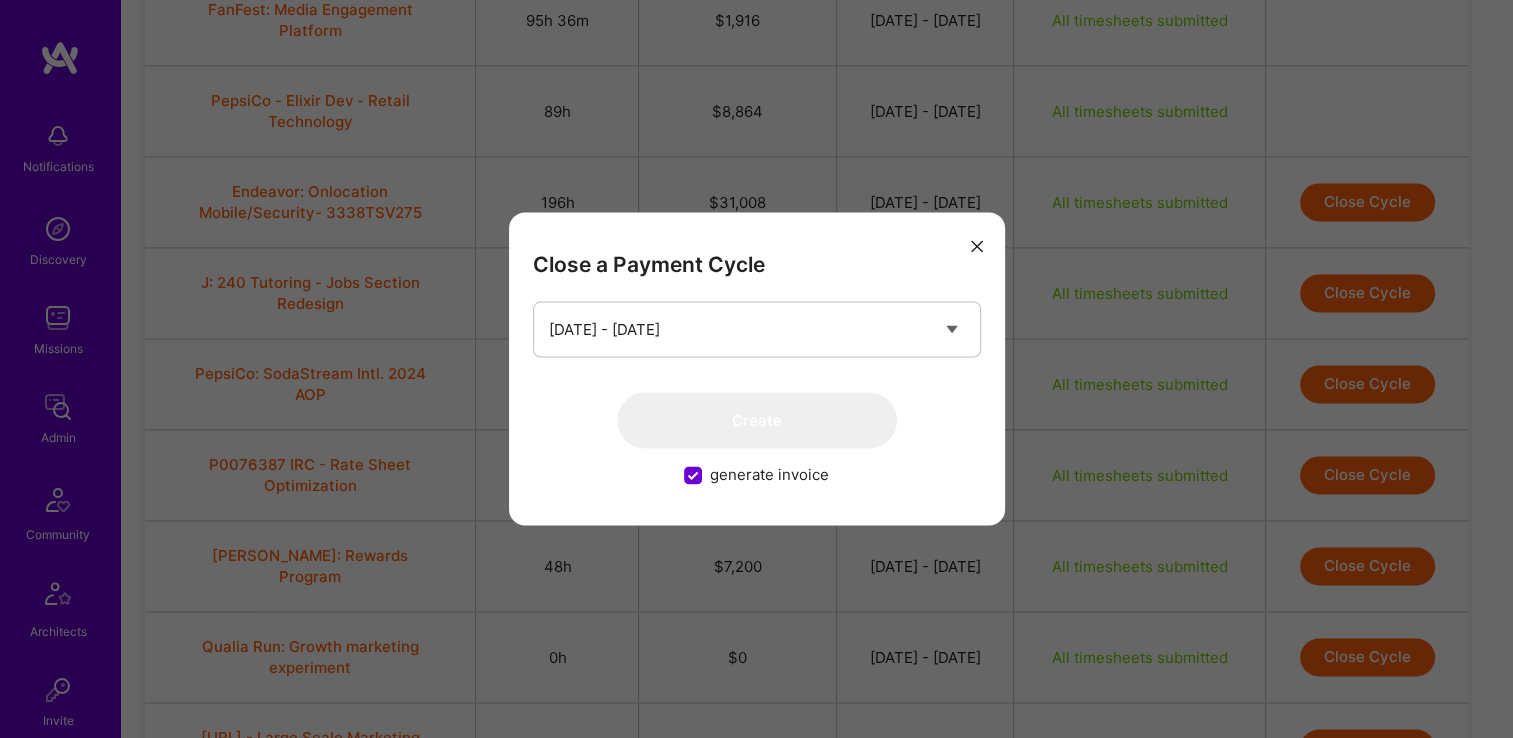 click at bounding box center (977, 246) 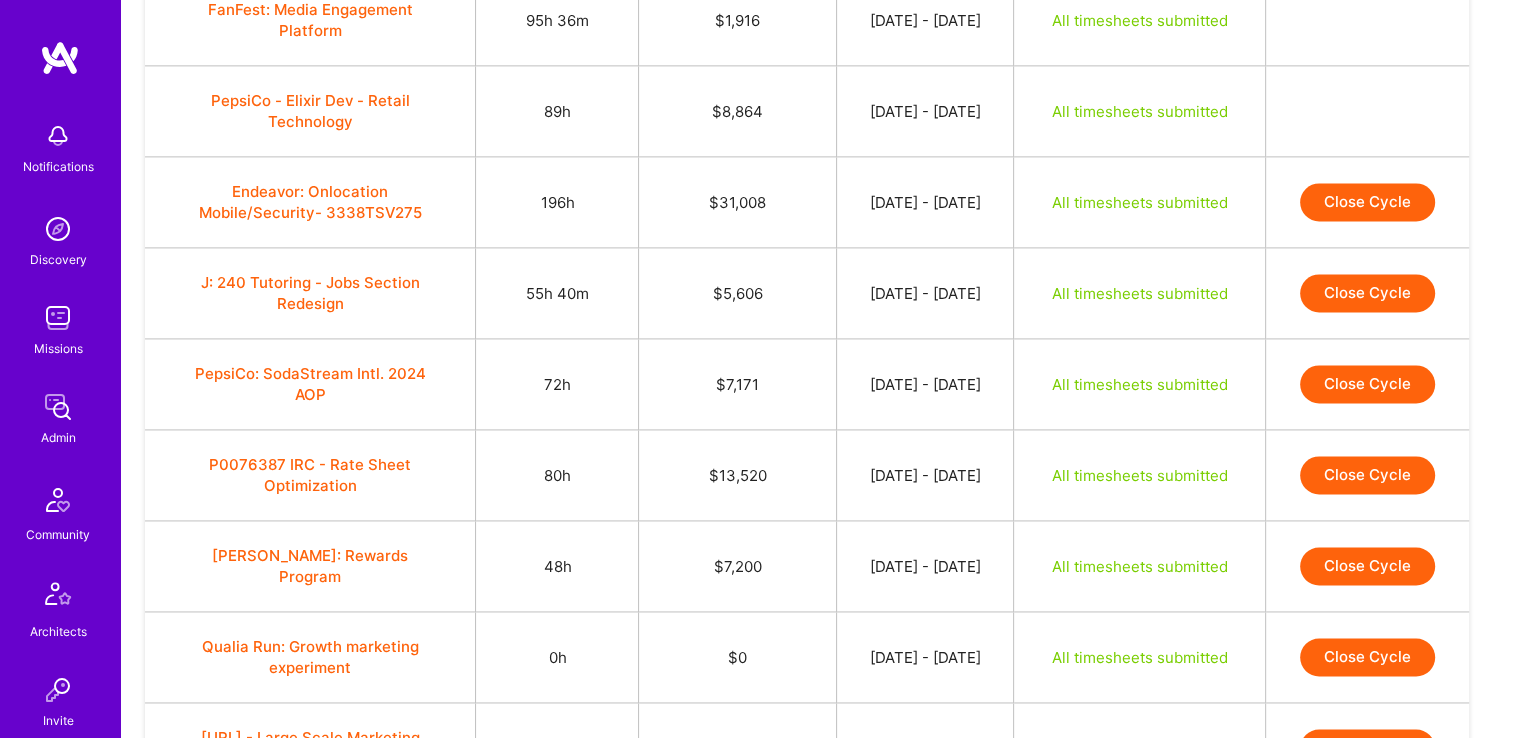 click on "Close Cycle" at bounding box center [1367, 384] 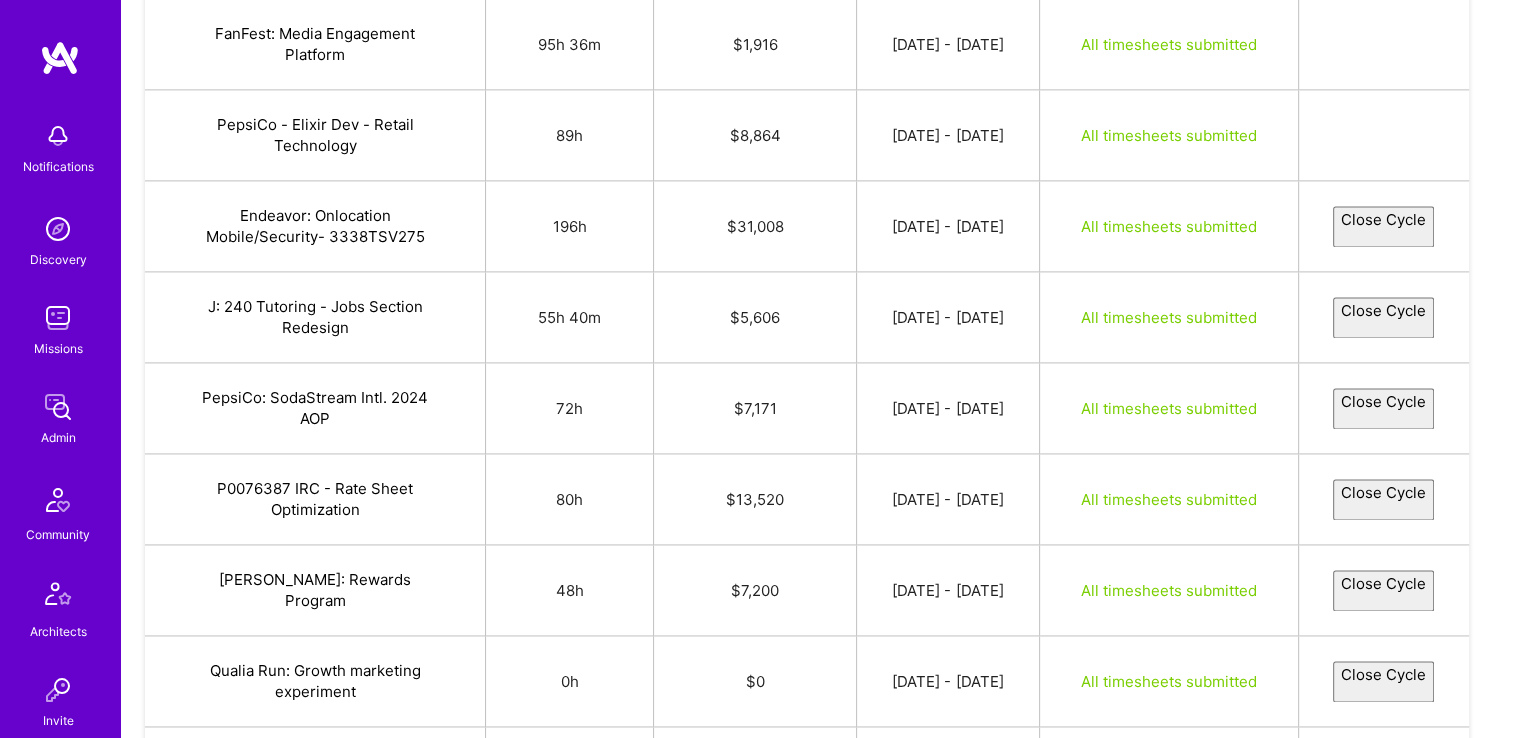select on "6863be5fcd9e83dd8622ce45" 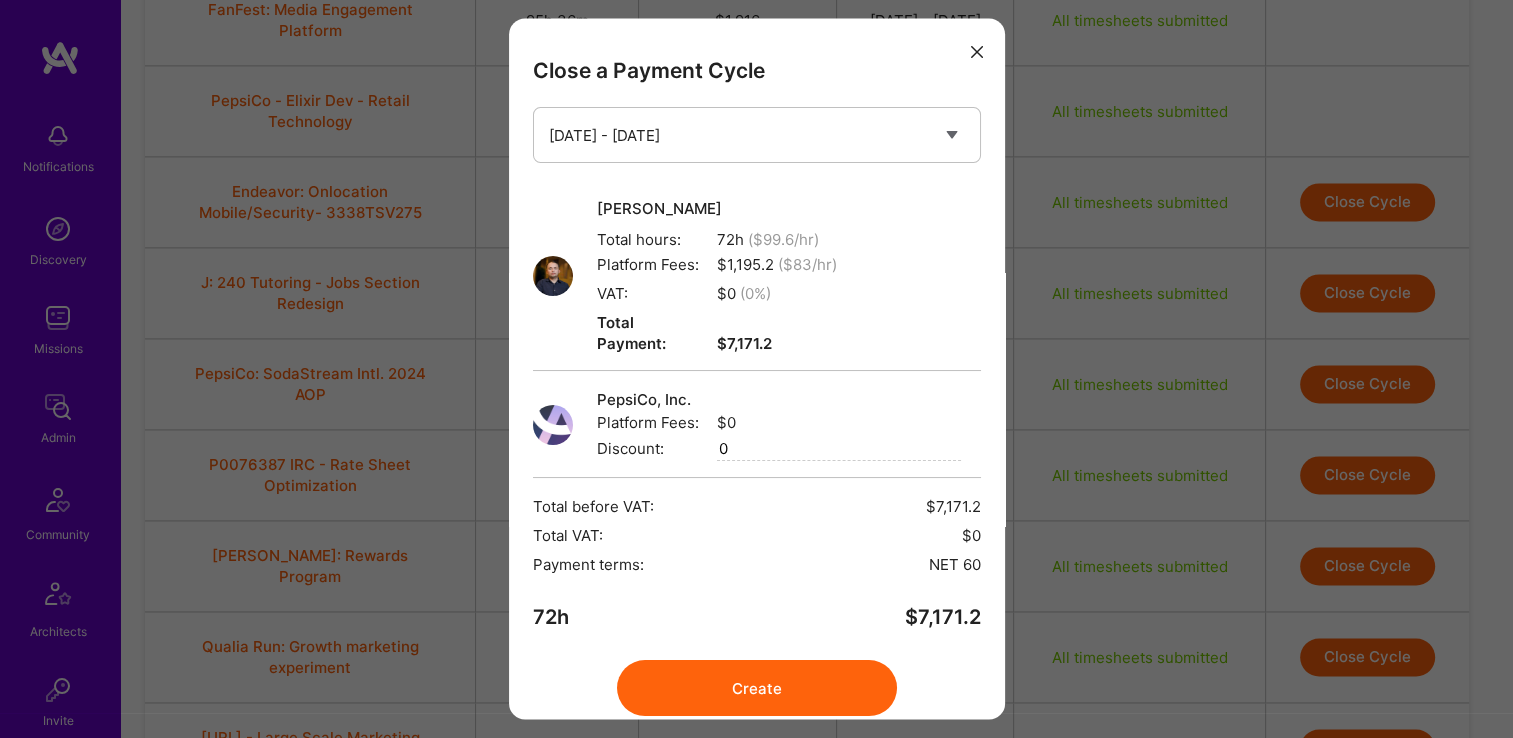 scroll, scrollTop: 52, scrollLeft: 0, axis: vertical 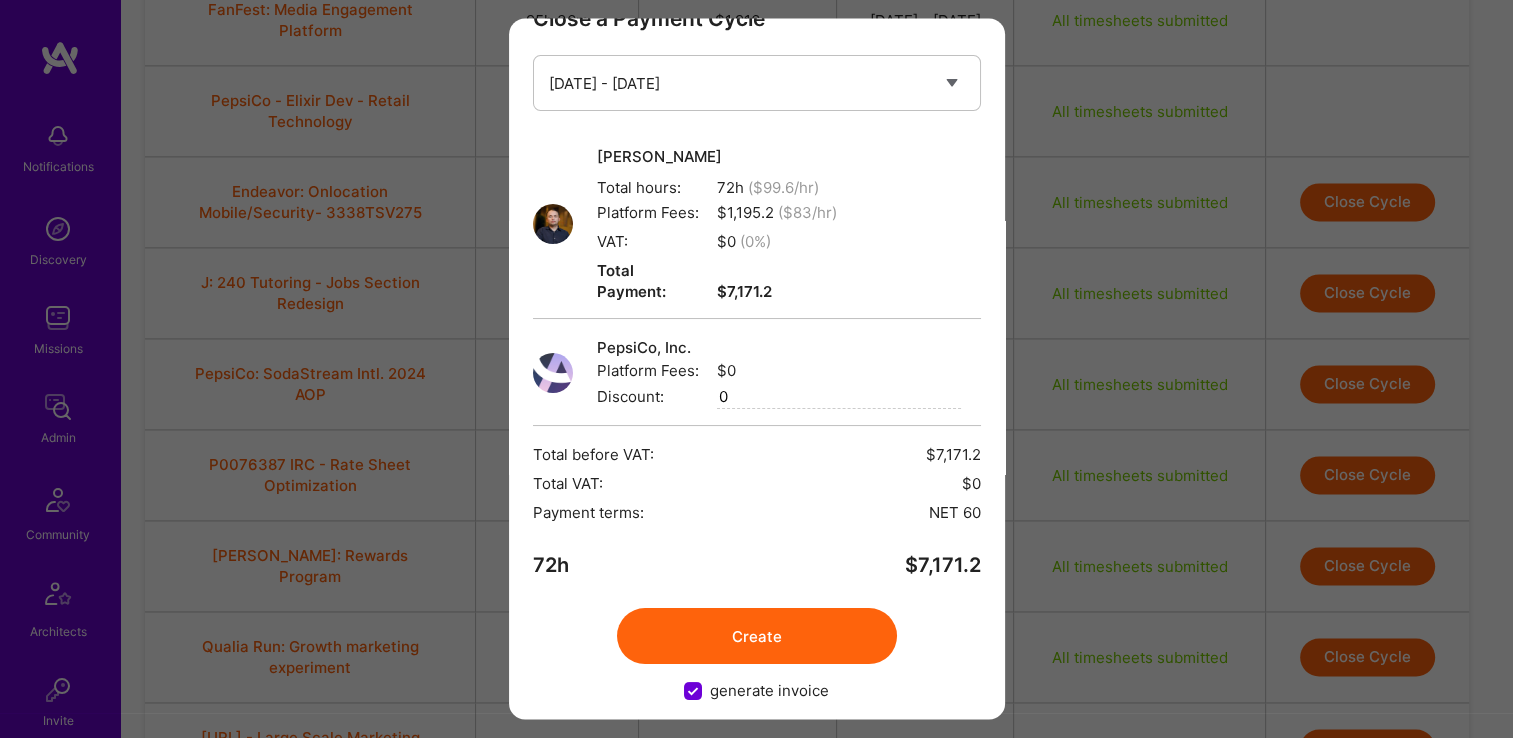 click on "Create" at bounding box center (757, 637) 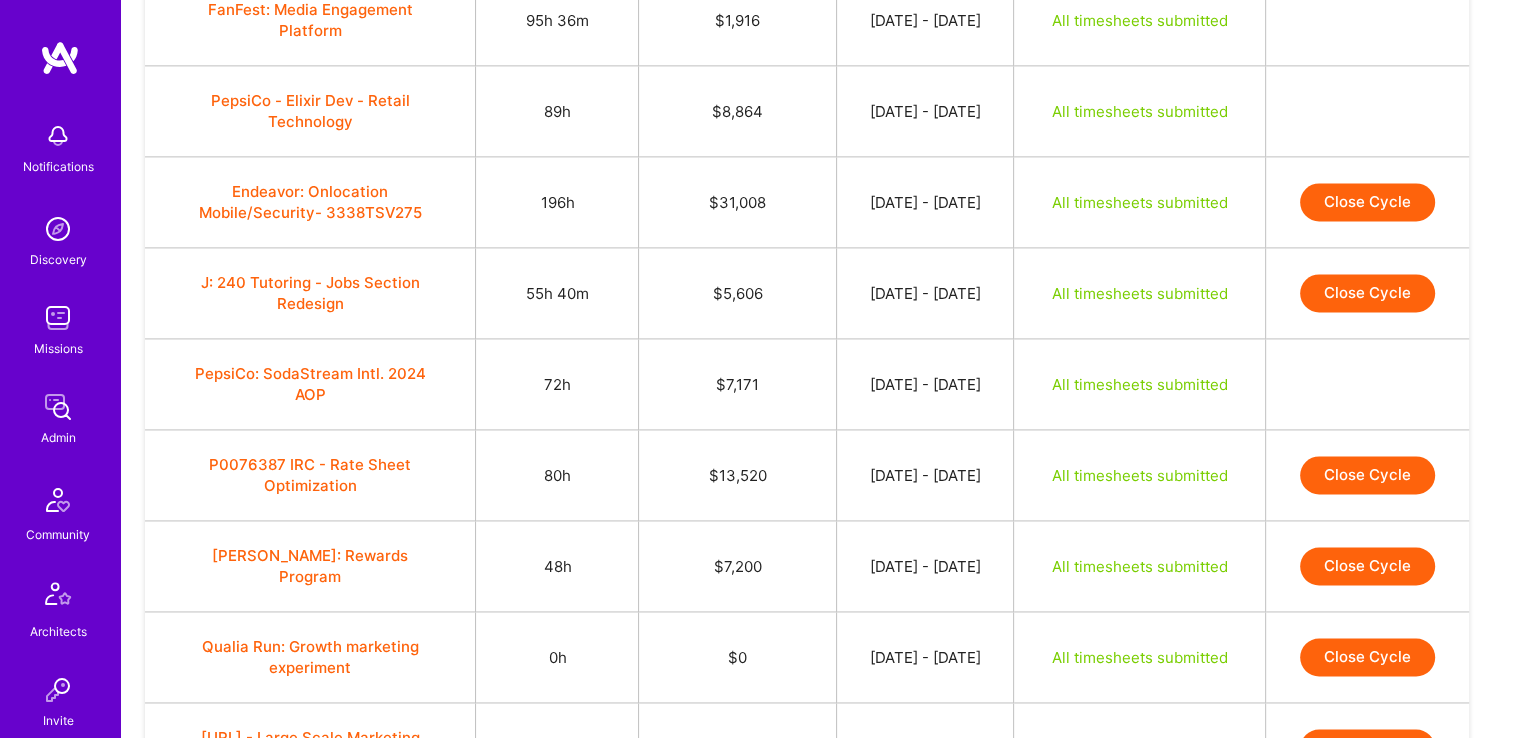 click on "Close Cycle" at bounding box center (1367, 475) 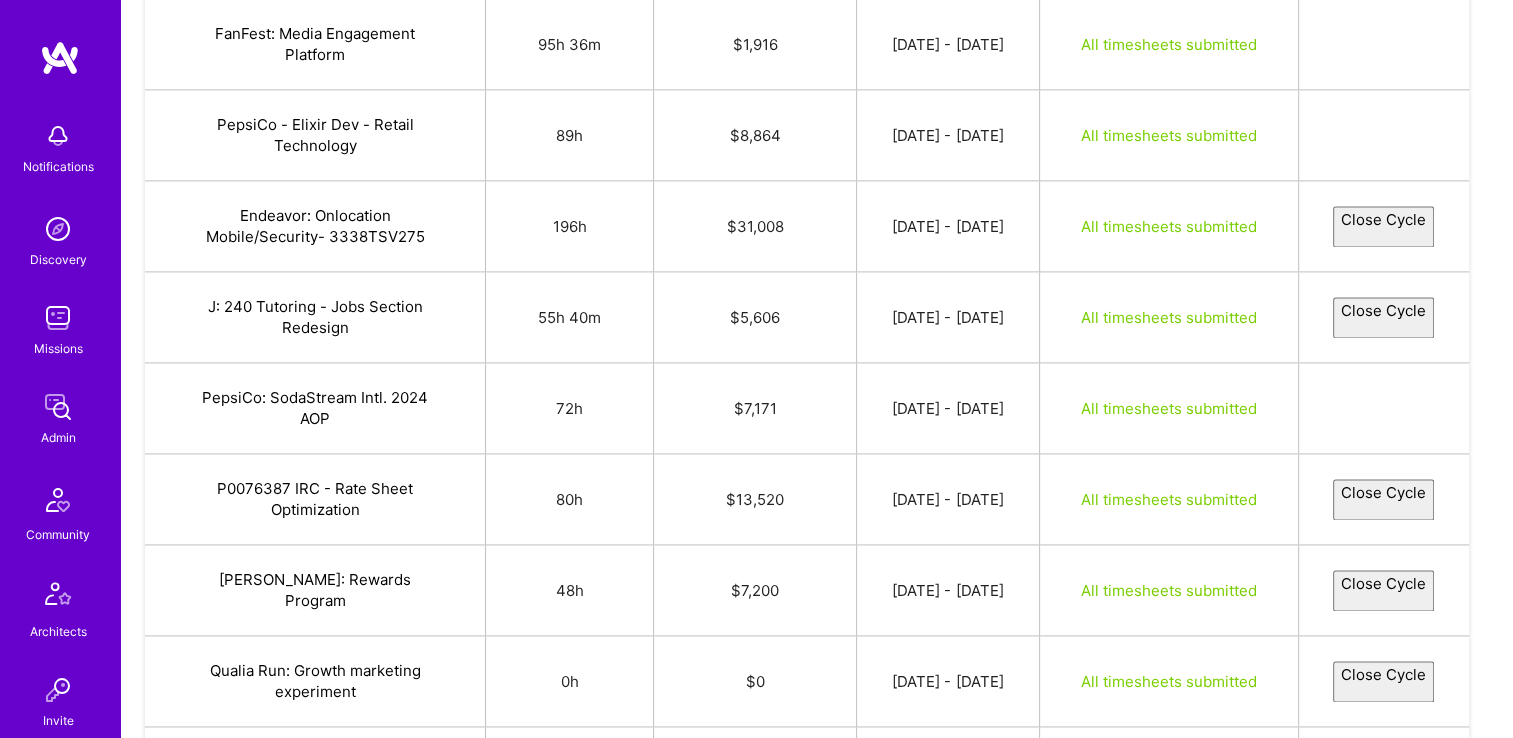select on "6864180021f1893e20ee854e" 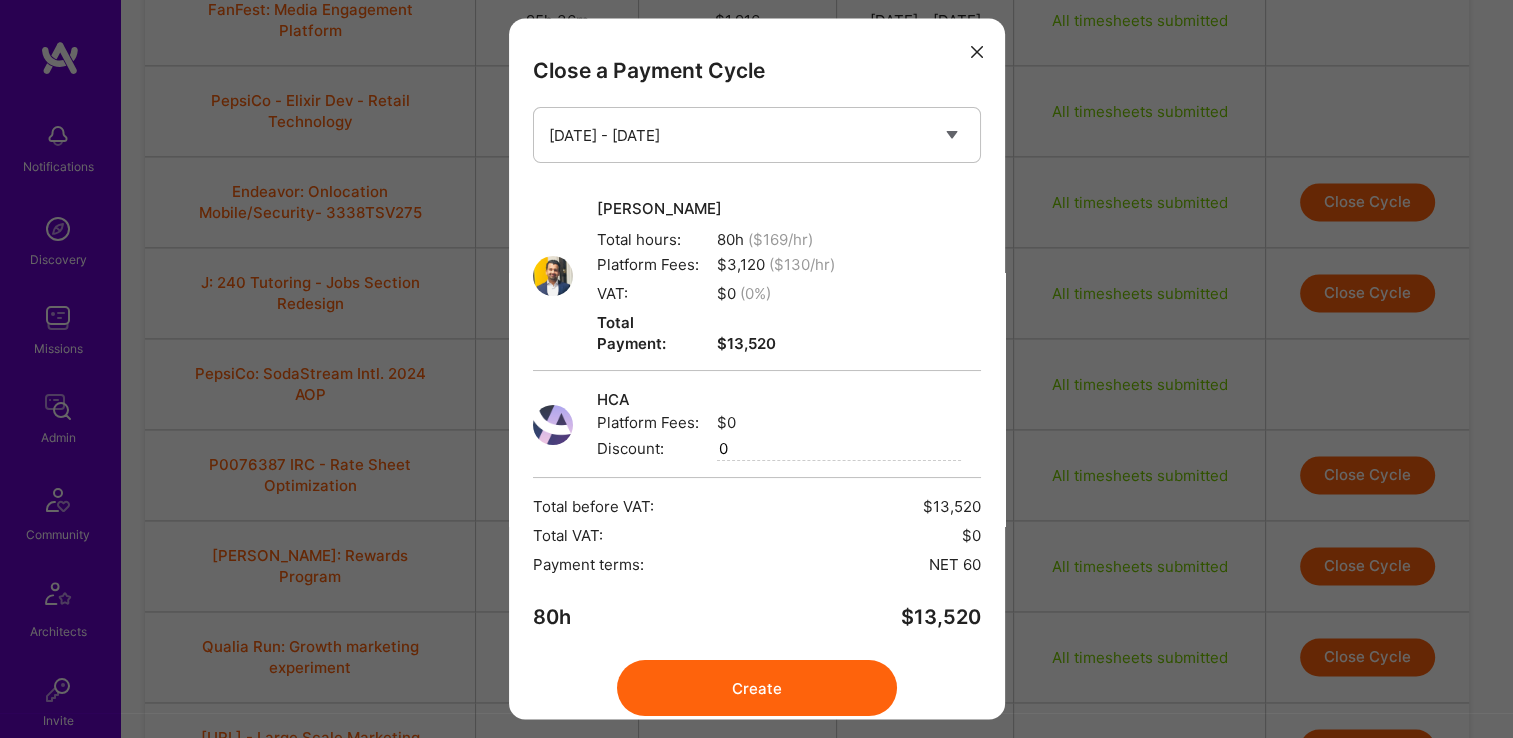 scroll, scrollTop: 52, scrollLeft: 0, axis: vertical 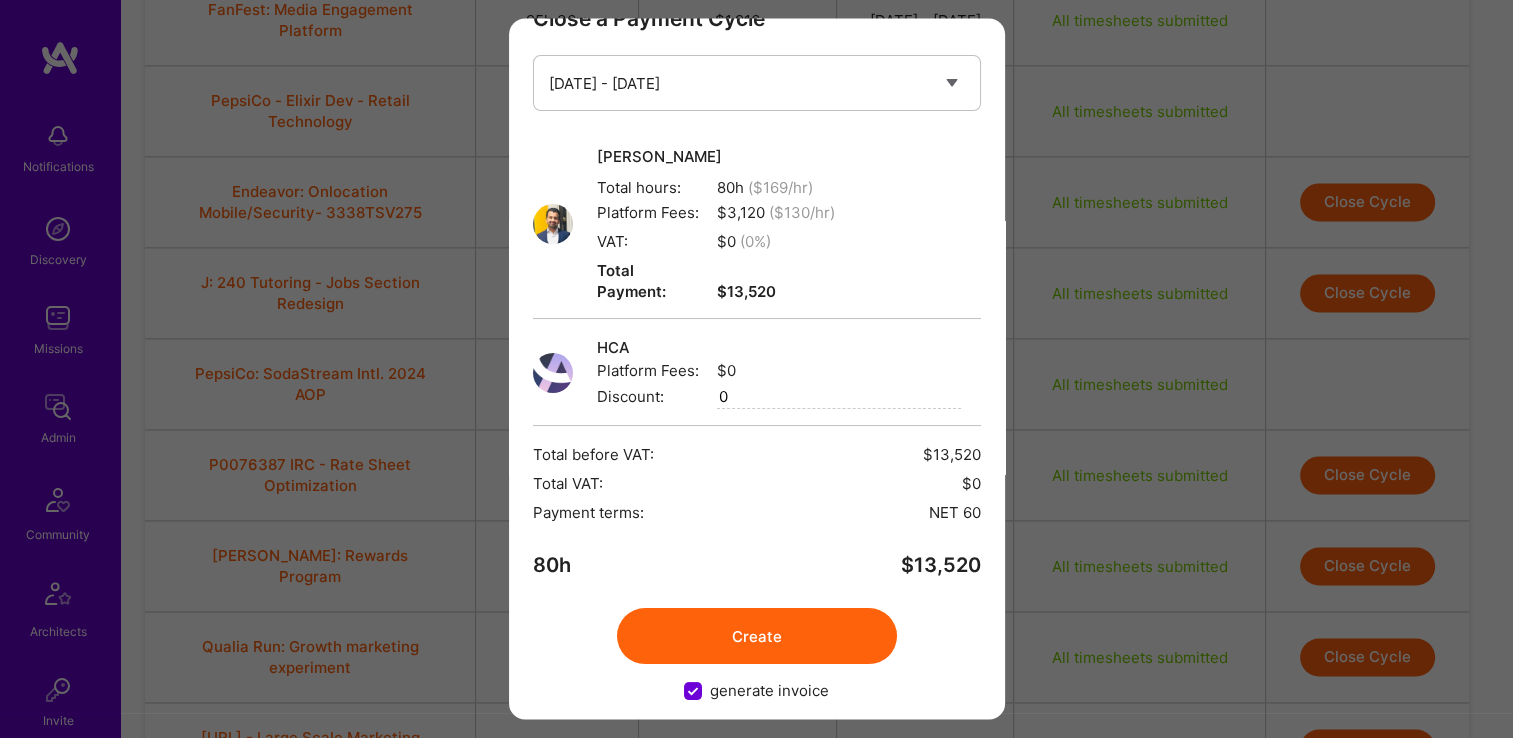 click on "Create" at bounding box center (757, 637) 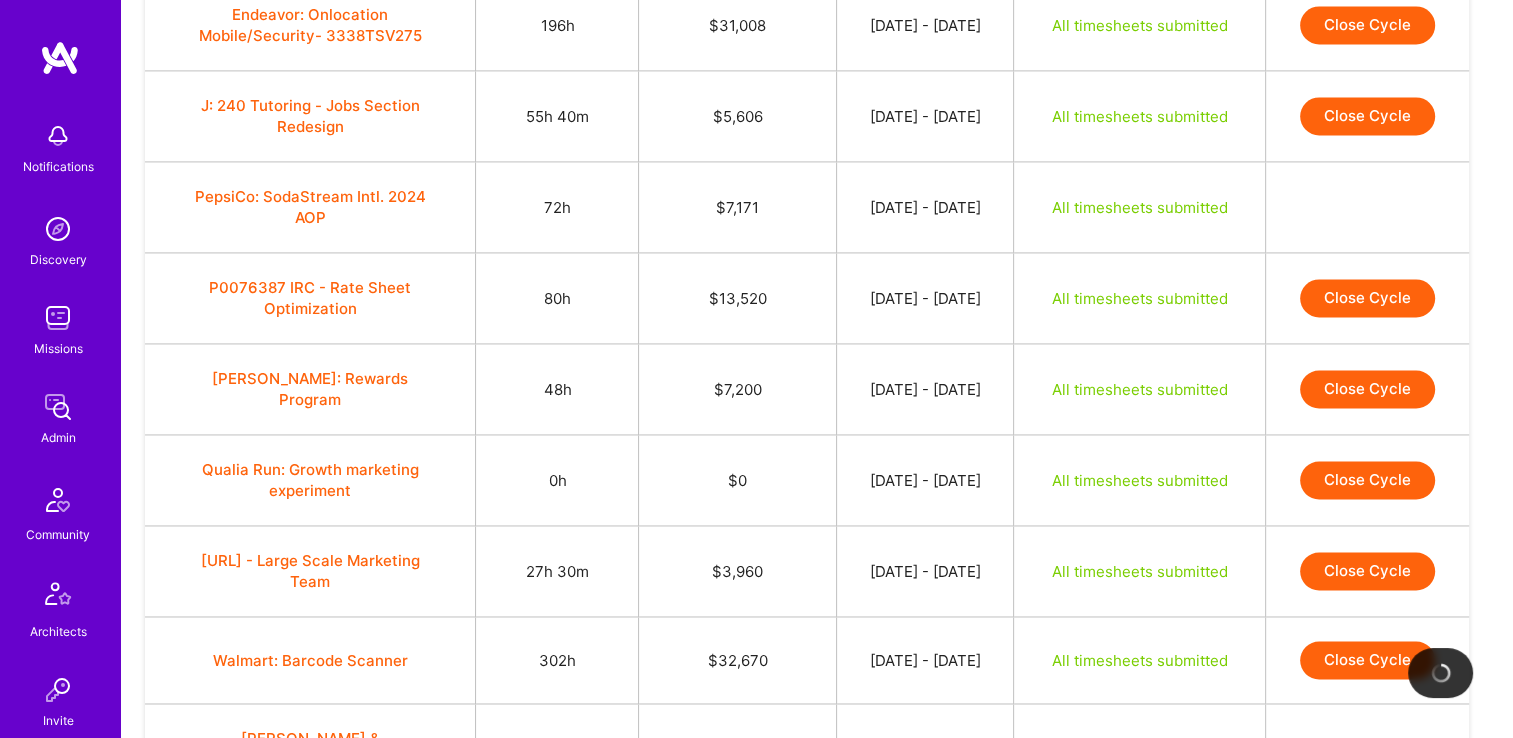 scroll, scrollTop: 2967, scrollLeft: 0, axis: vertical 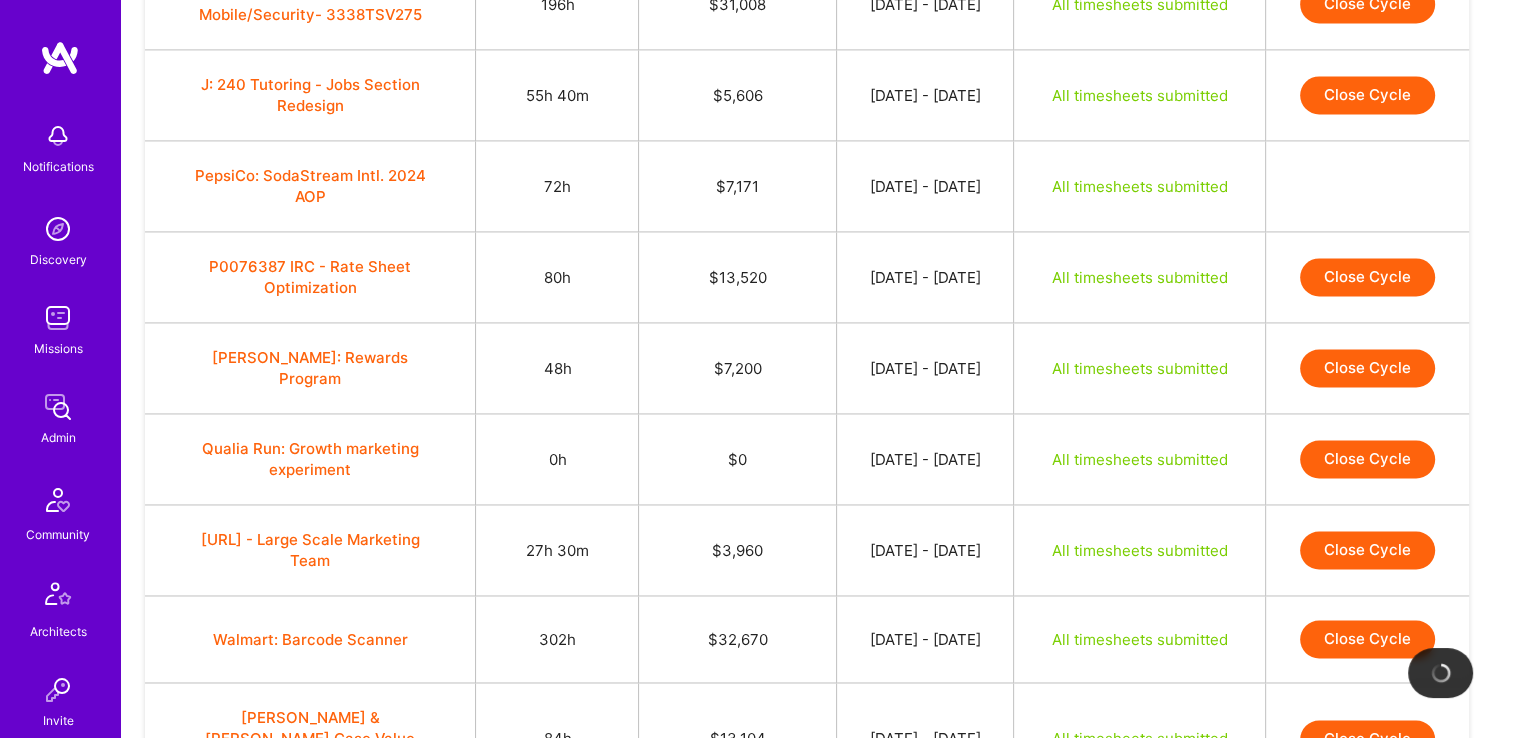 click on "Close Cycle" at bounding box center (1367, 368) 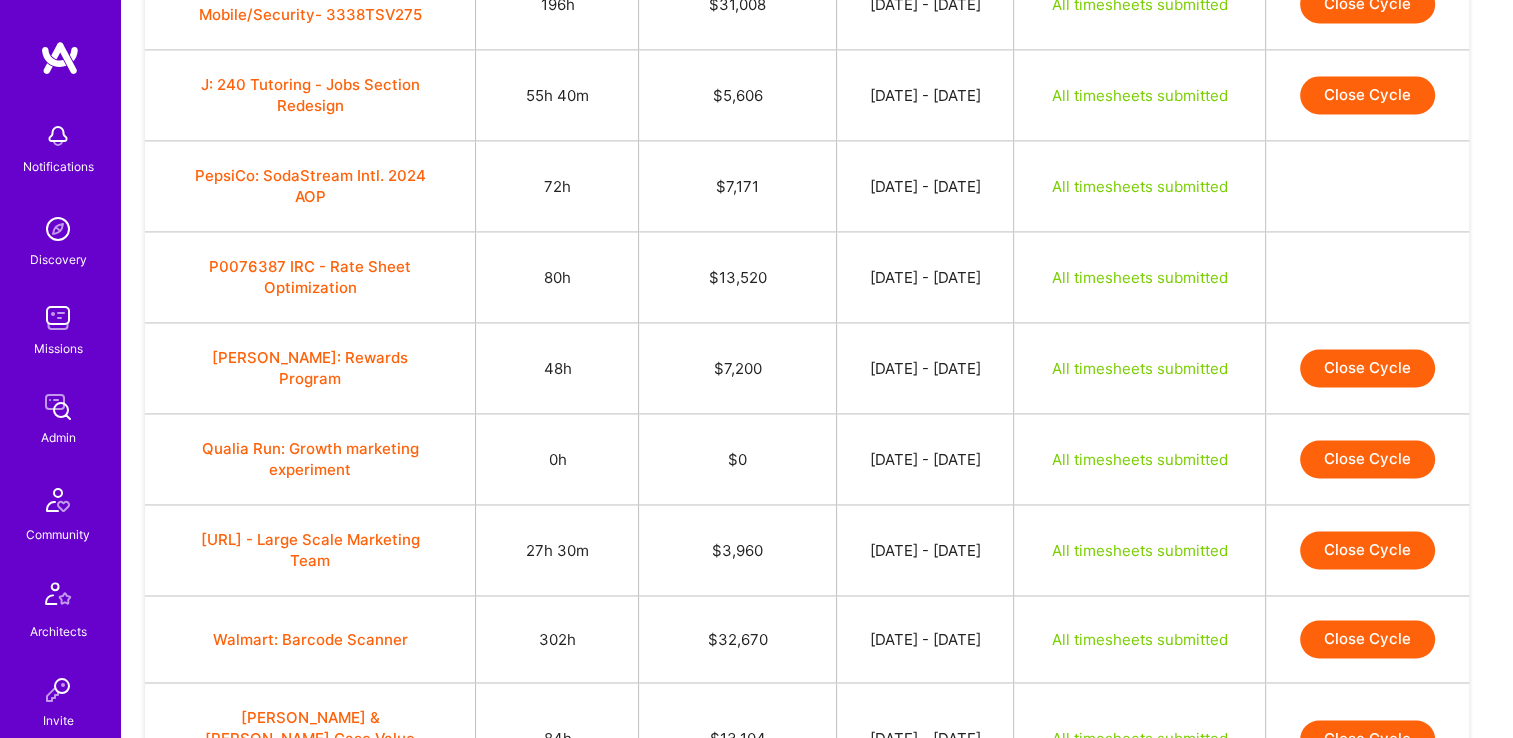 click on "Close Cycle" at bounding box center (1367, 368) 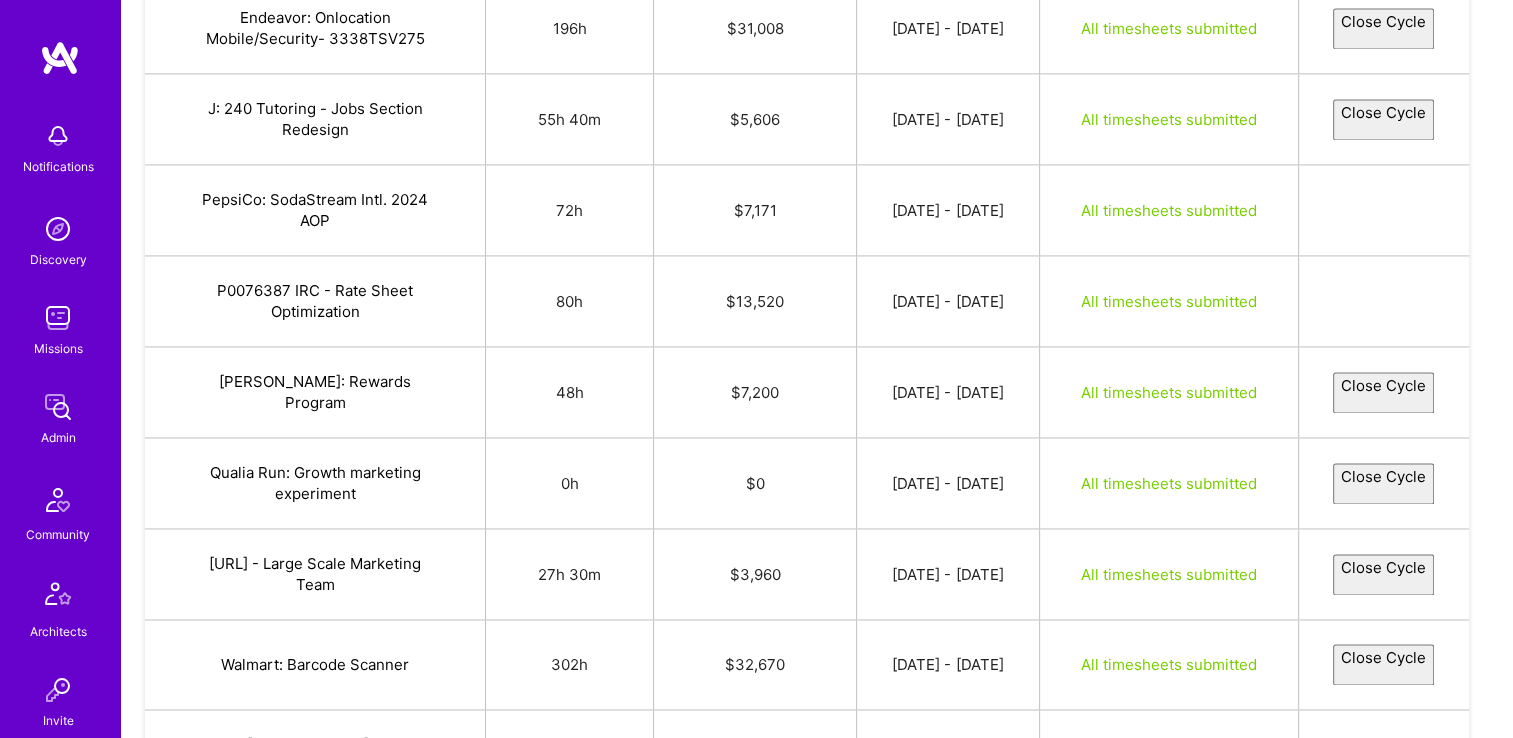 select on "686d26359a983b75e1209c2a" 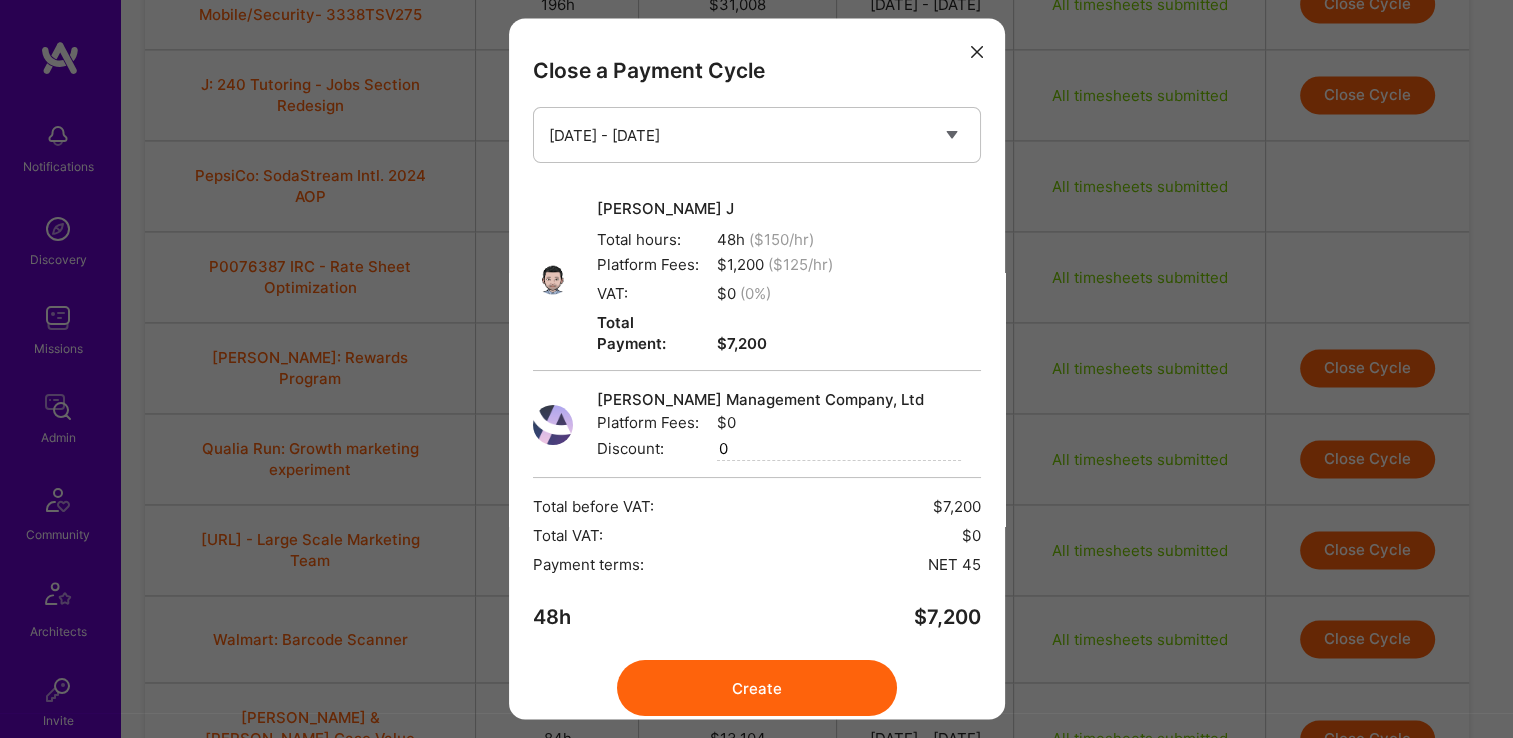 scroll, scrollTop: 52, scrollLeft: 0, axis: vertical 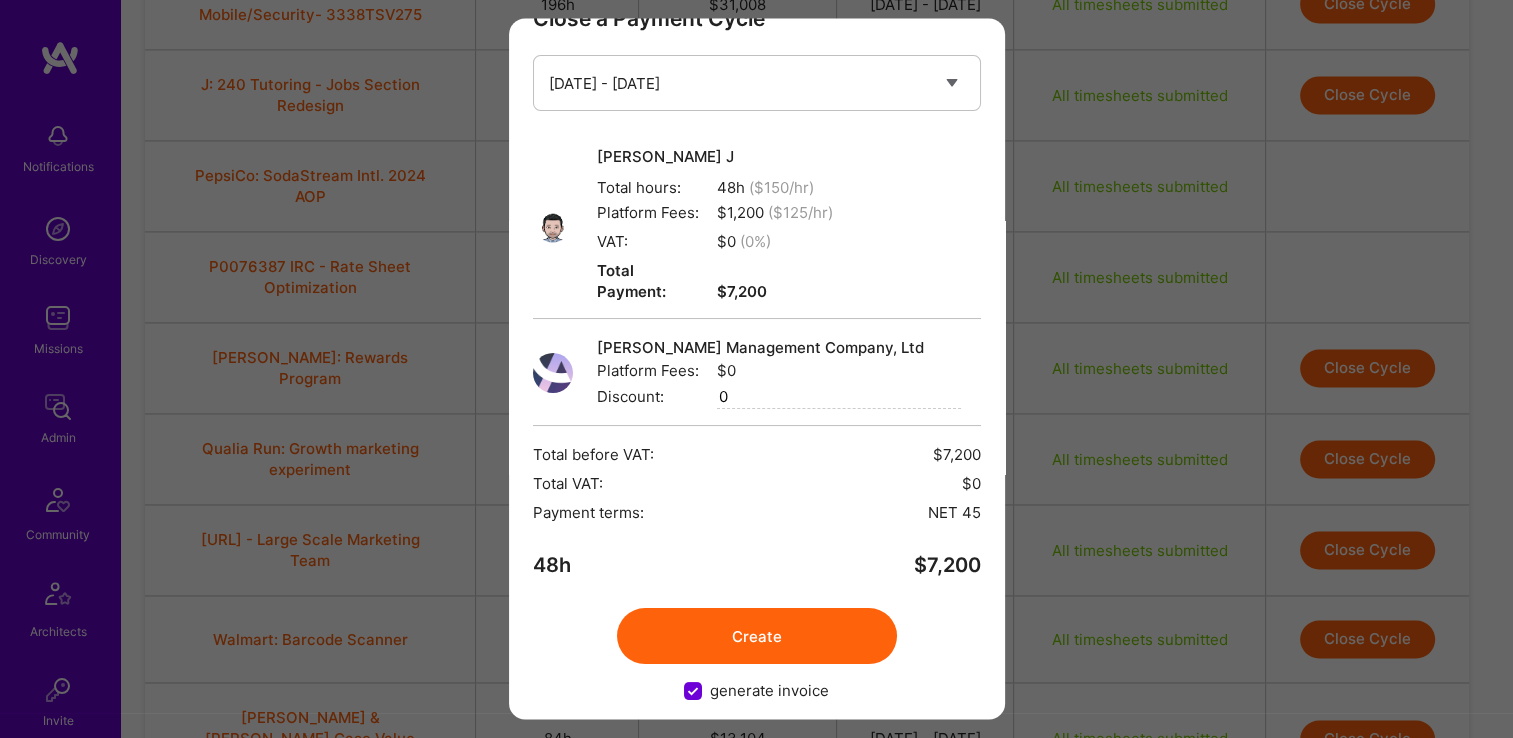 click on "Create" at bounding box center [757, 637] 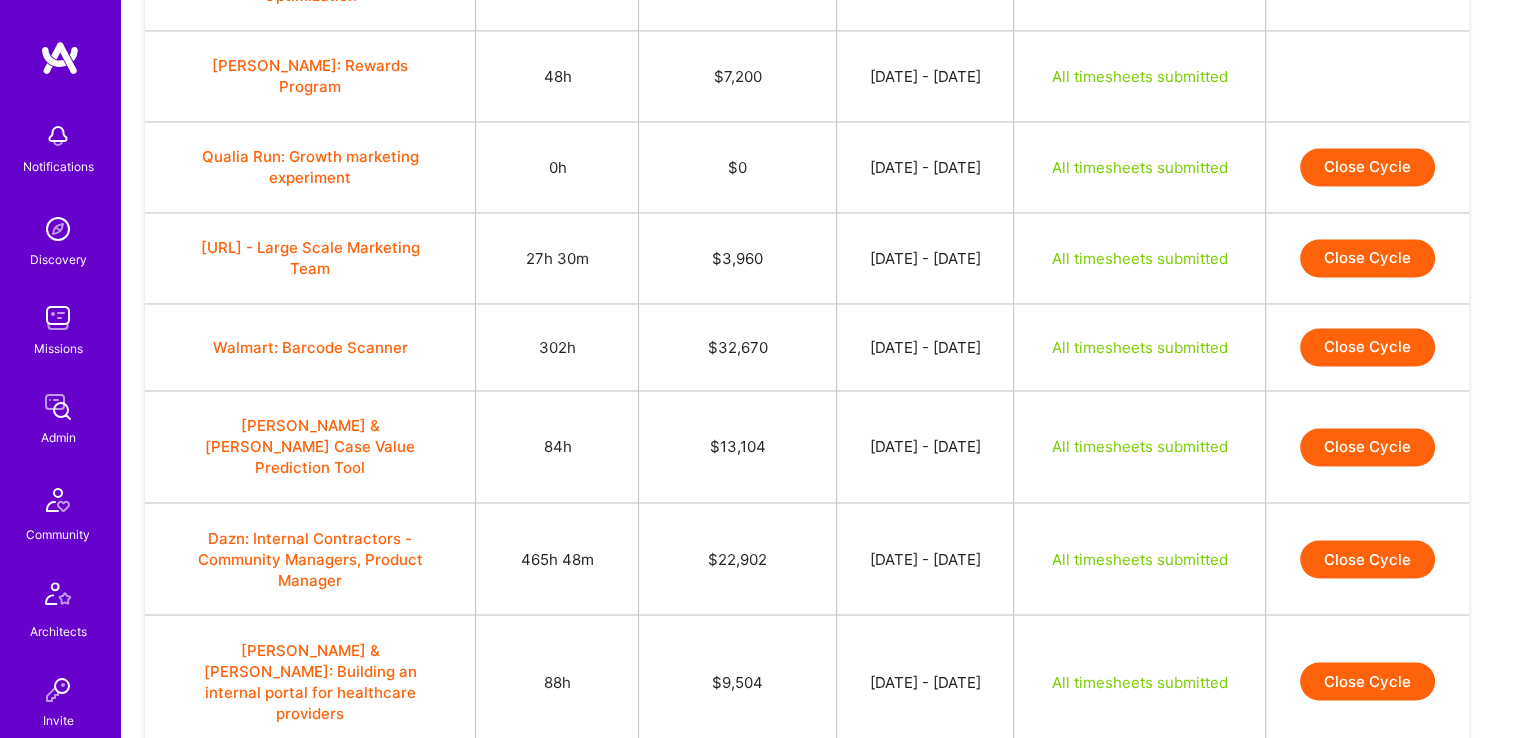 scroll, scrollTop: 3289, scrollLeft: 0, axis: vertical 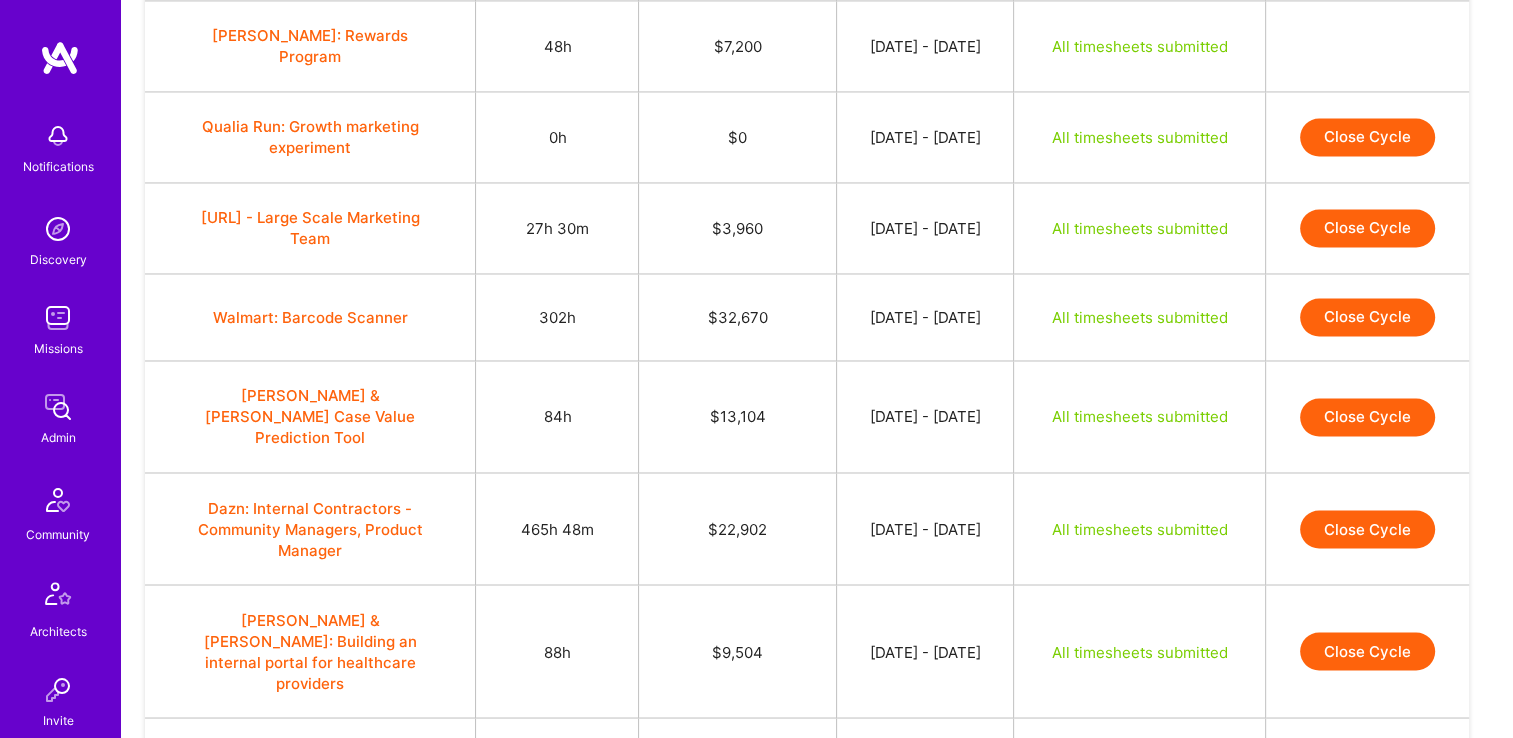 click on "Close Cycle" at bounding box center [1367, 228] 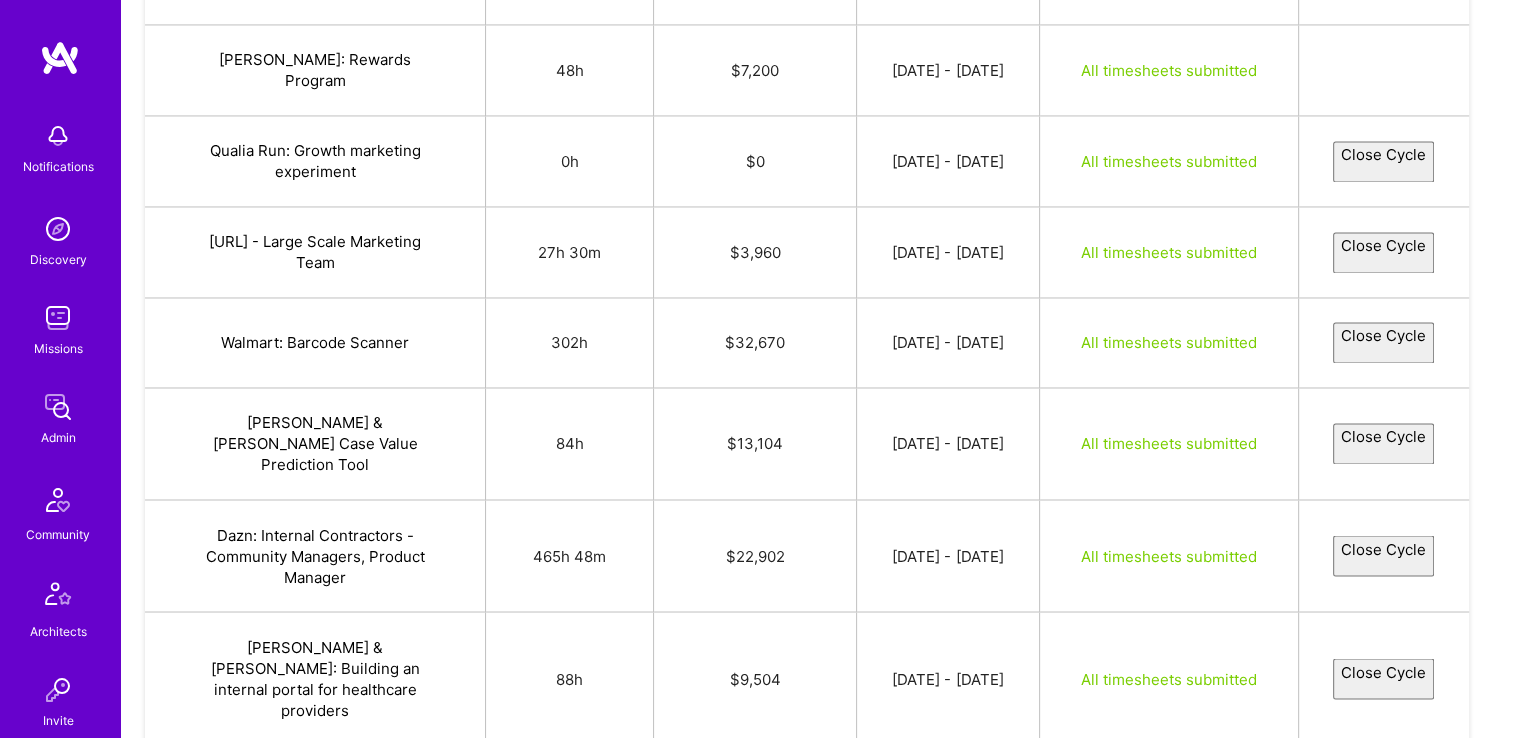 select on "6863487692222b22498c6a57" 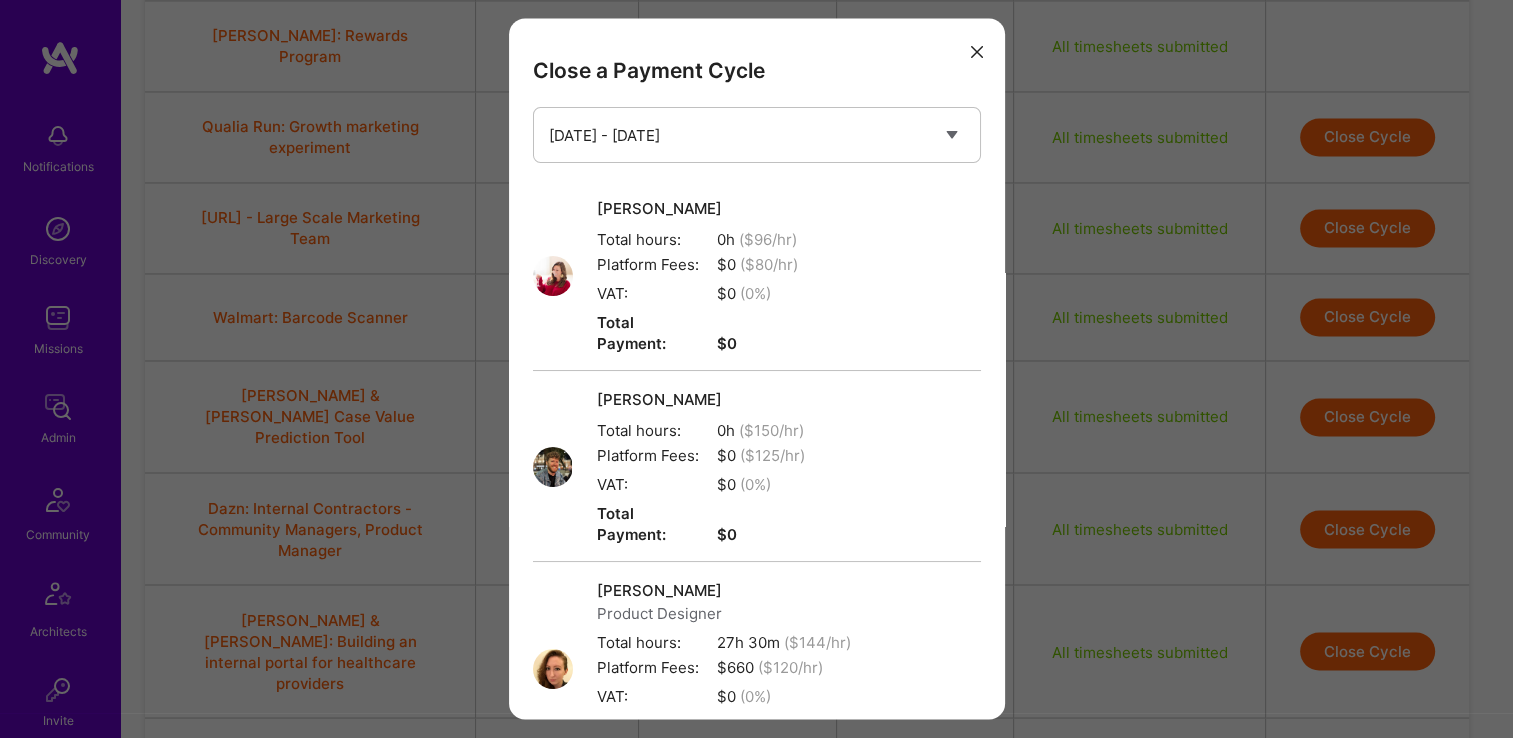 scroll, scrollTop: 412, scrollLeft: 0, axis: vertical 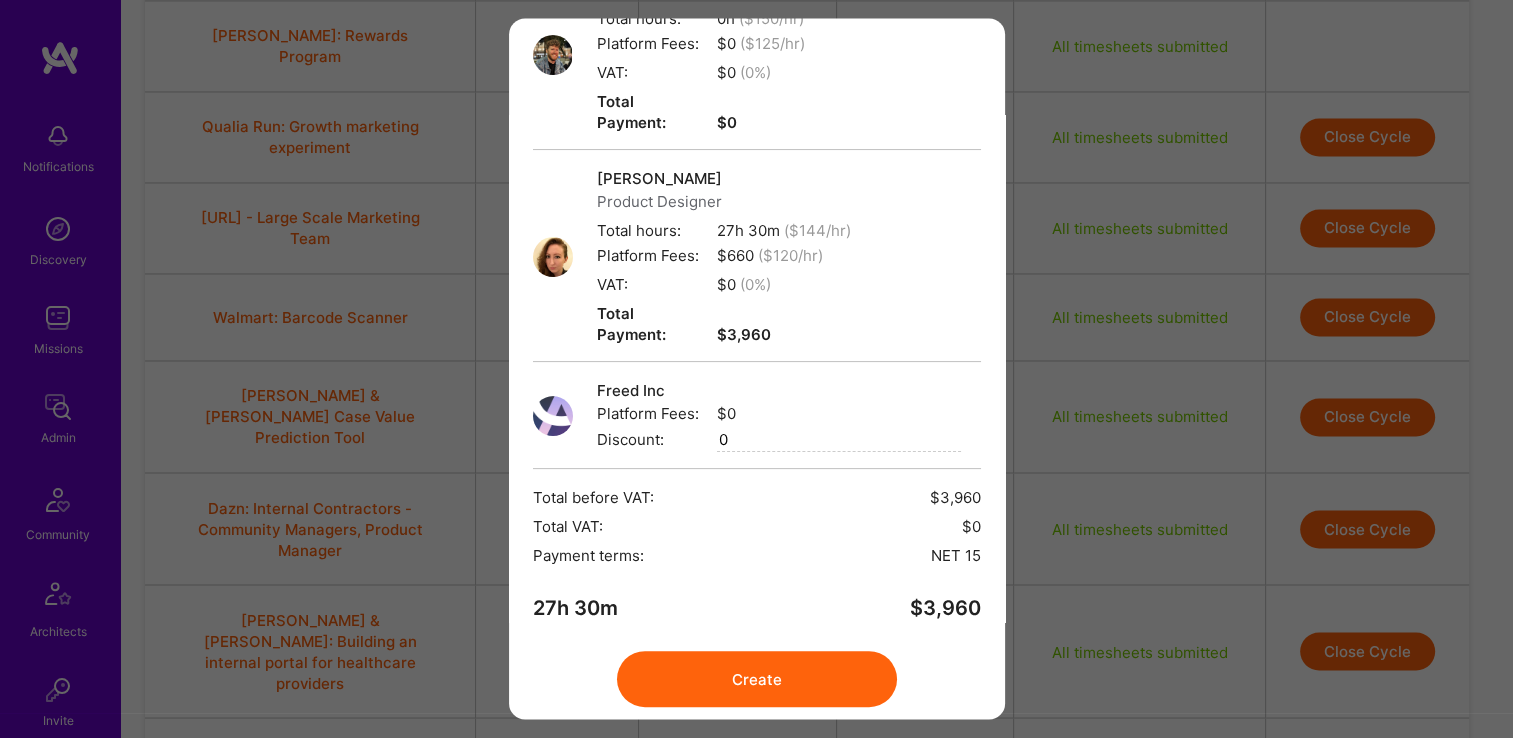 click on "Create" at bounding box center (757, 680) 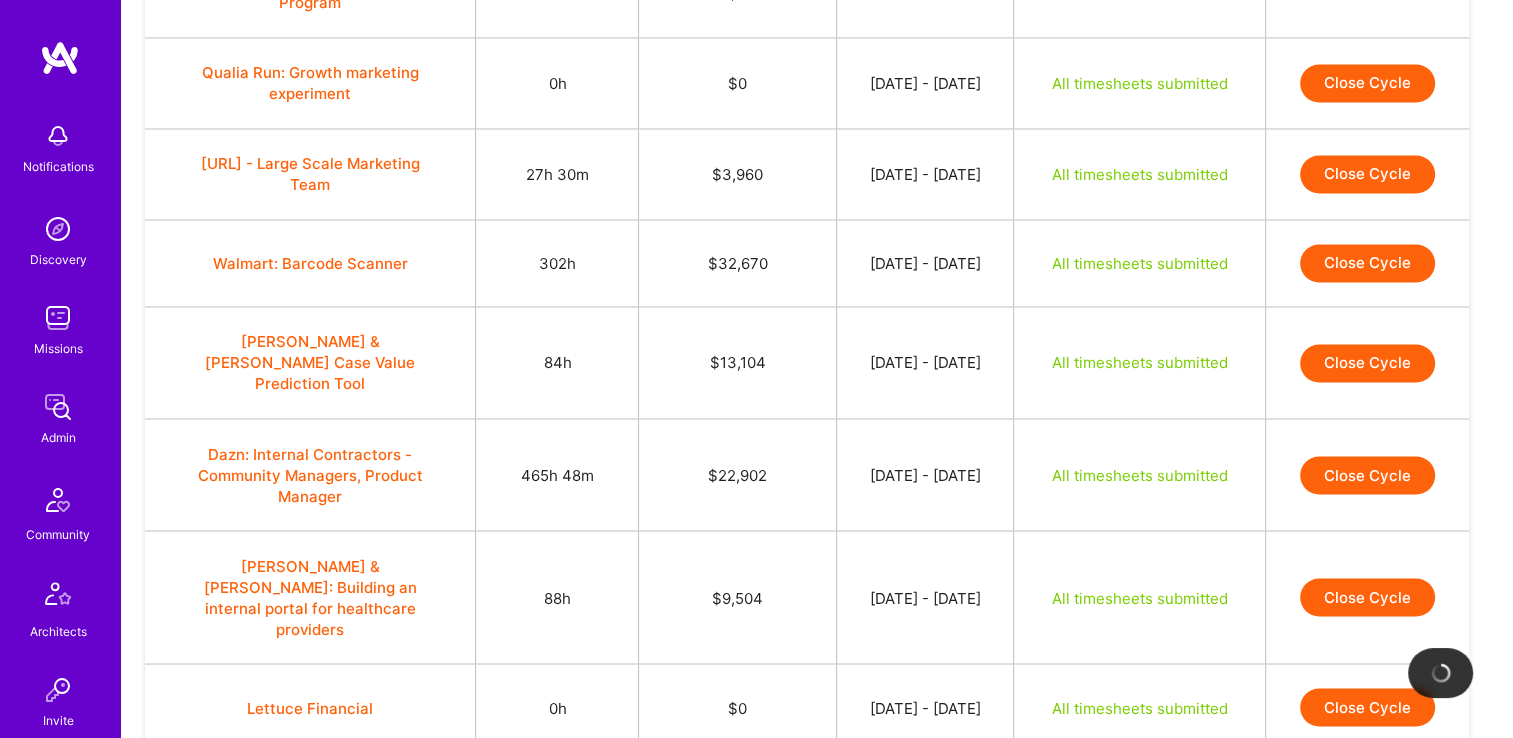 scroll, scrollTop: 3345, scrollLeft: 0, axis: vertical 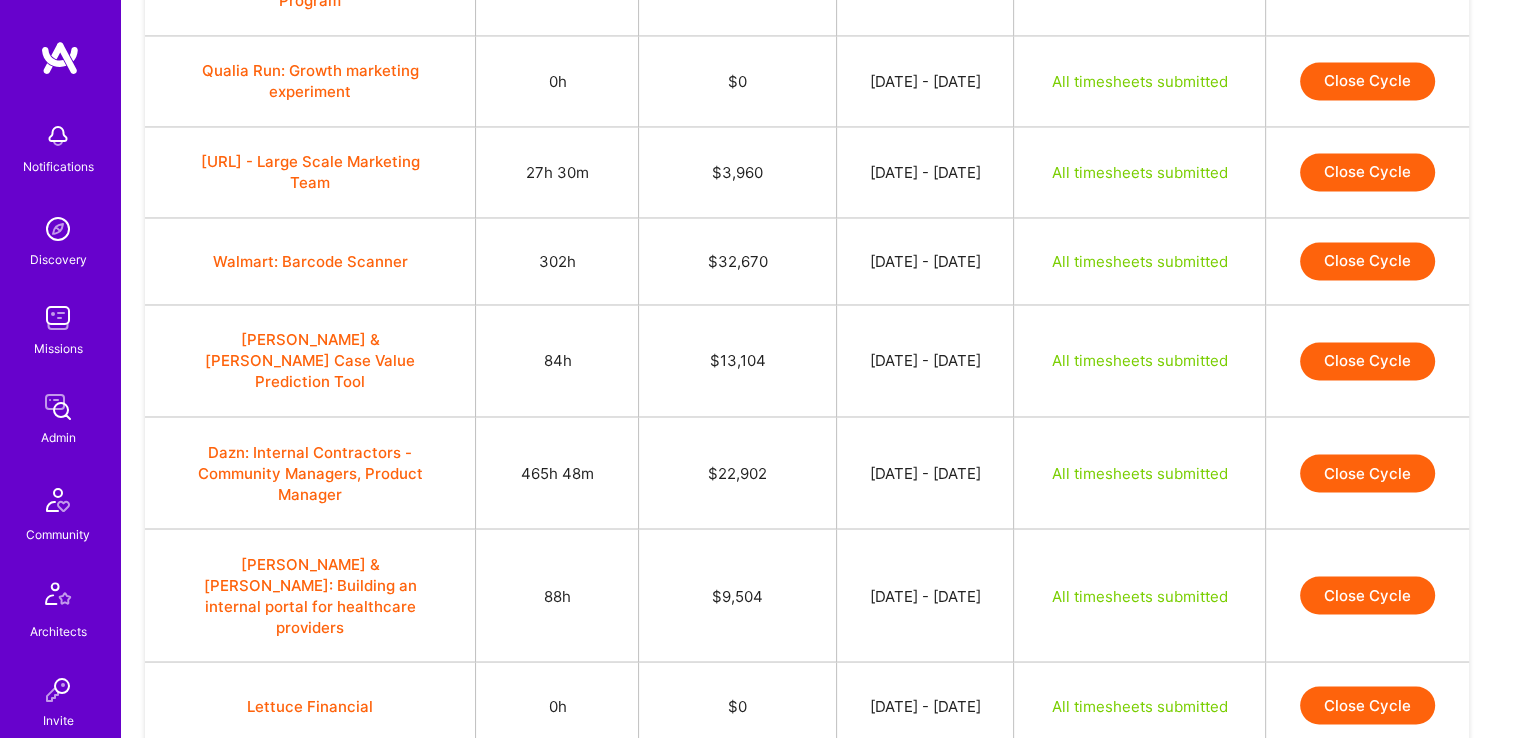 click on "Close Cycle" at bounding box center [1367, 172] 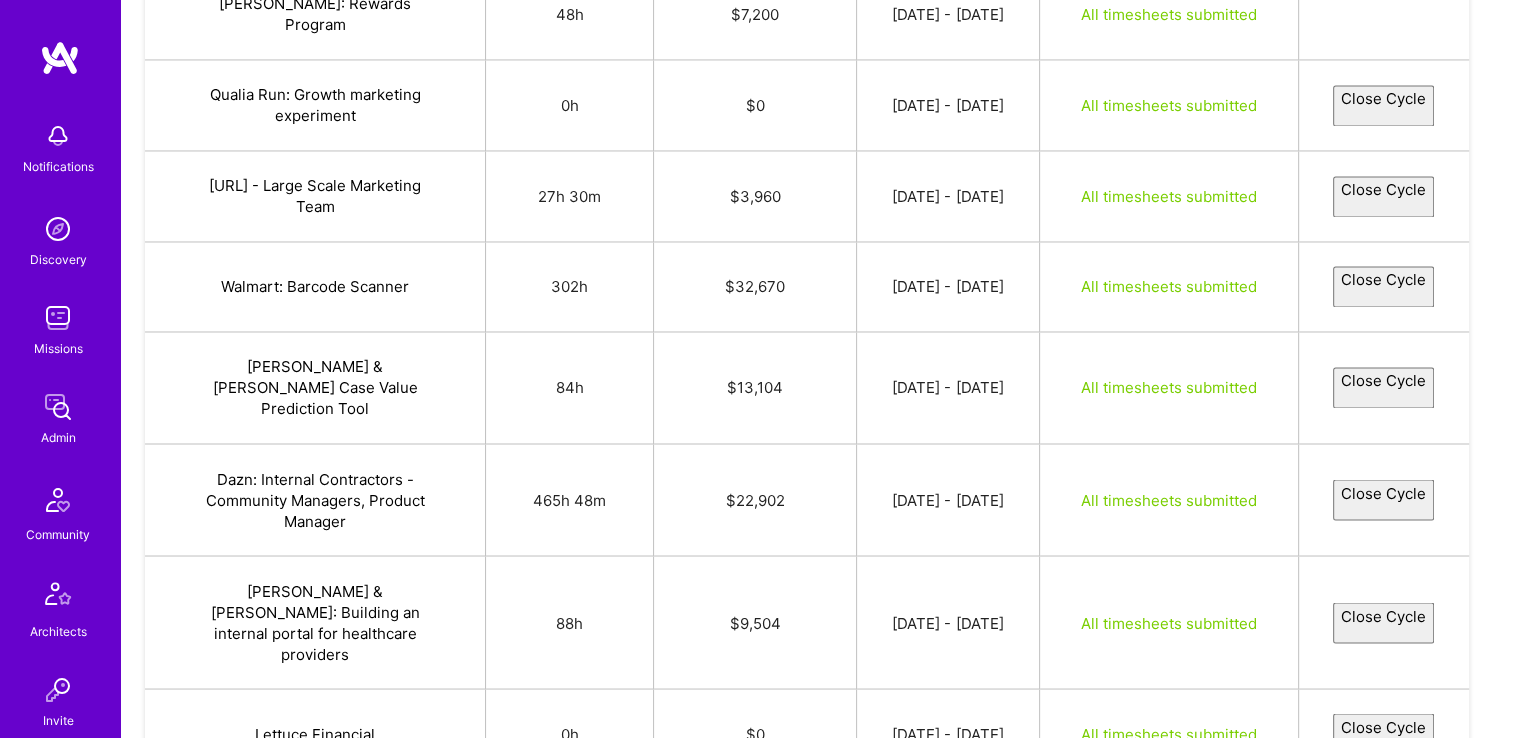 select on "6863487692222b22498c6a57" 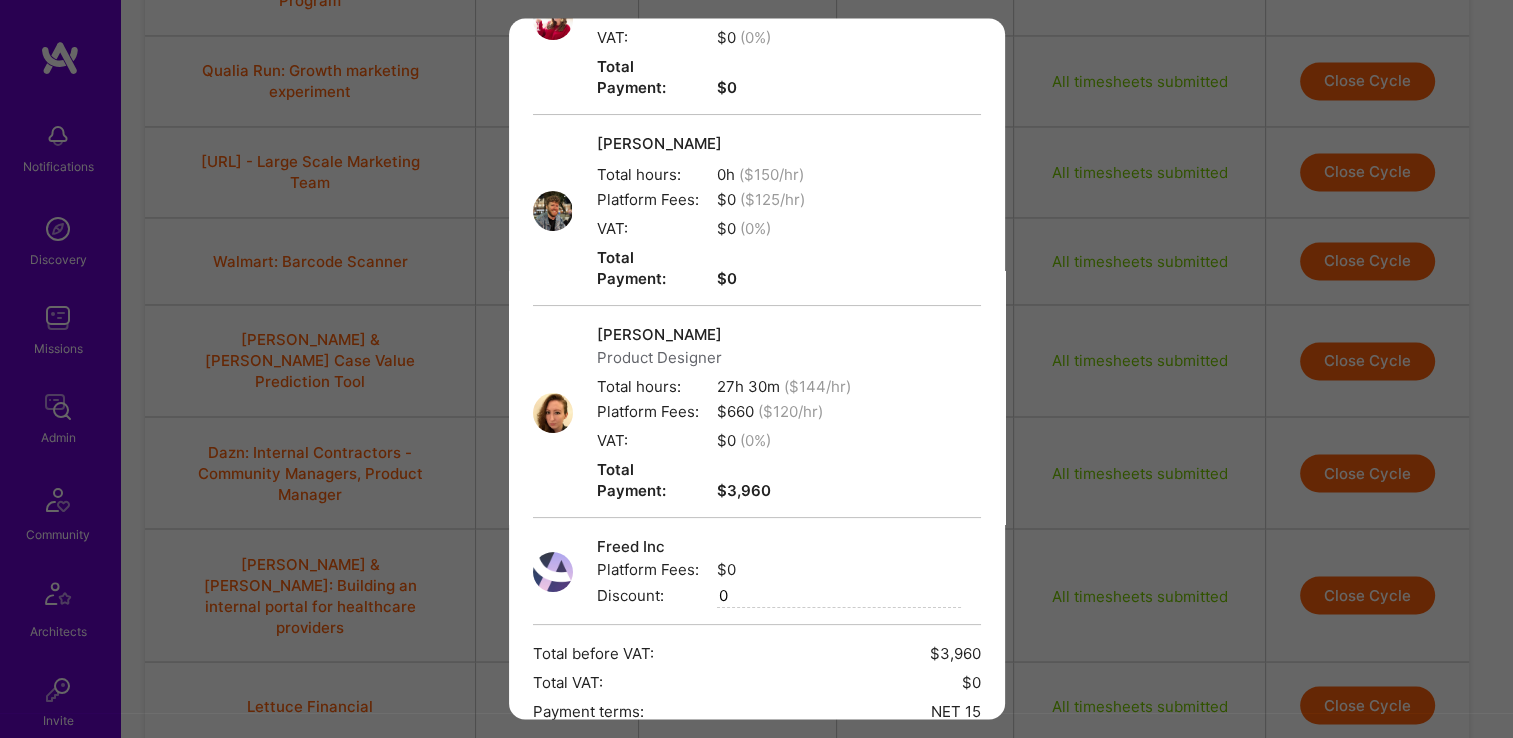 scroll, scrollTop: 412, scrollLeft: 0, axis: vertical 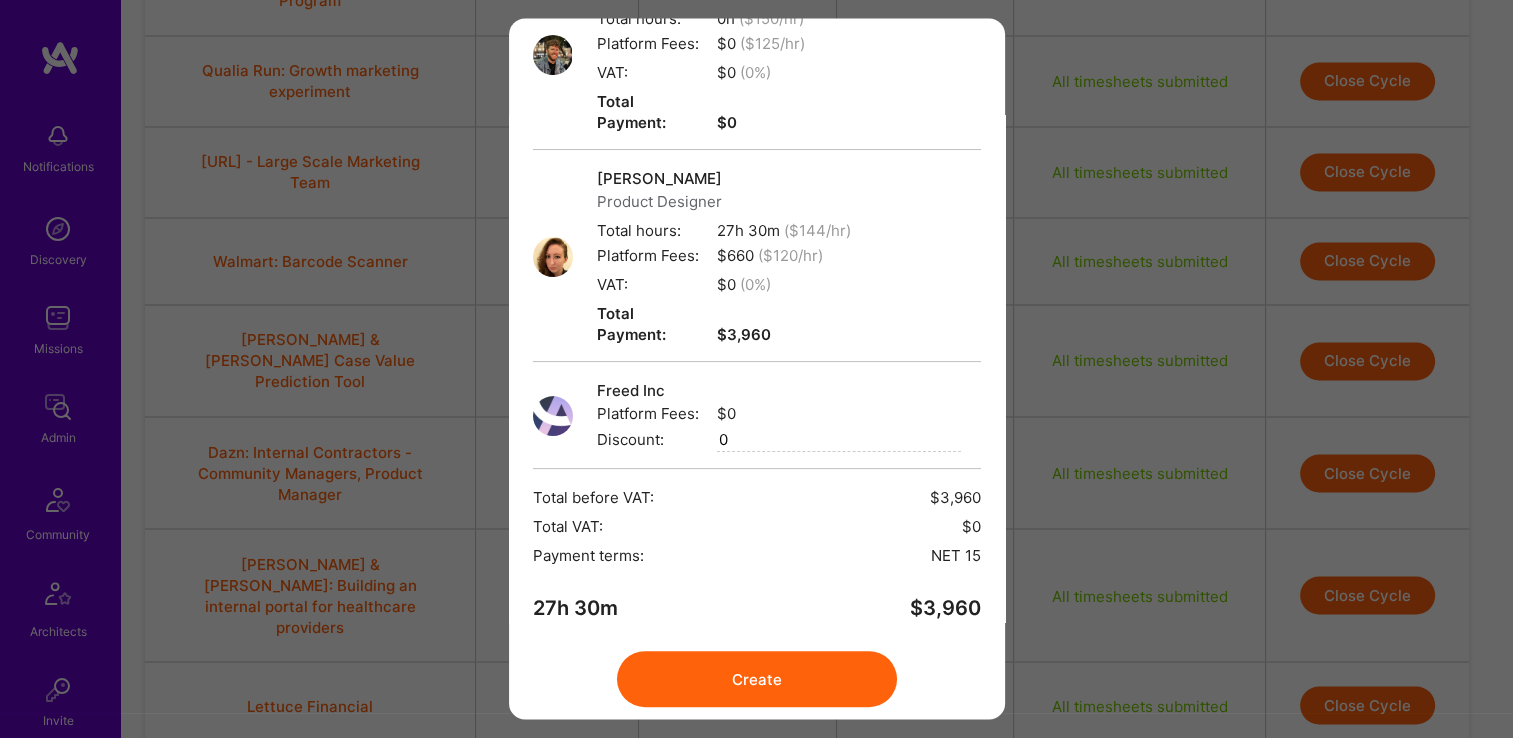 click on "Create" at bounding box center (757, 680) 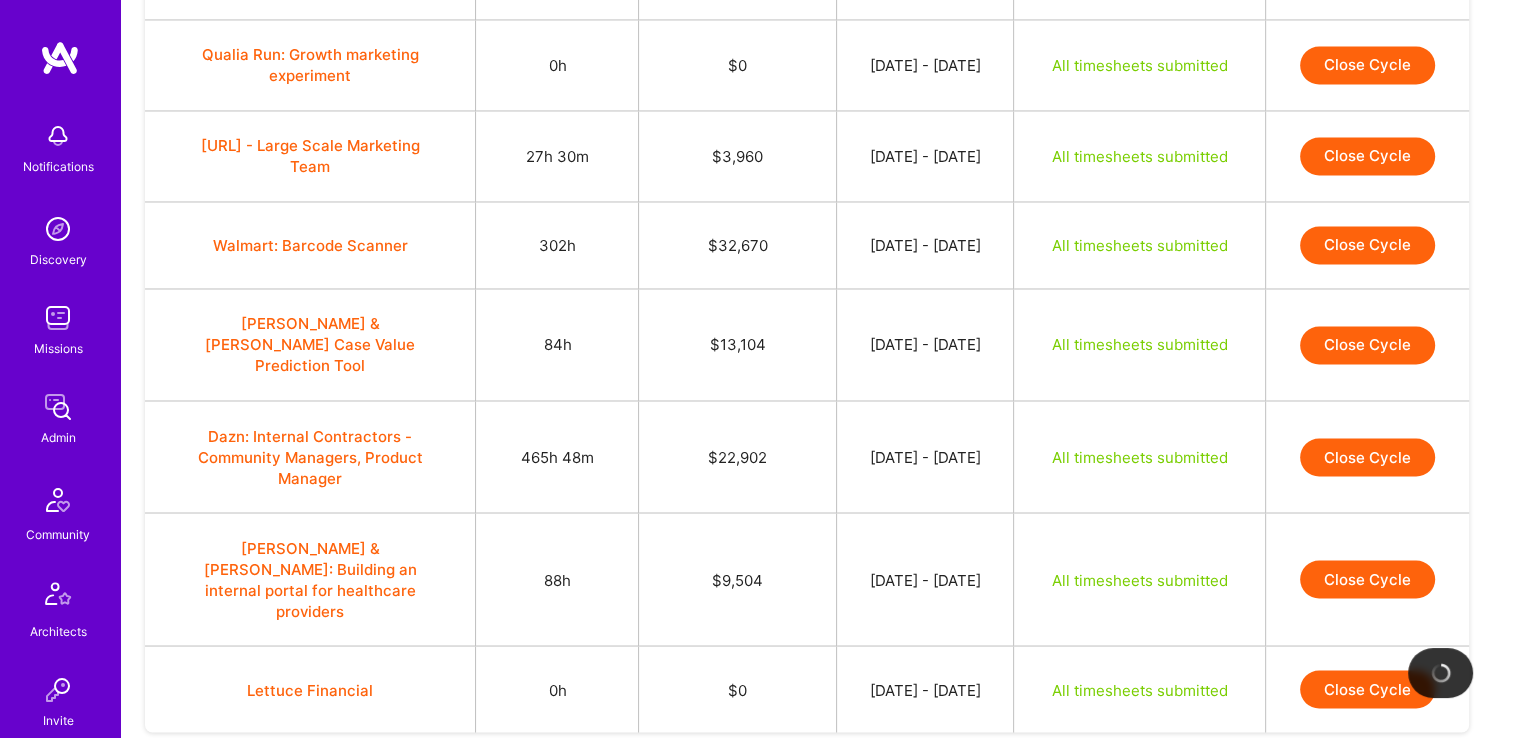 scroll, scrollTop: 3374, scrollLeft: 0, axis: vertical 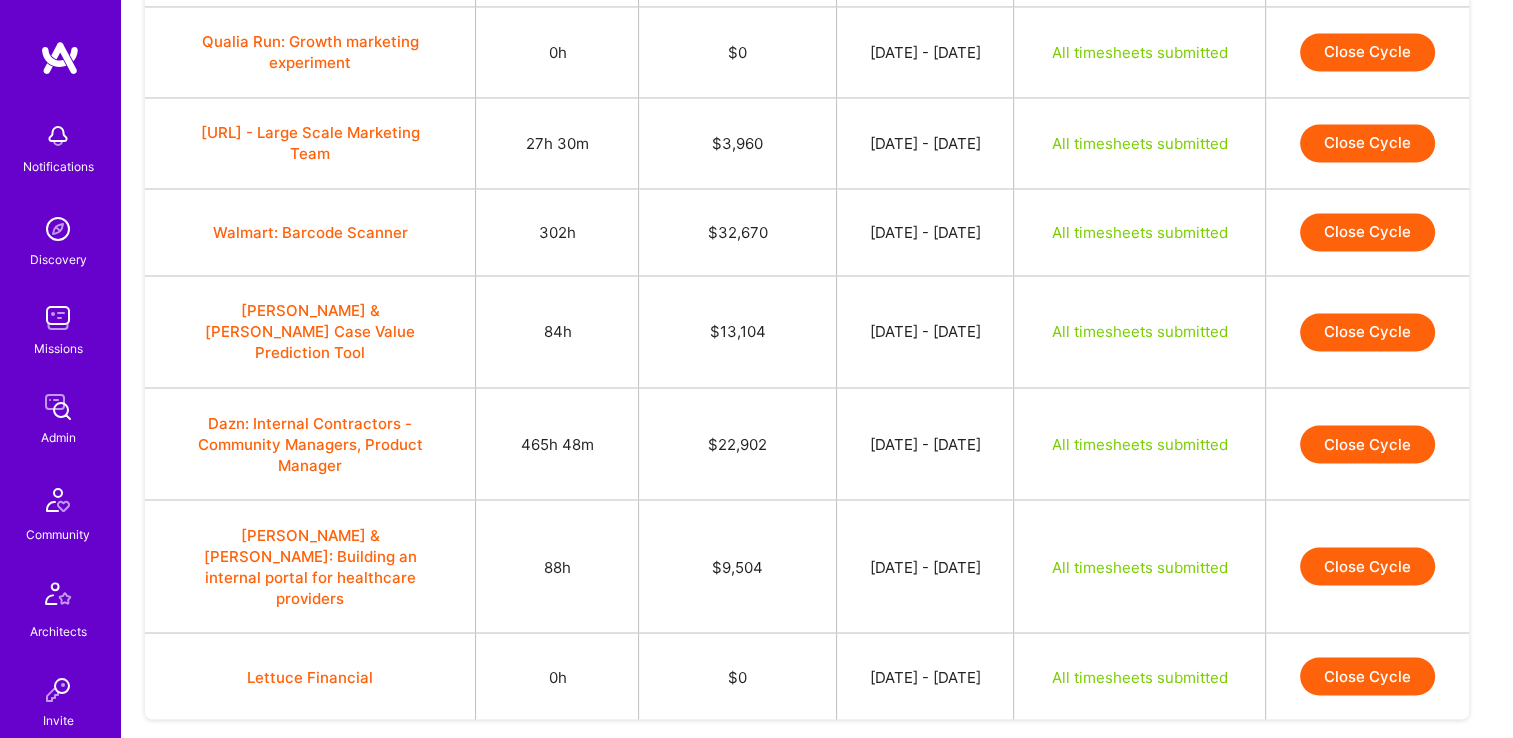 click on "Close Cycle" at bounding box center (1367, 232) 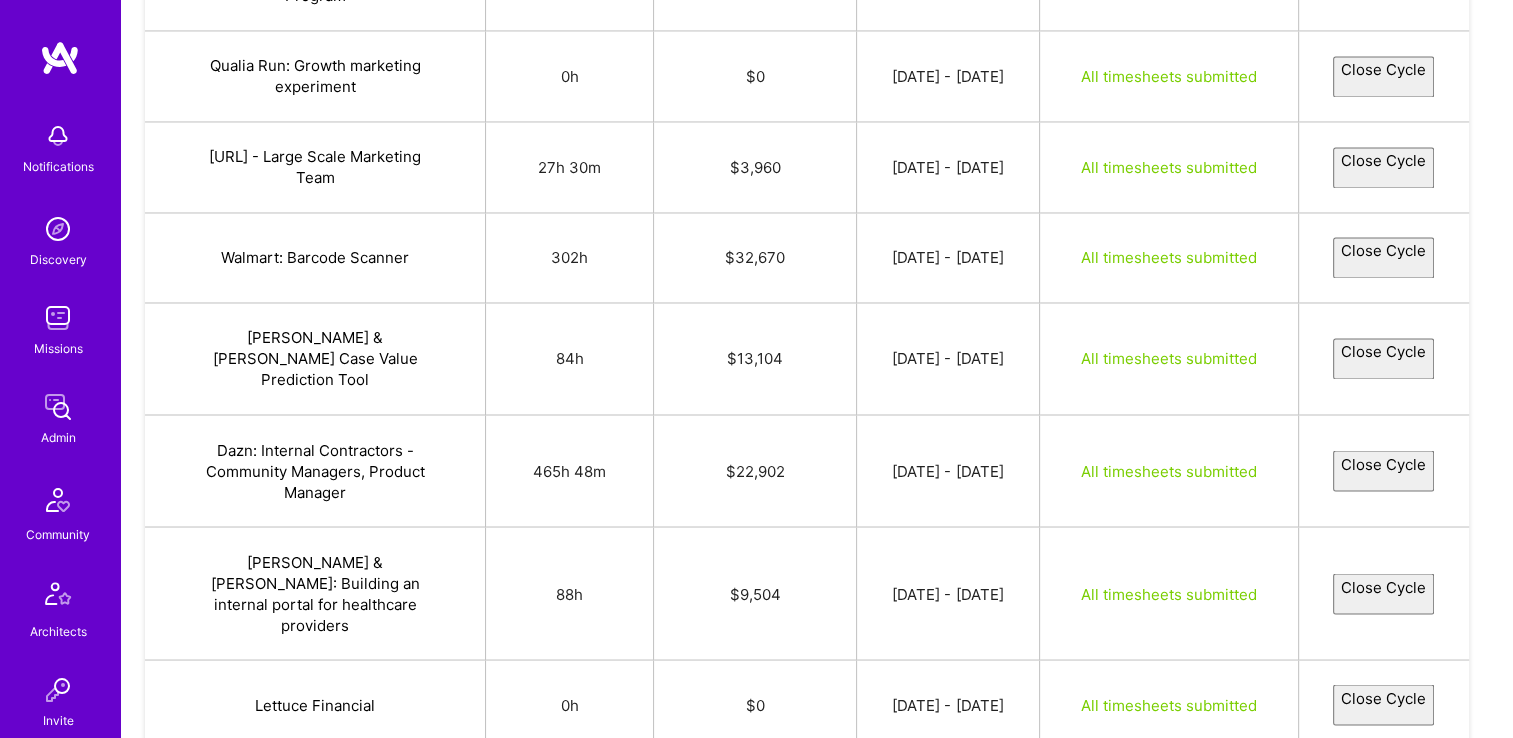select on "68631f1f66b2ca226ea8303f" 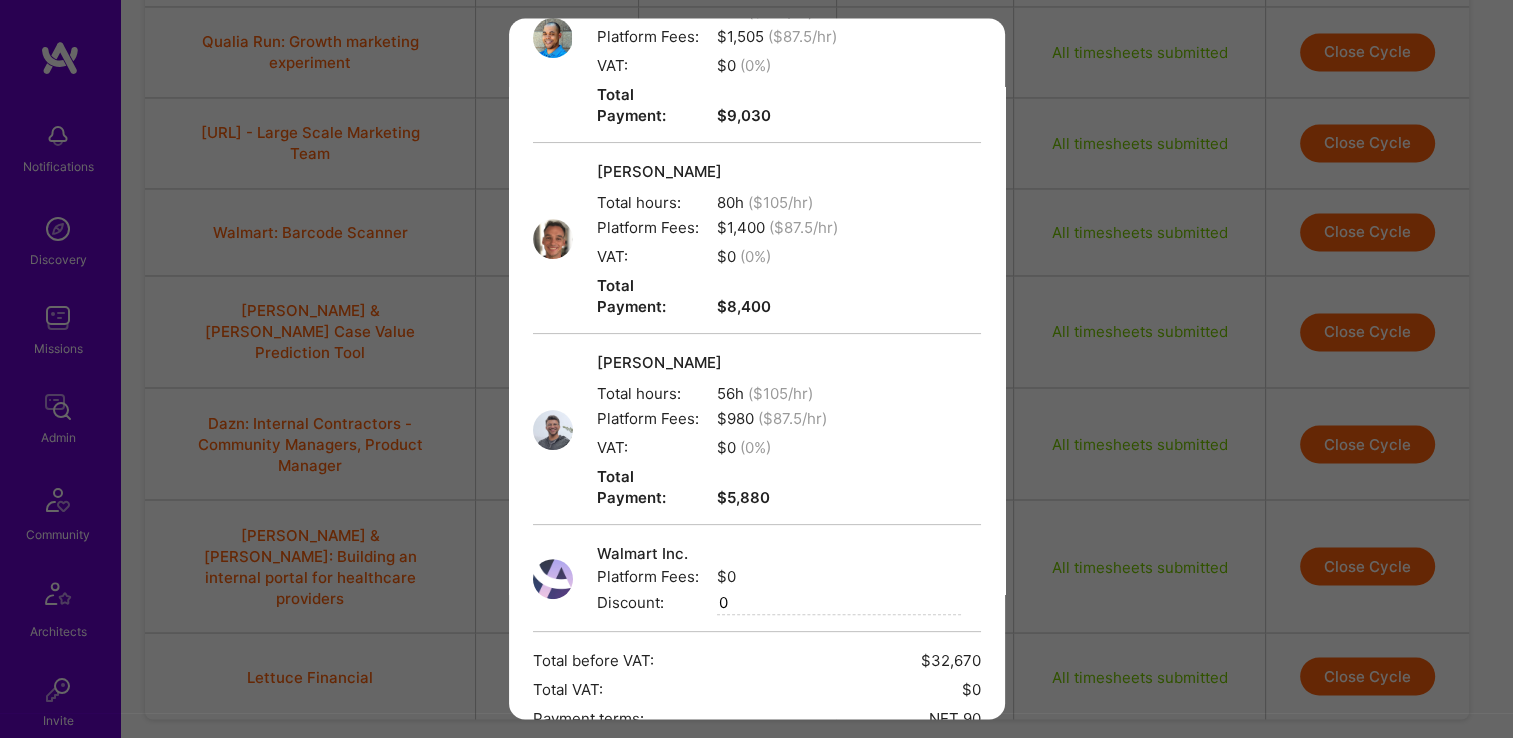 scroll, scrollTop: 582, scrollLeft: 0, axis: vertical 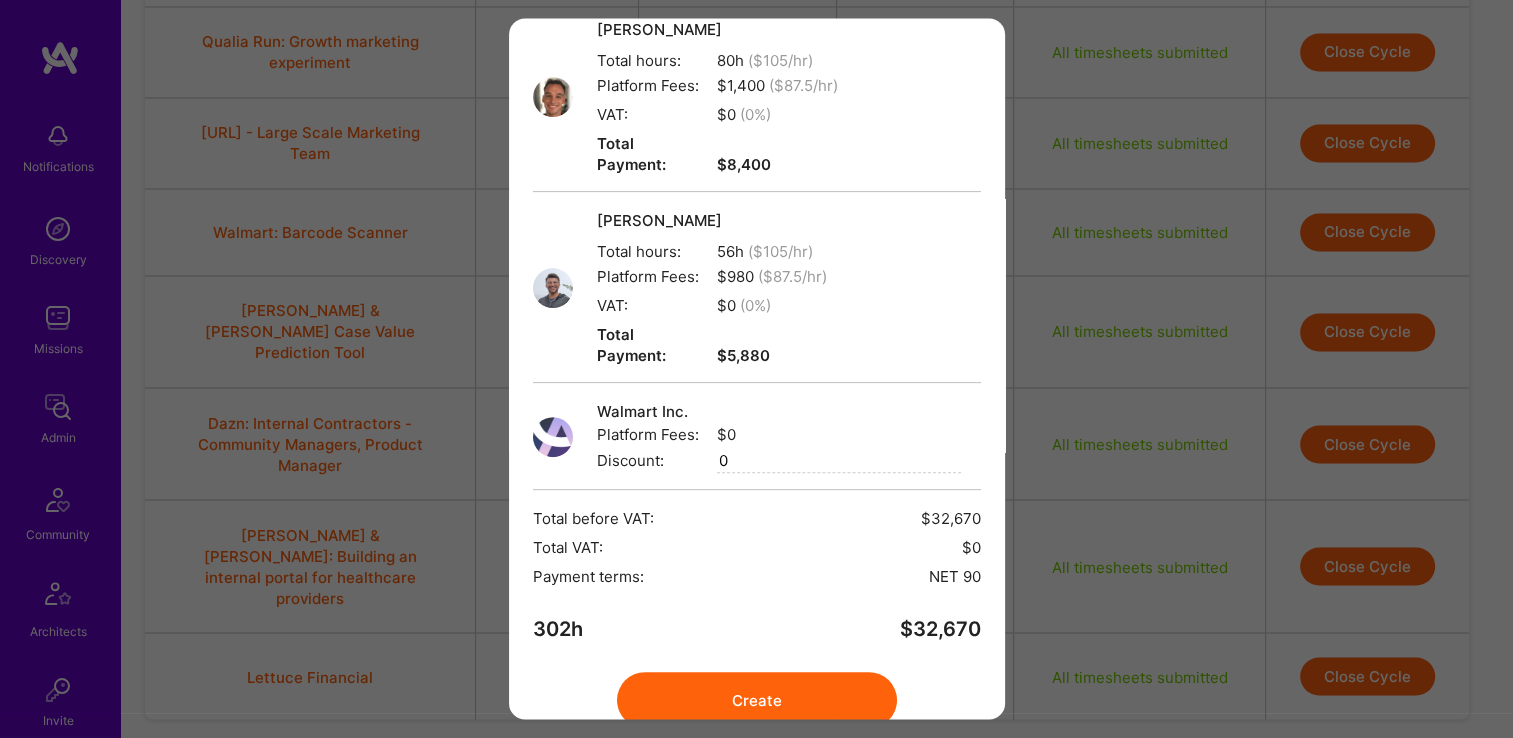 click on "Create" at bounding box center (757, 701) 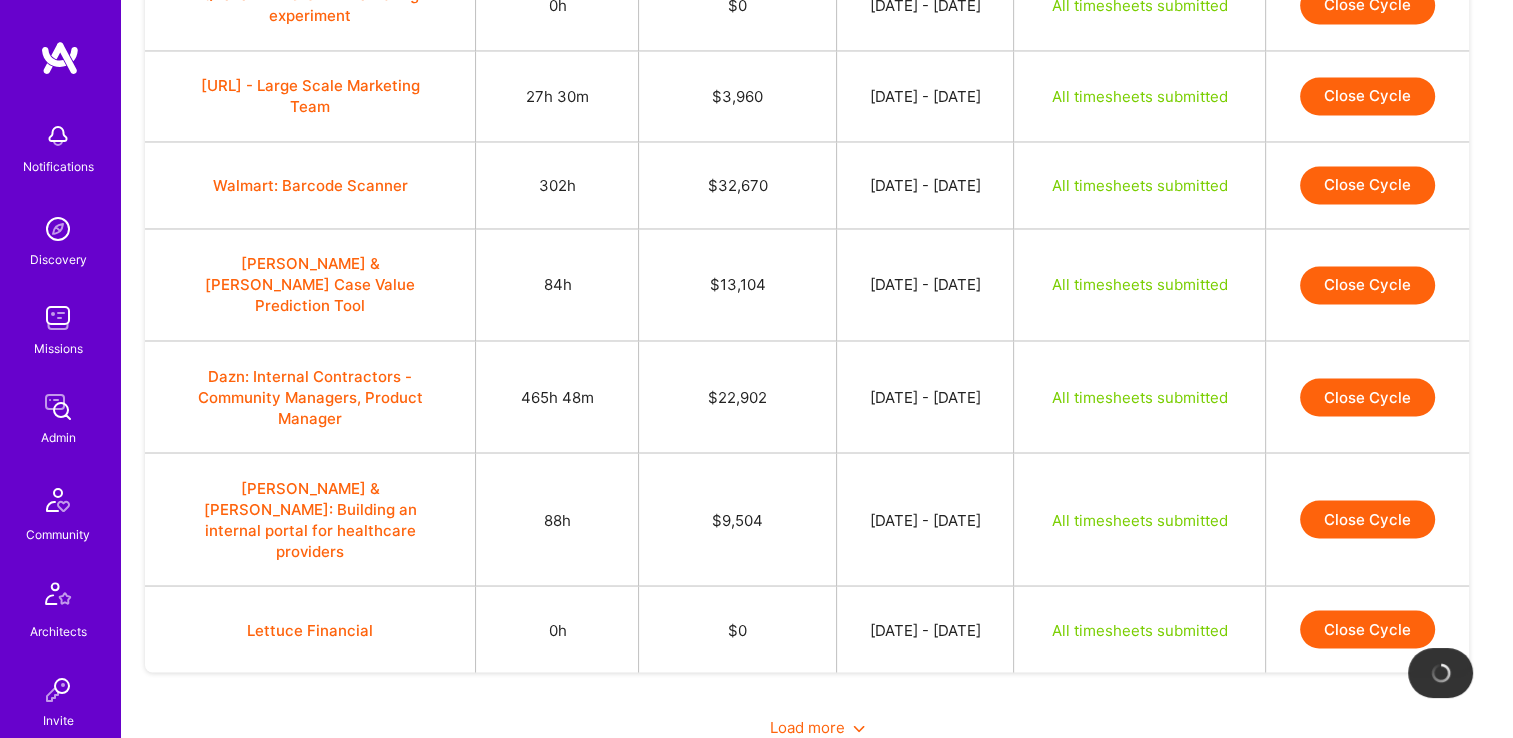 scroll, scrollTop: 3441, scrollLeft: 0, axis: vertical 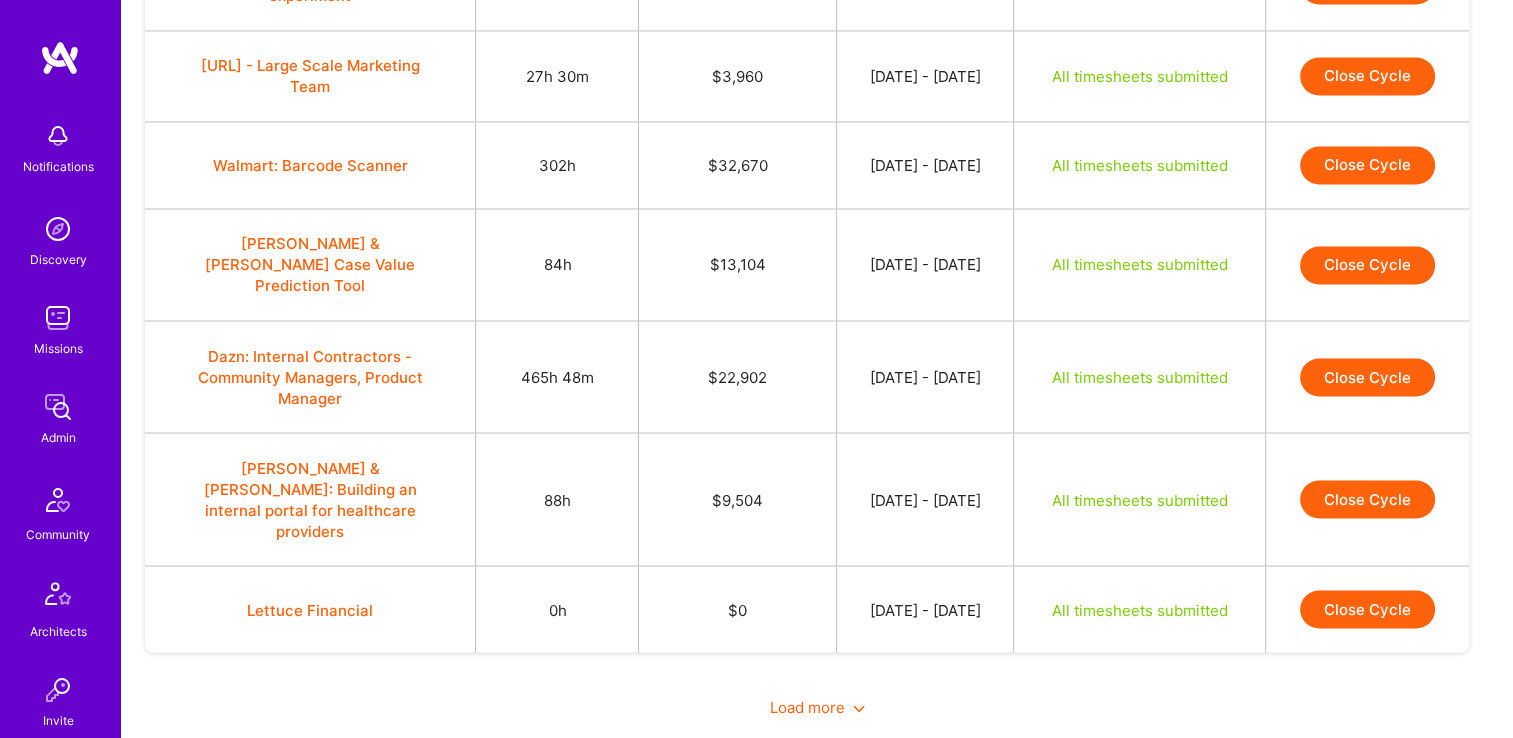 click on "Close Cycle" at bounding box center [1367, 265] 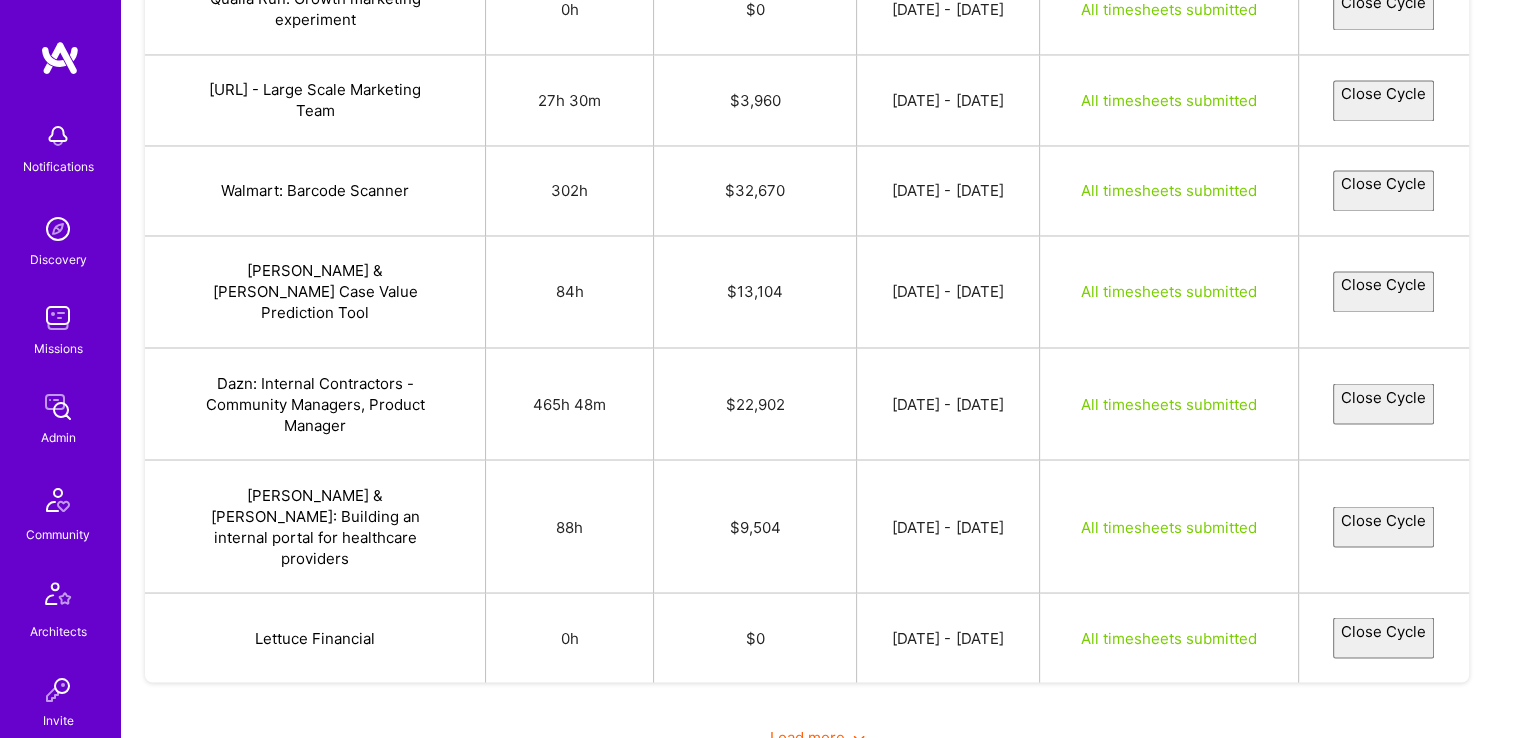 select on "6863273553f1d02cb4a151ae" 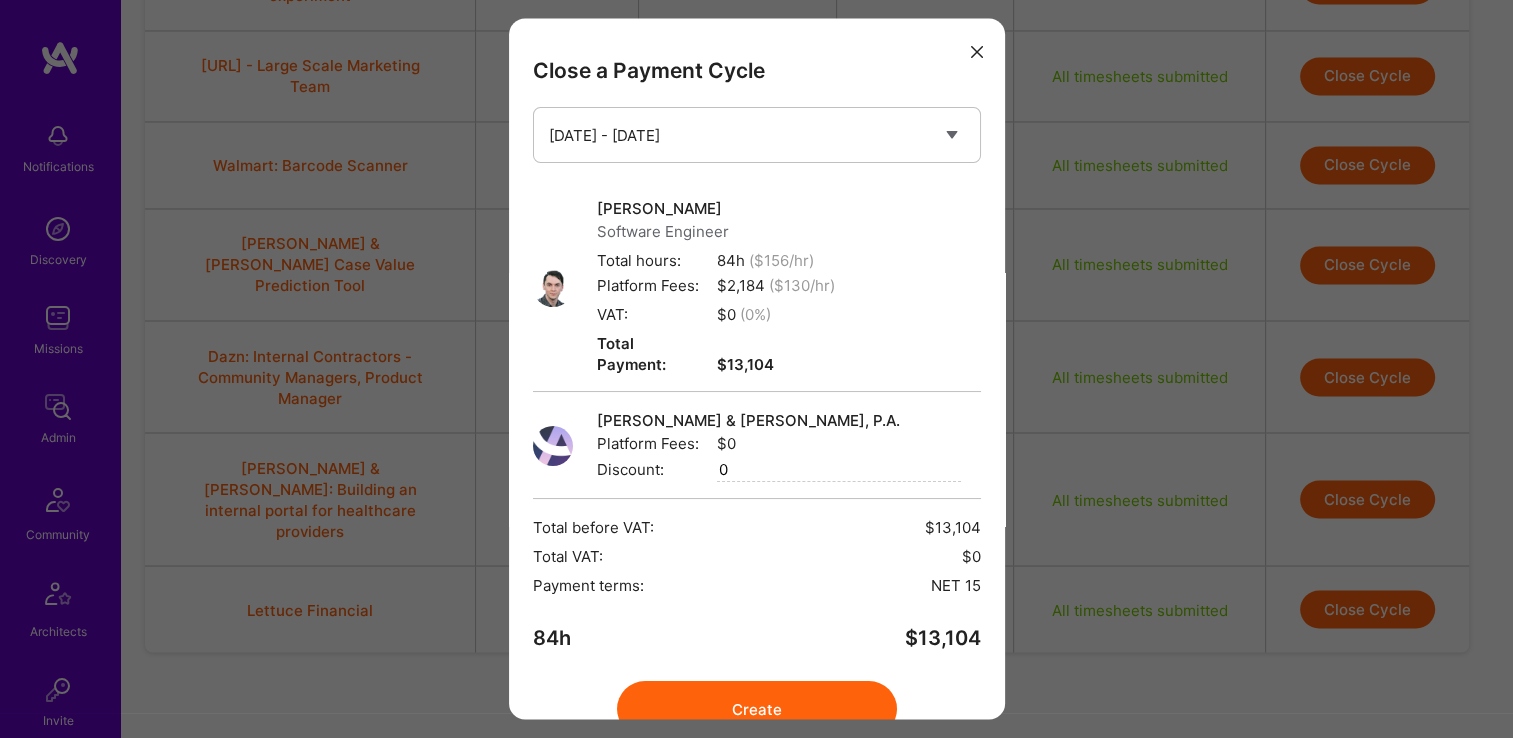 click on "Create" at bounding box center [757, 710] 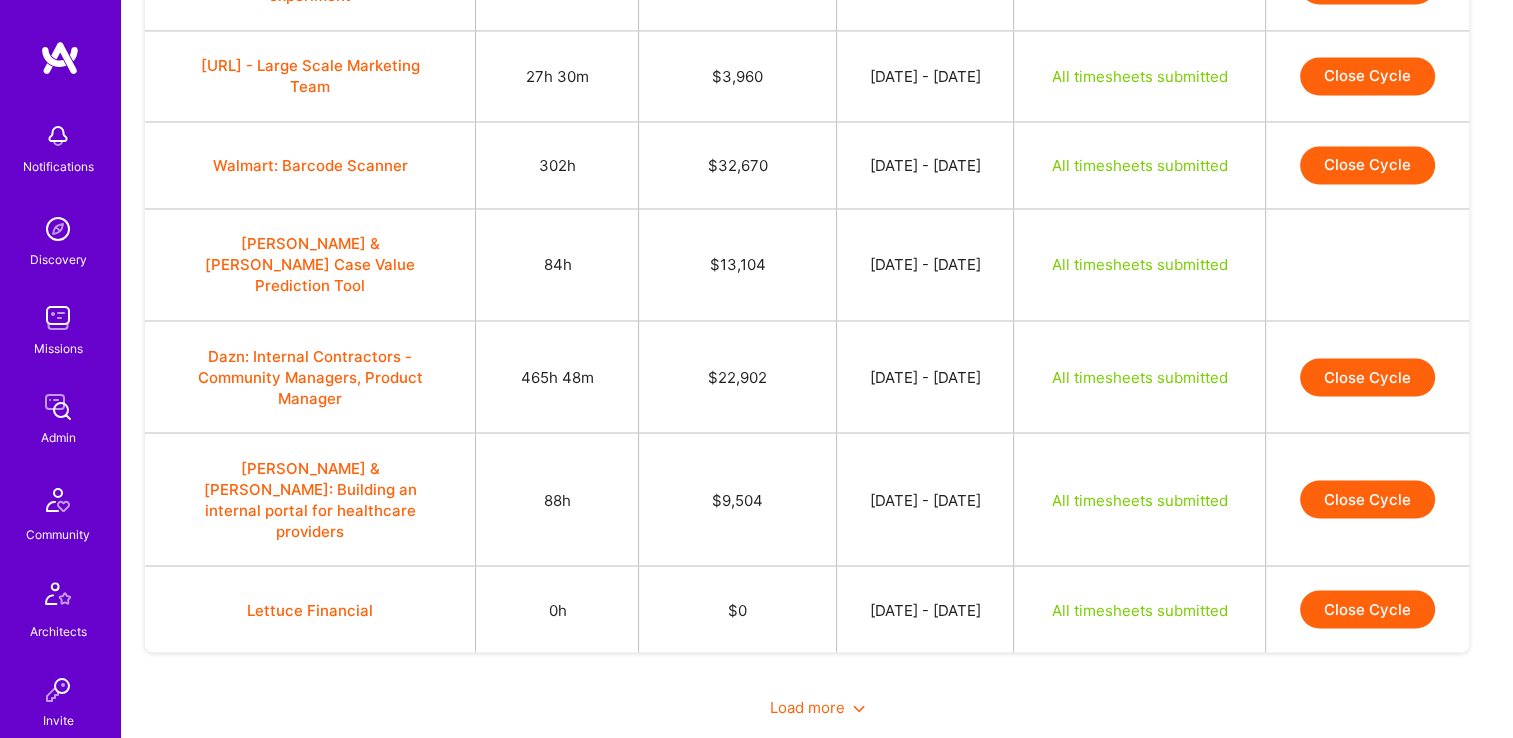 click on "Close Cycle" at bounding box center (1367, 377) 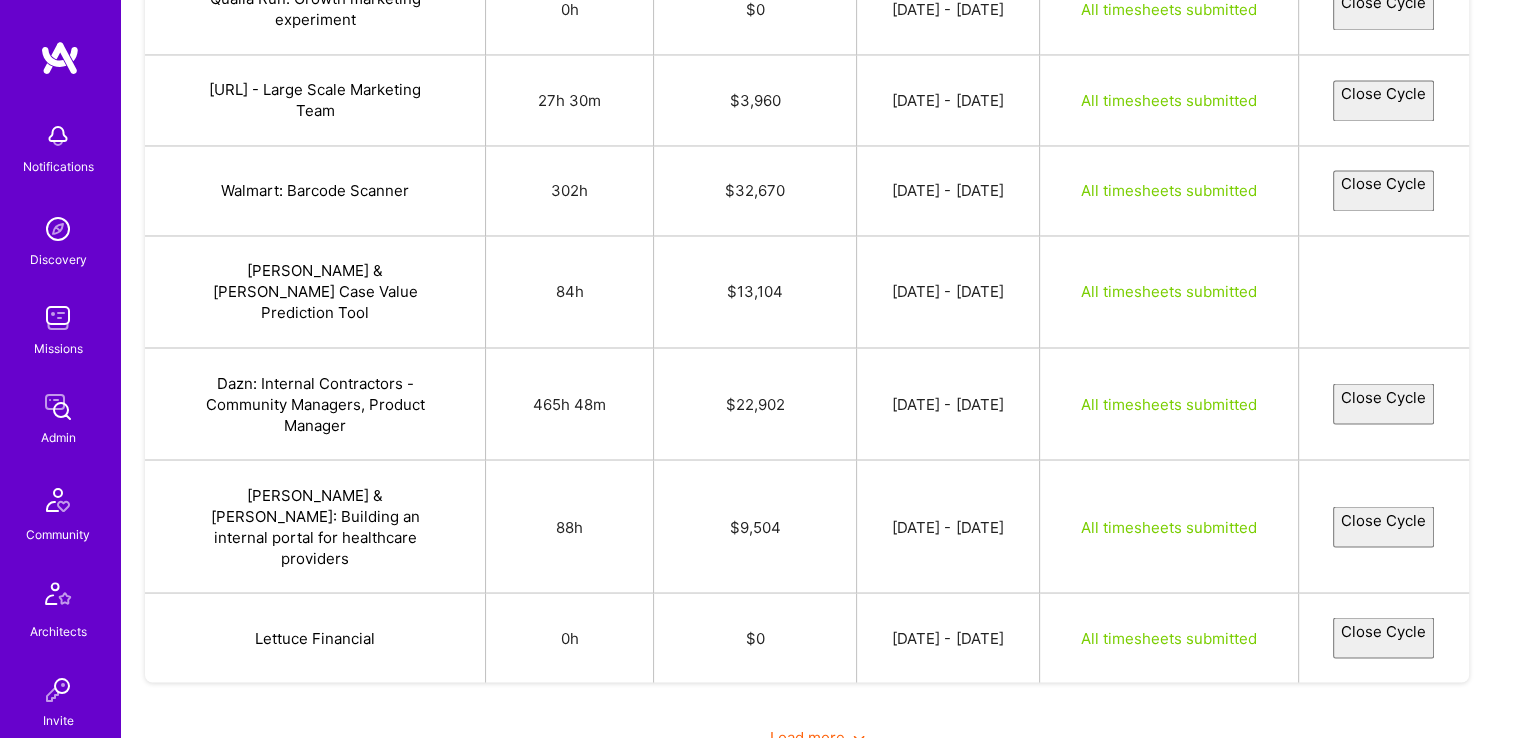 select on "6863178f53f1d08676a150c0" 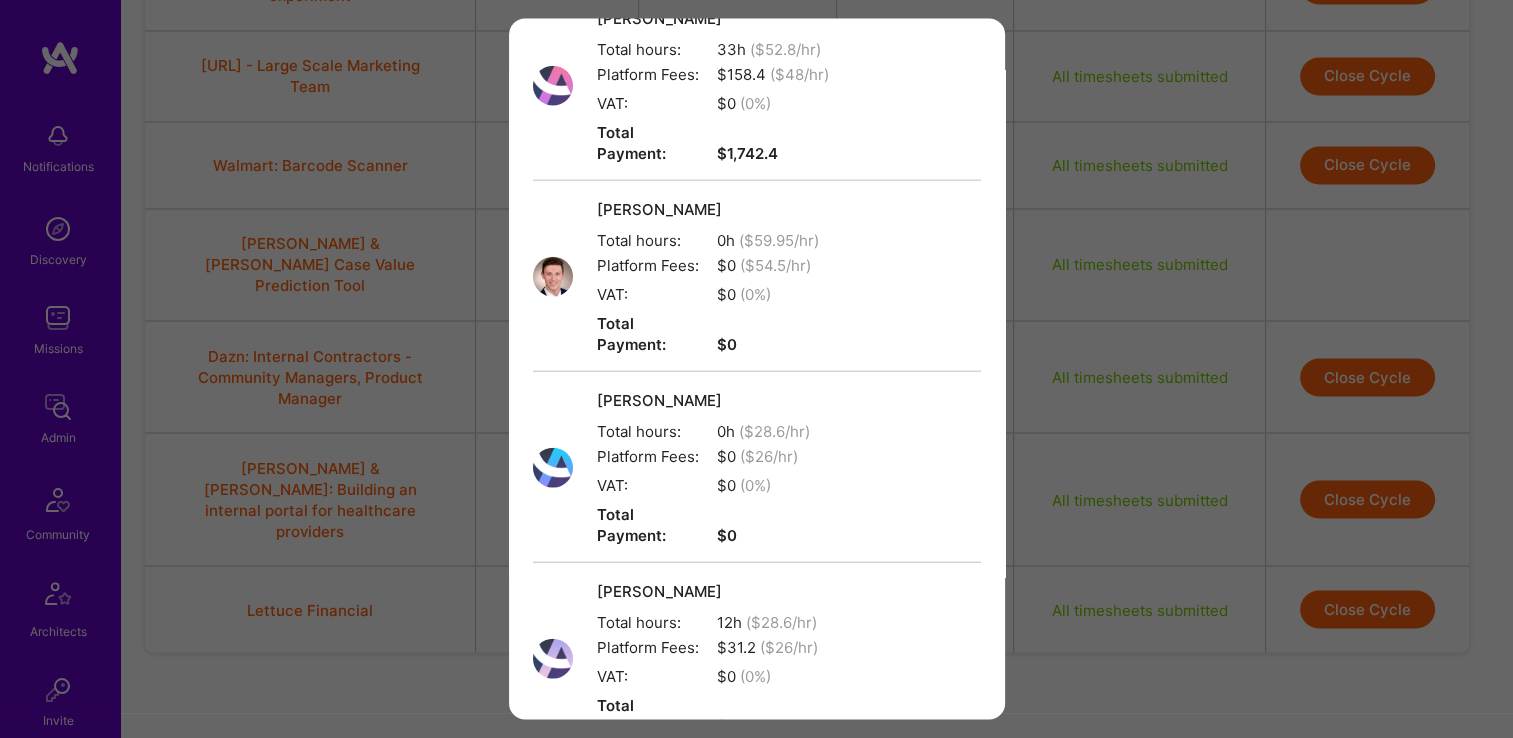 scroll, scrollTop: 4806, scrollLeft: 0, axis: vertical 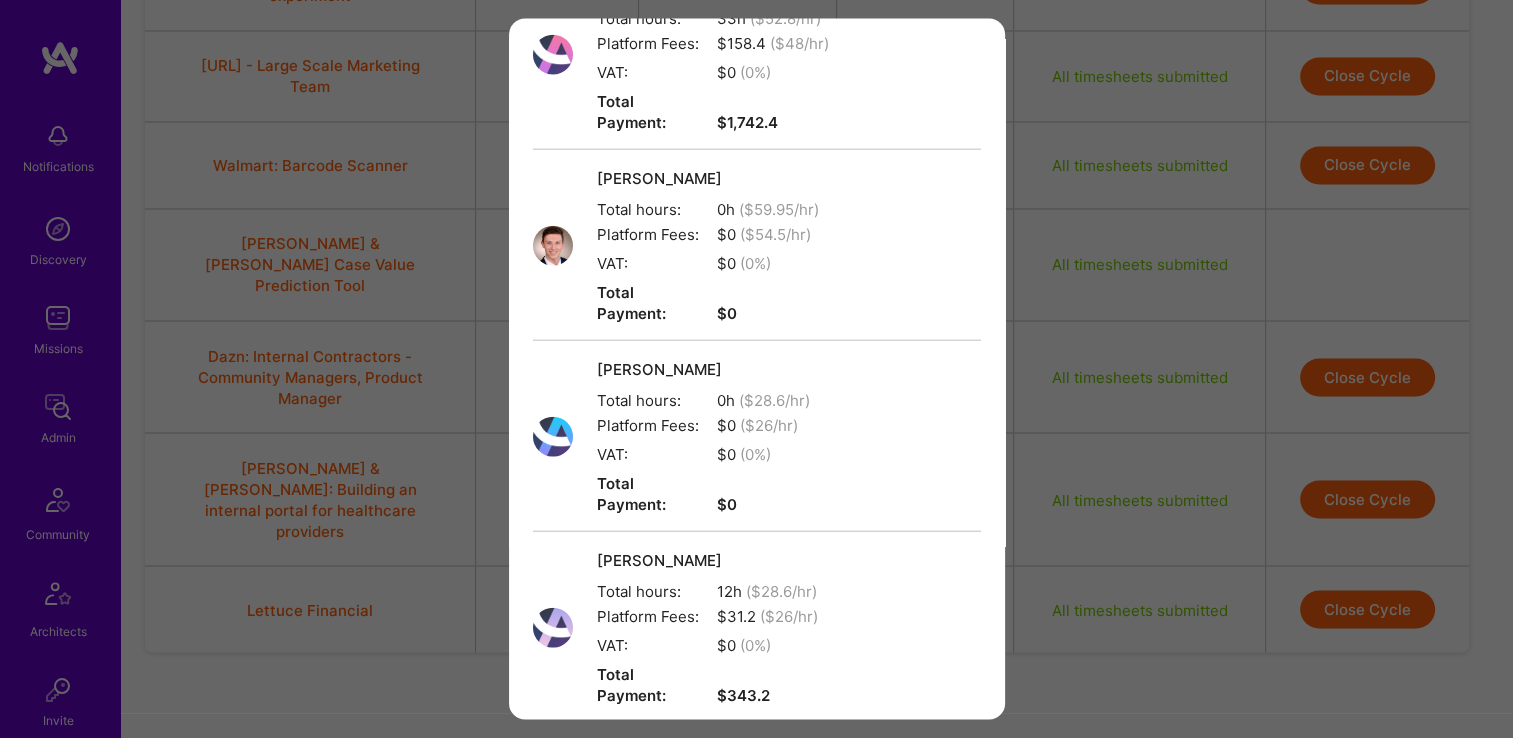 click on "Create" at bounding box center [757, 1231] 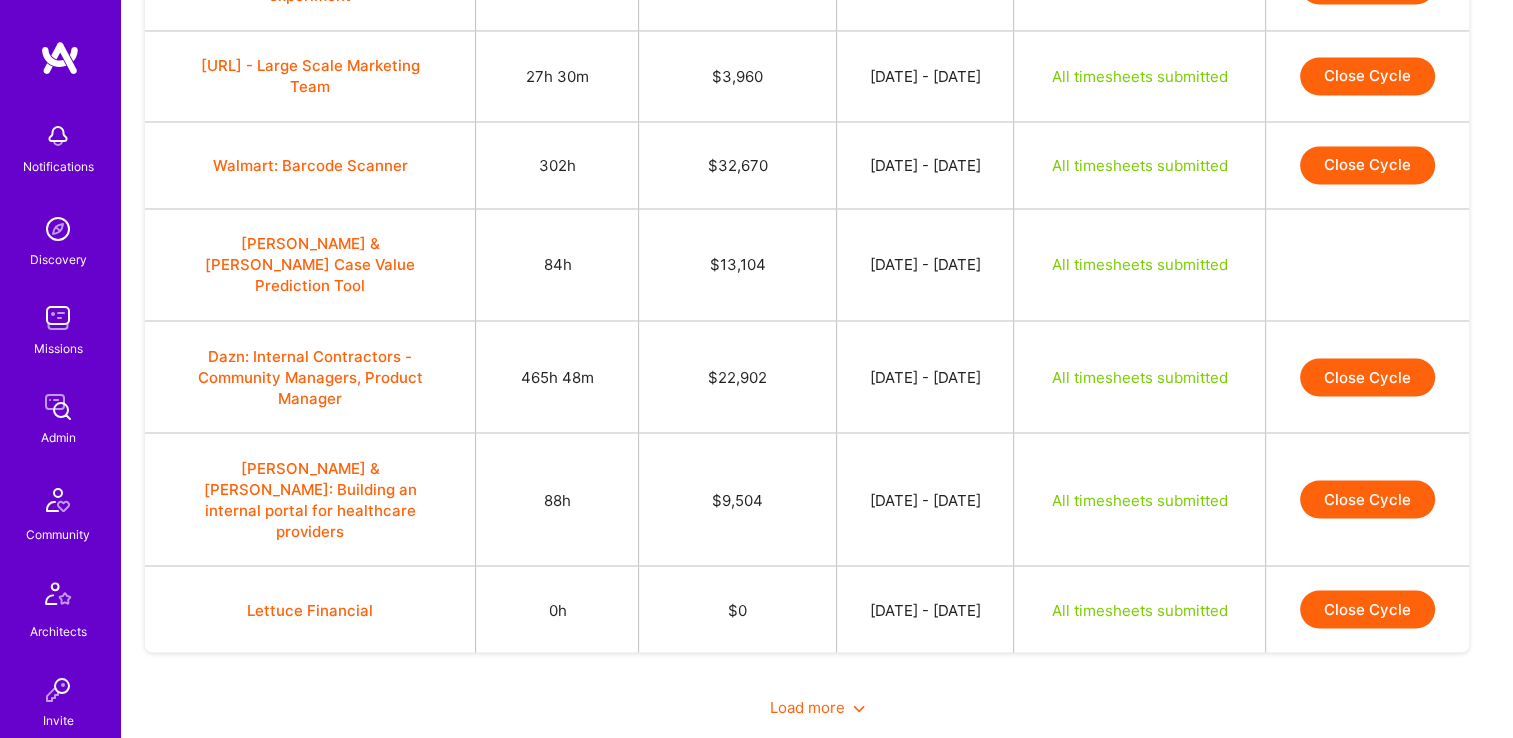 click on "All timesheets submitted" at bounding box center (1140, 499) 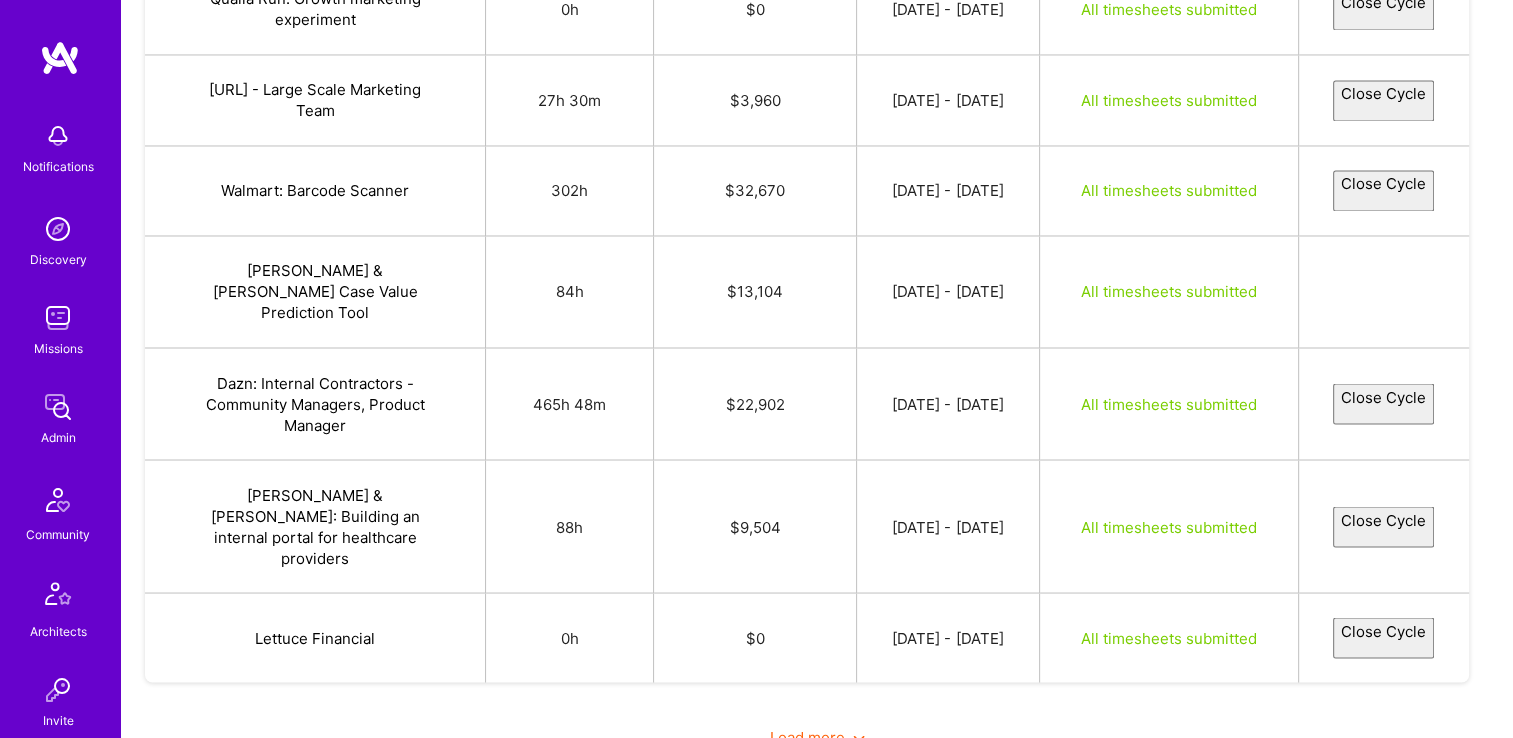 select on "6863178f53f1d08676a150c0" 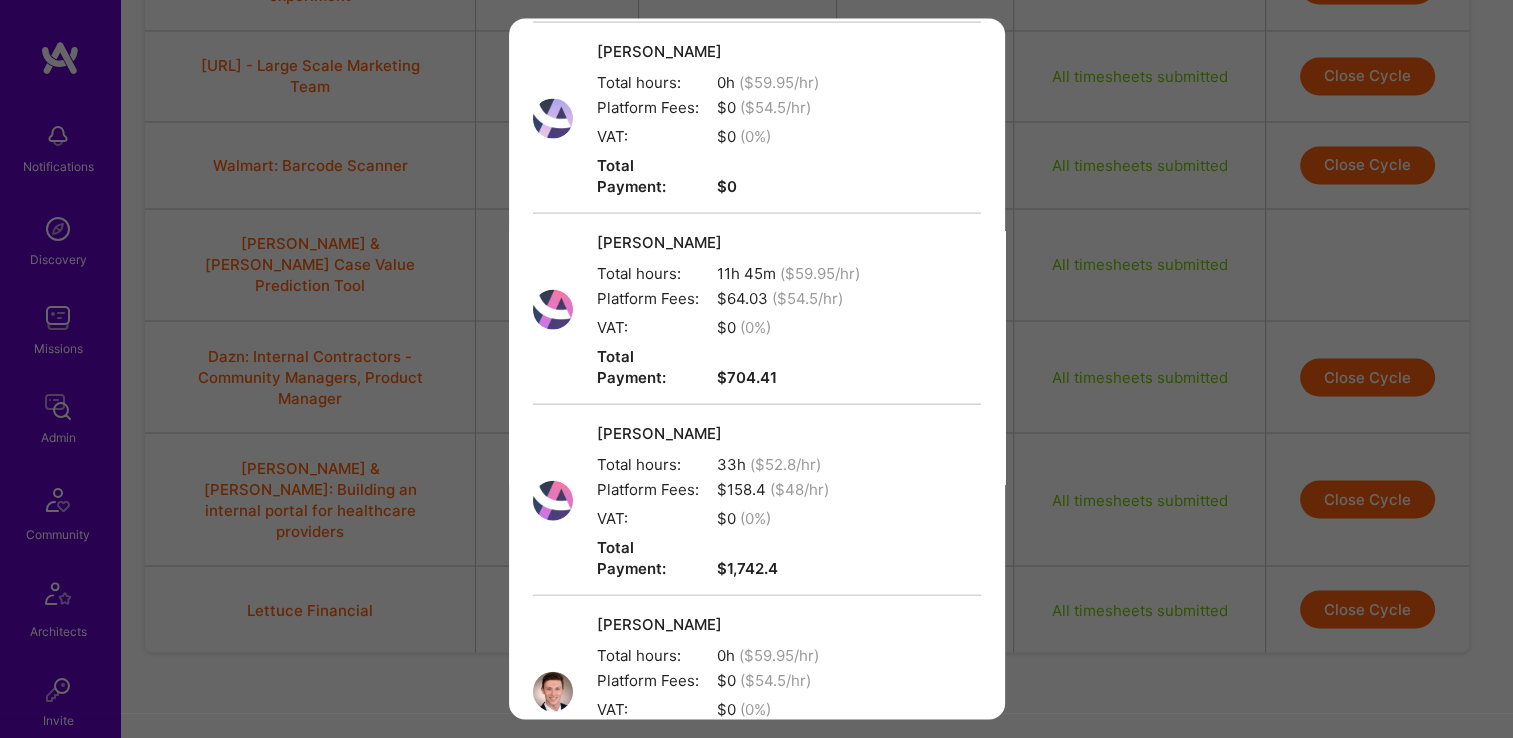 scroll, scrollTop: 4806, scrollLeft: 0, axis: vertical 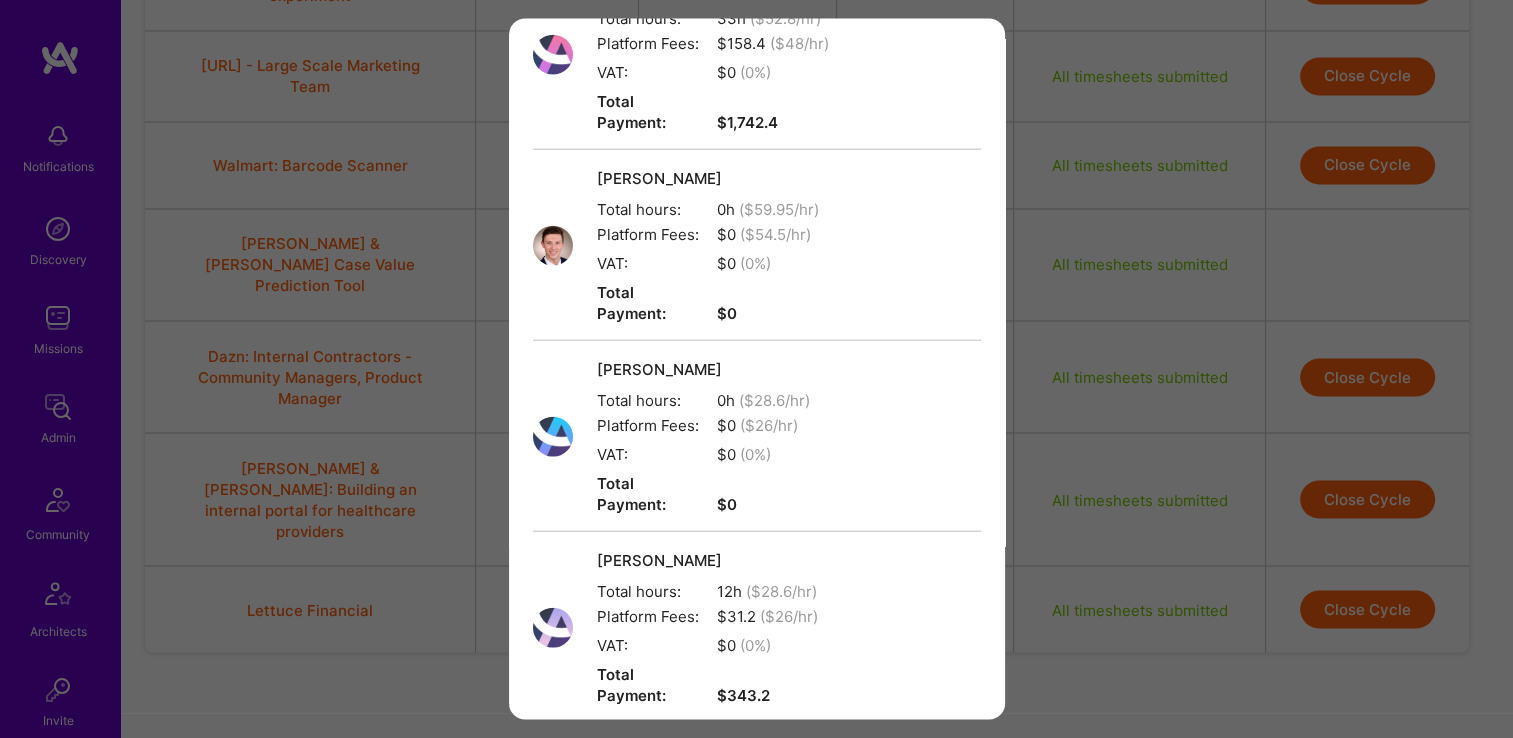 click on "Create" at bounding box center [757, 1231] 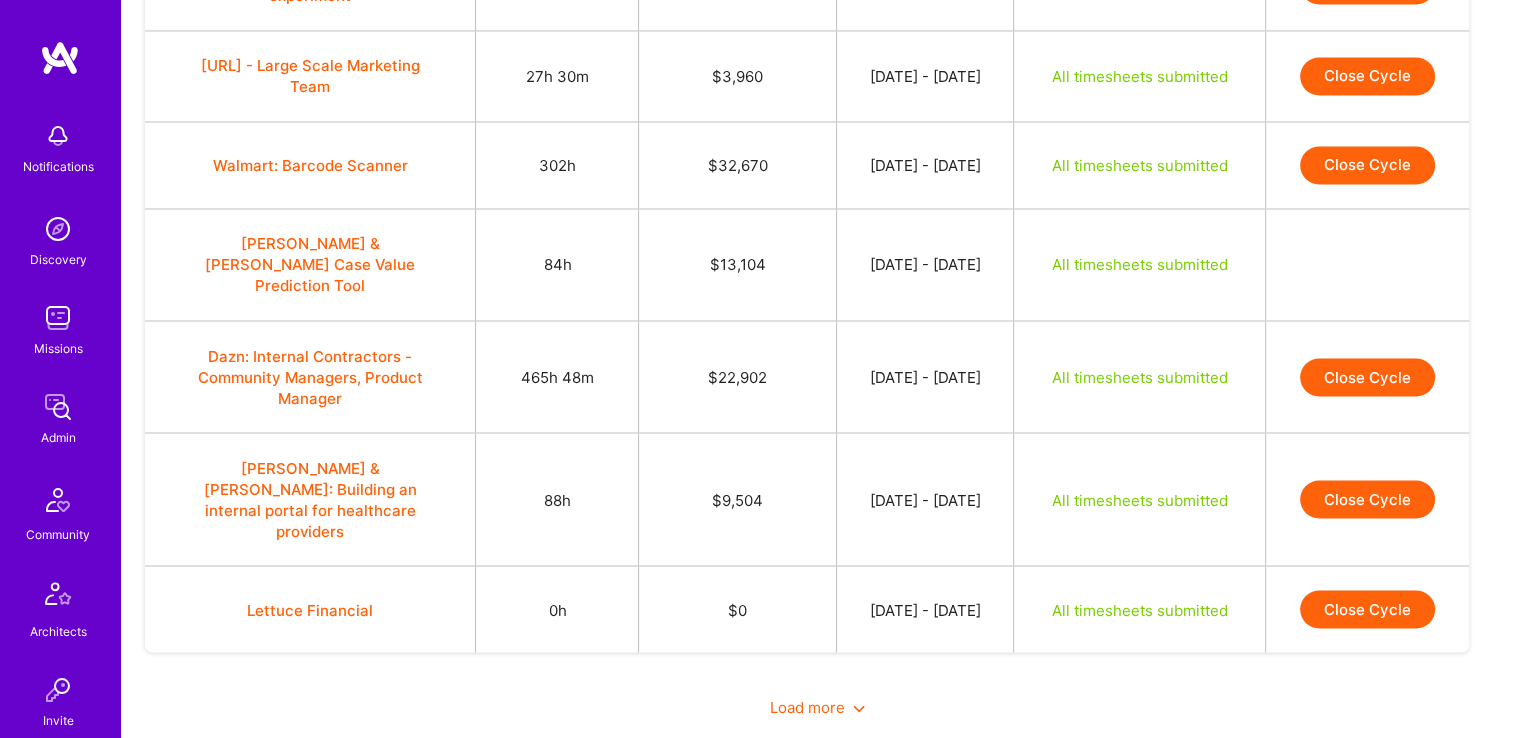 click on "Close Cycle" at bounding box center (1367, 499) 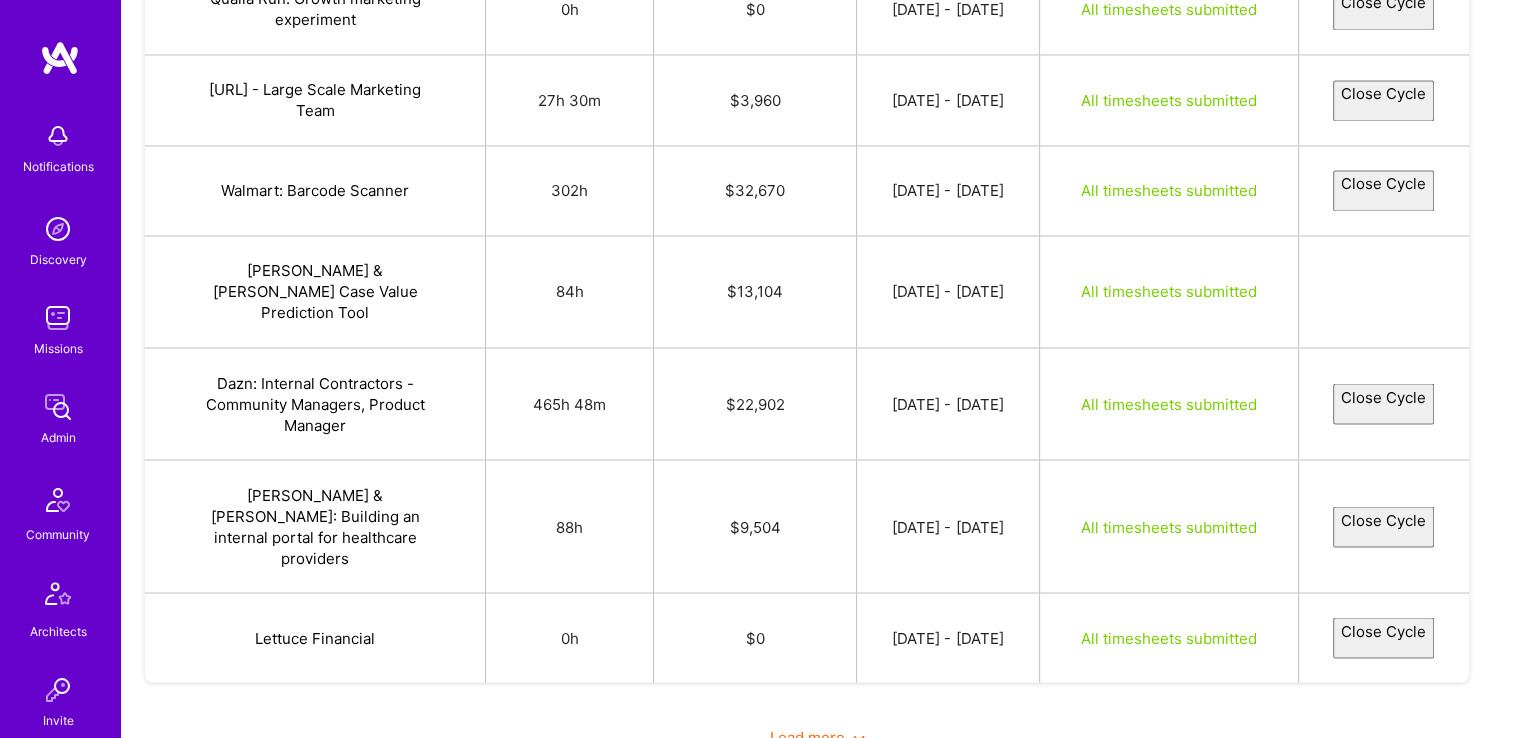 select on "6863ea968f2433161c3143fb" 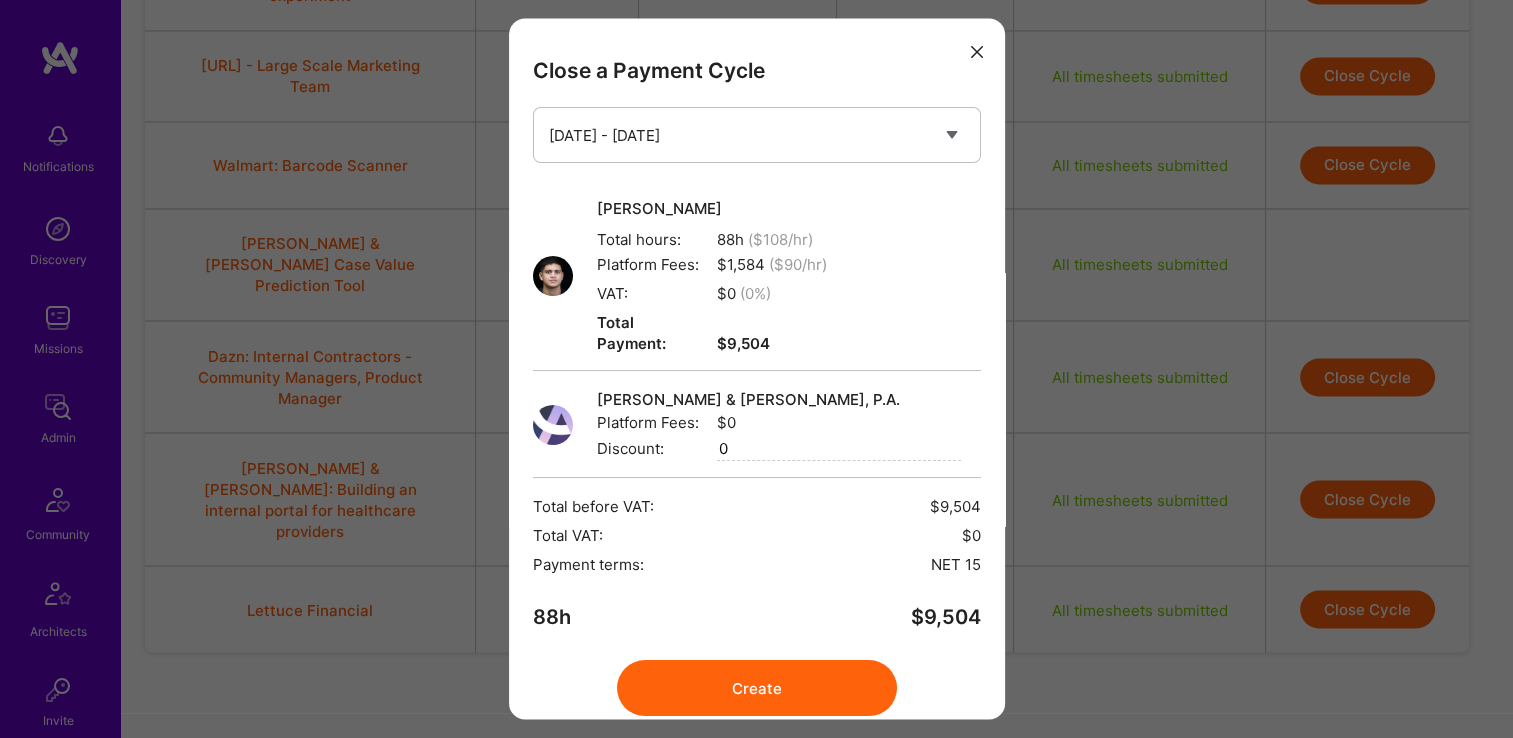scroll, scrollTop: 52, scrollLeft: 0, axis: vertical 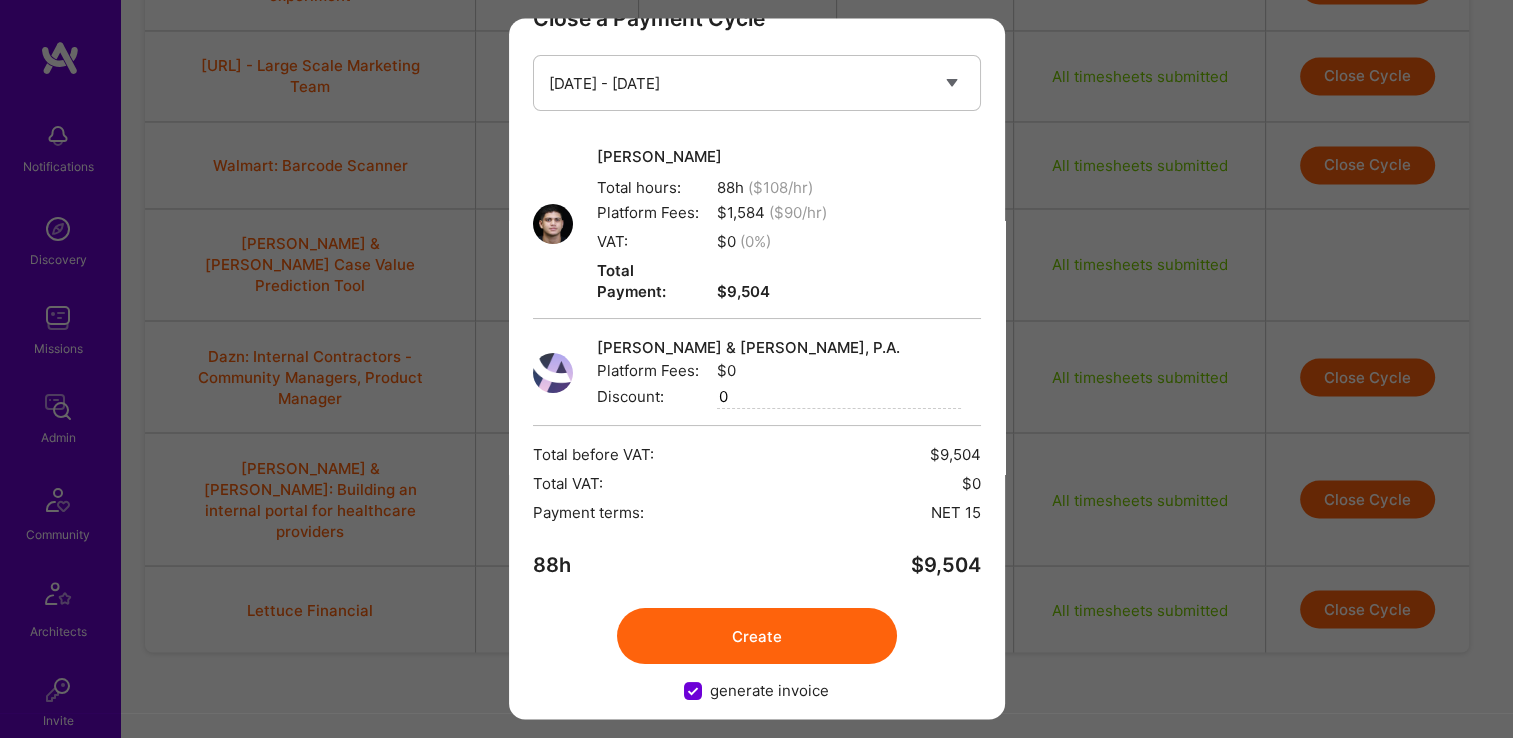 click on "Create" at bounding box center (757, 637) 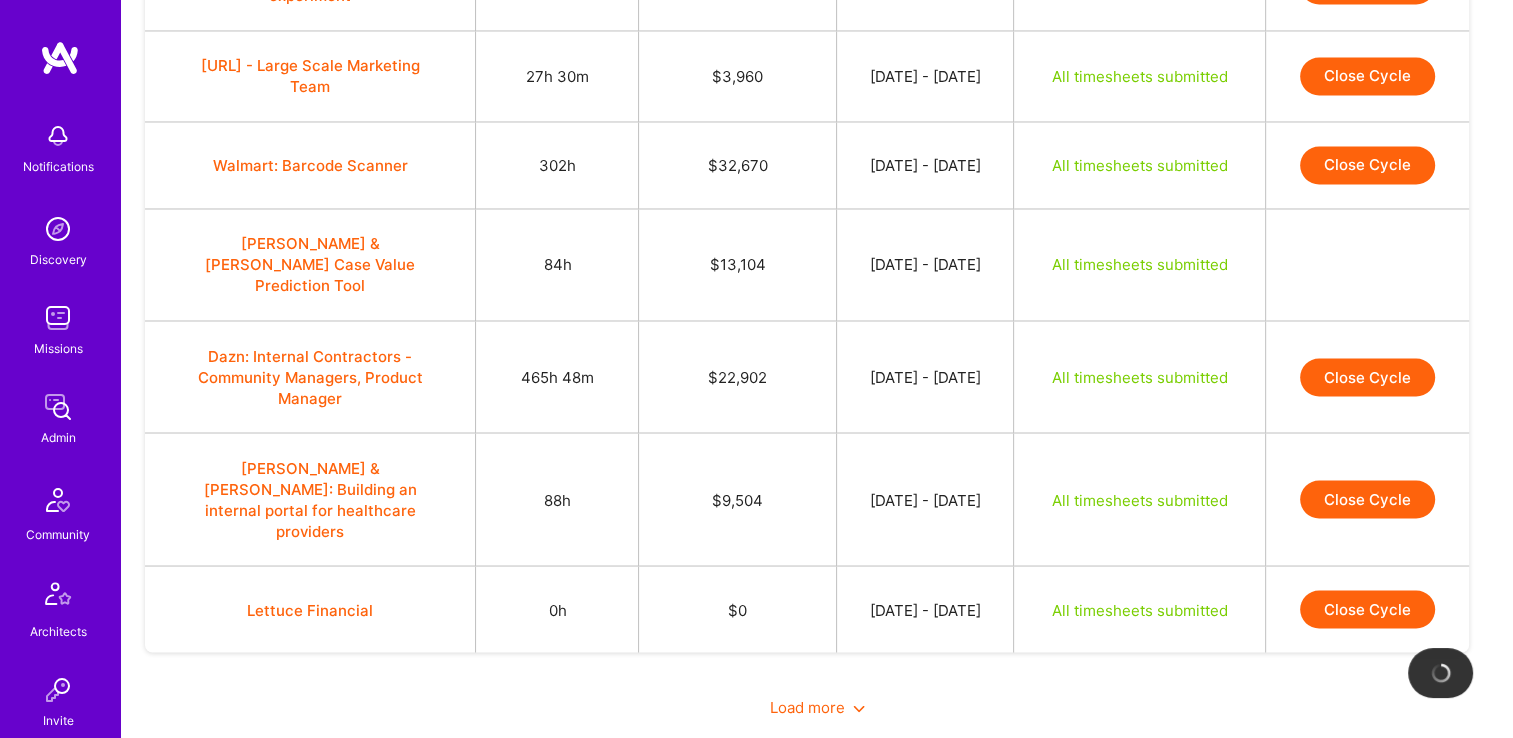 click on "Load more" at bounding box center (817, 706) 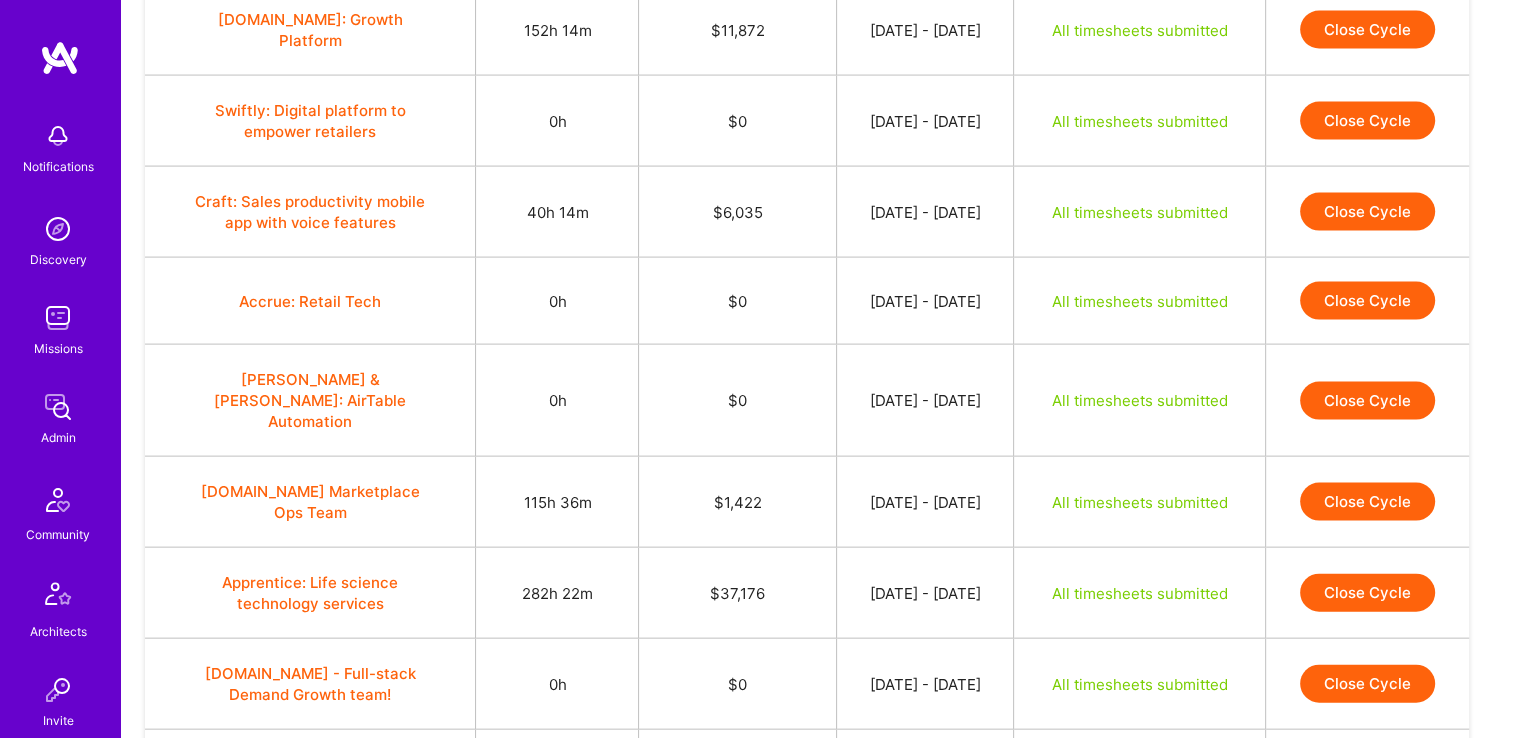 scroll, scrollTop: 4192, scrollLeft: 0, axis: vertical 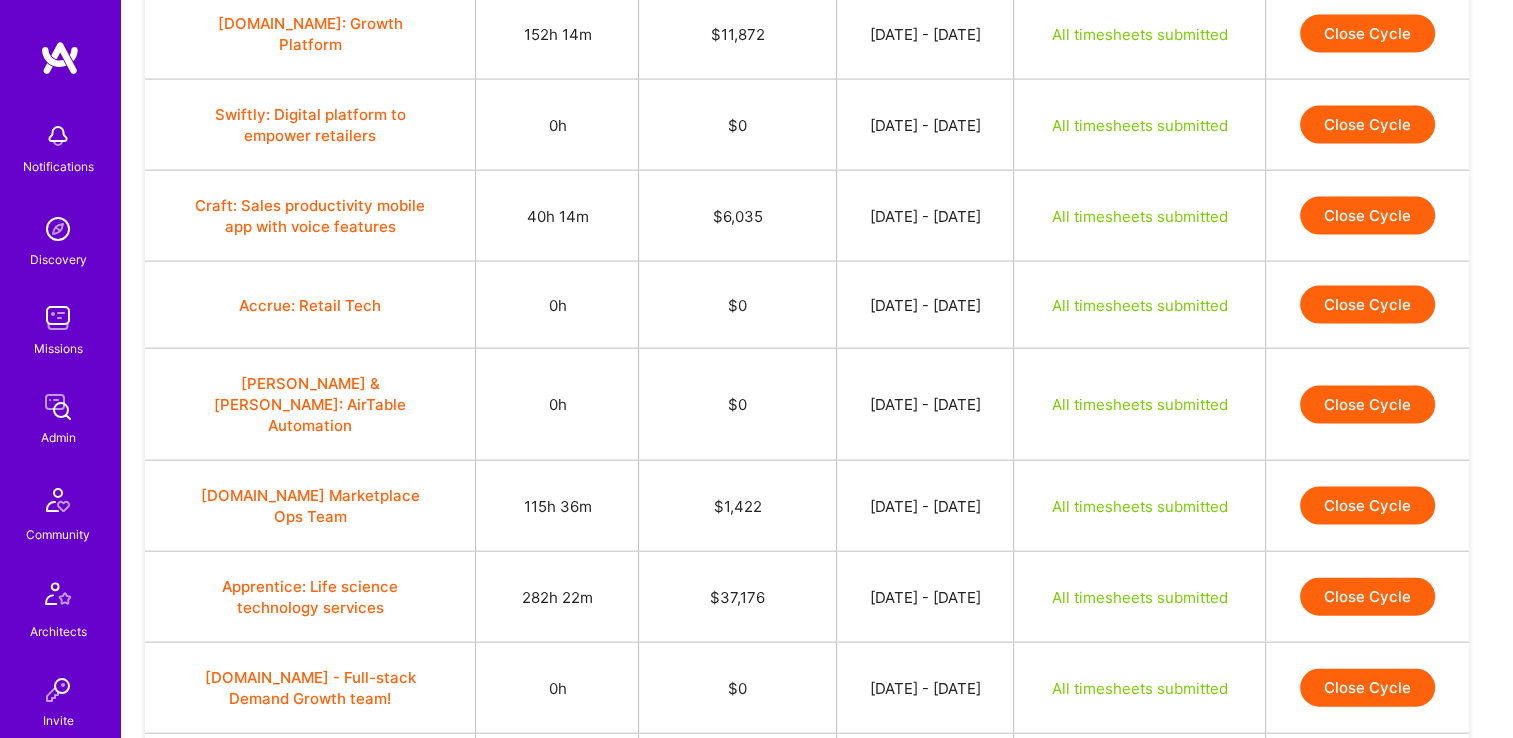 click on "Close Cycle" at bounding box center (1367, 216) 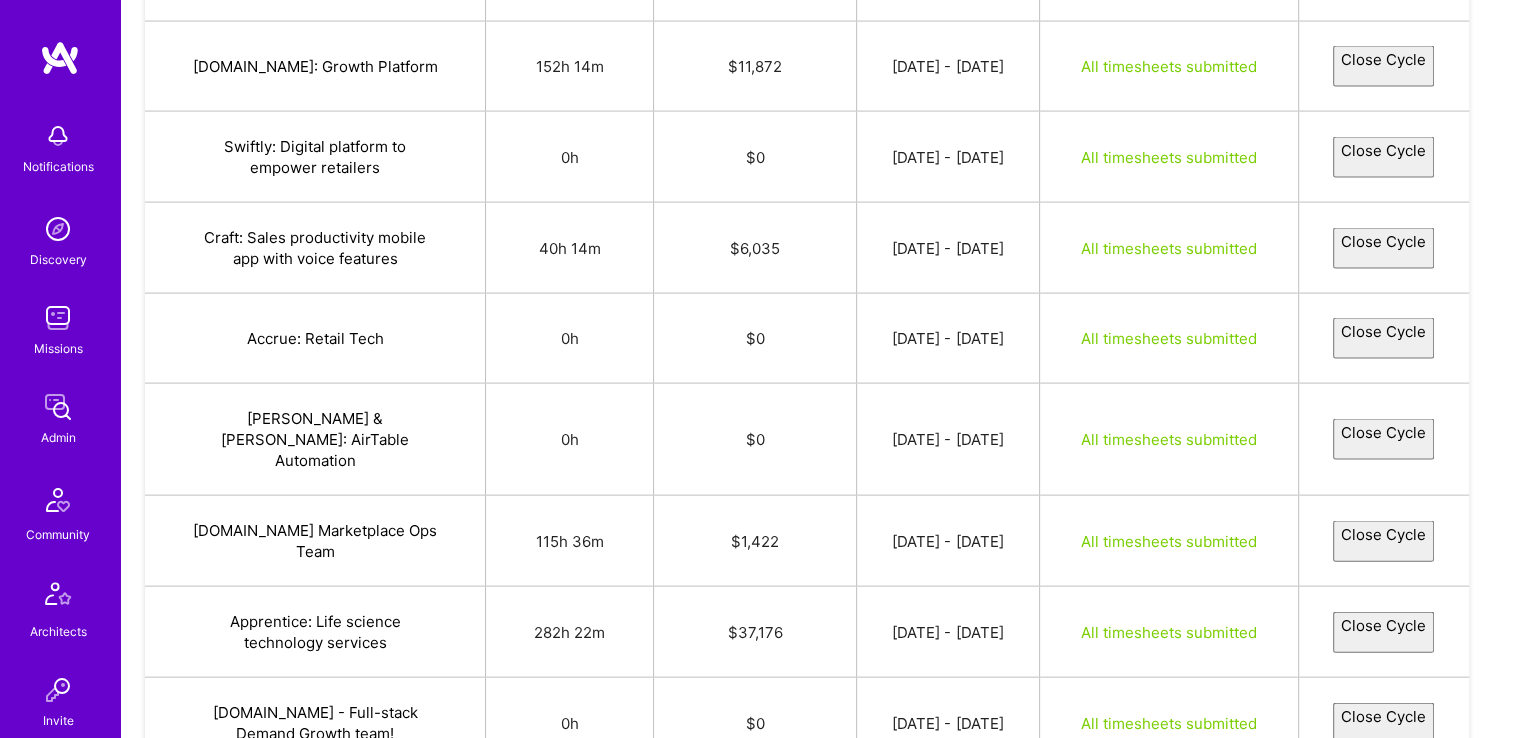 select on "686538aea0baa0833a8478e7" 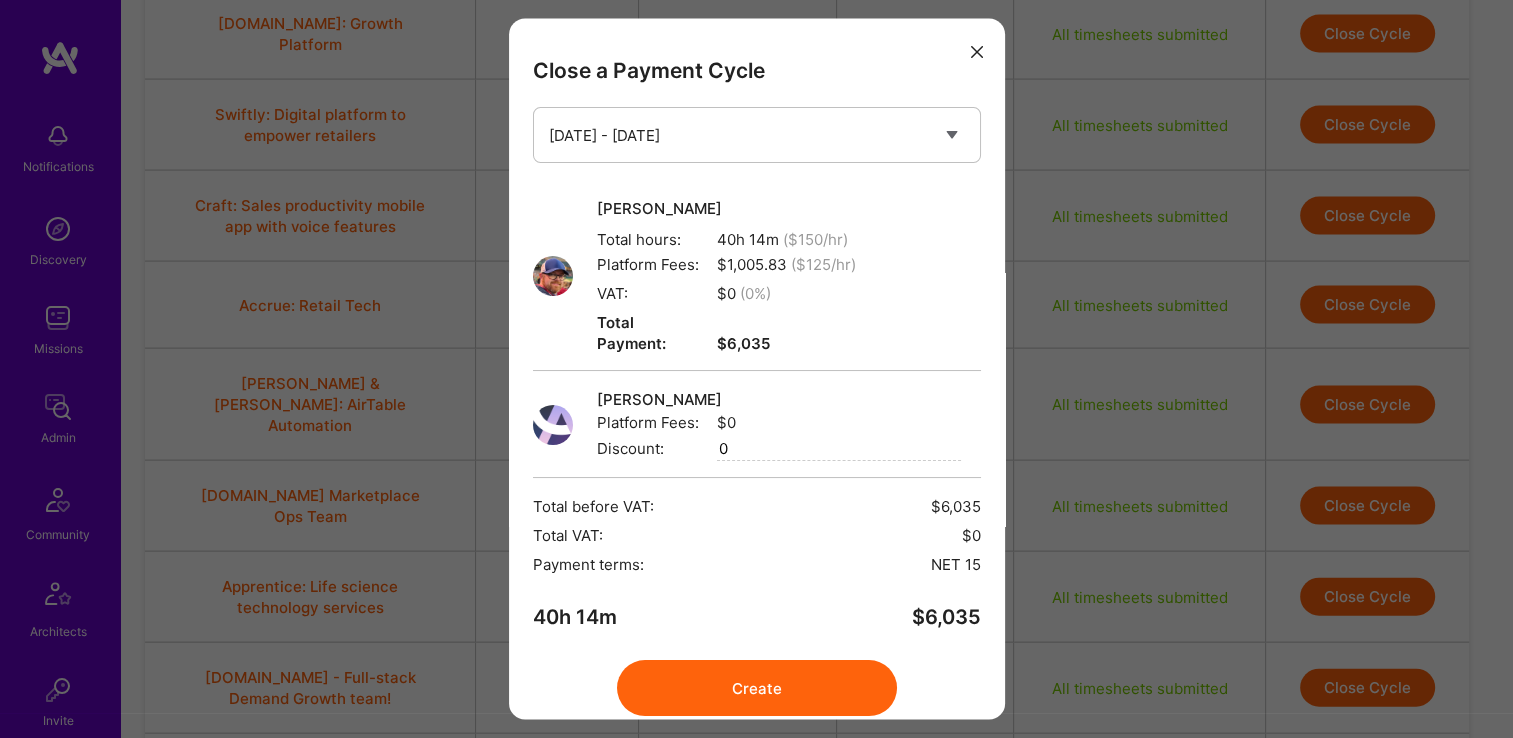 click on "Create" at bounding box center (757, 689) 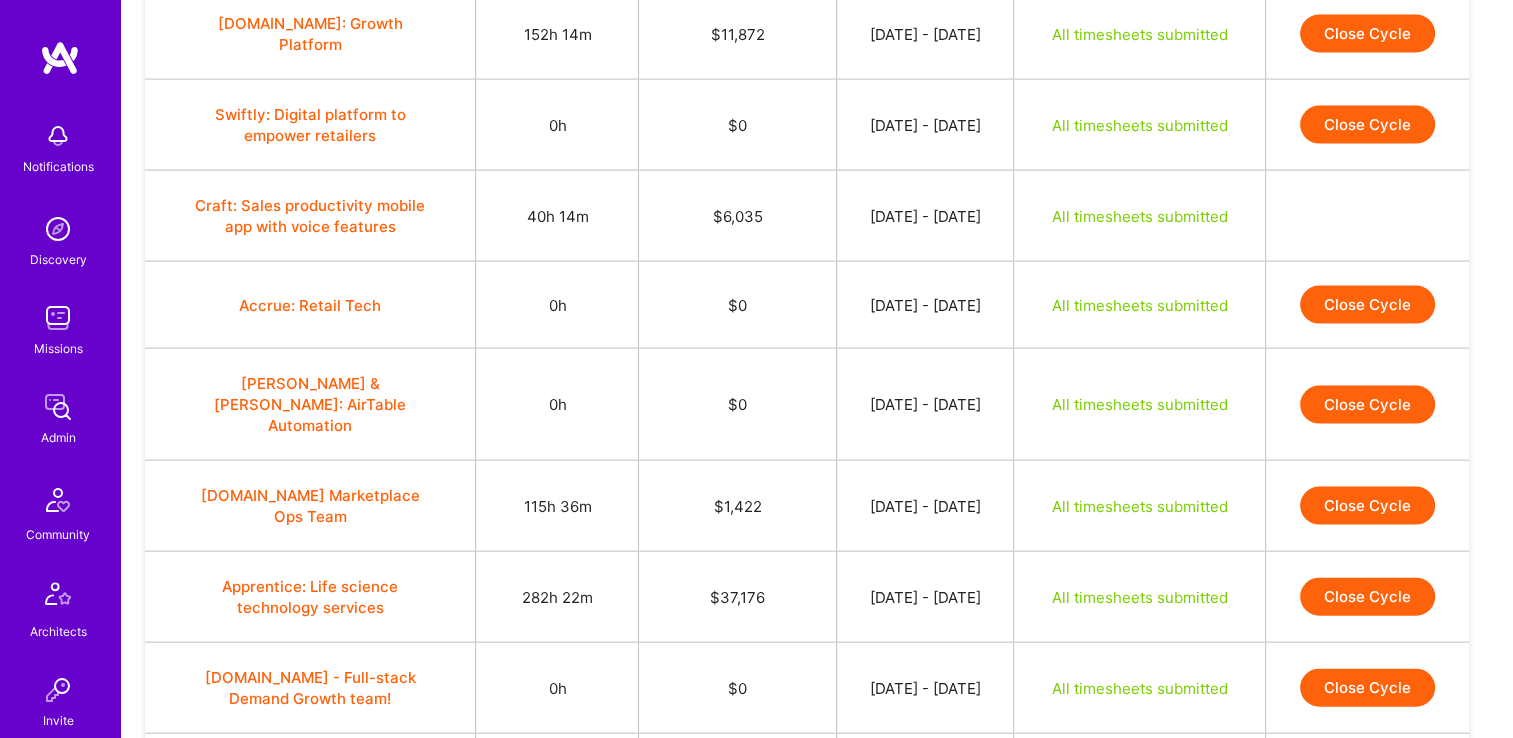 click on "Close Cycle" at bounding box center [1367, 597] 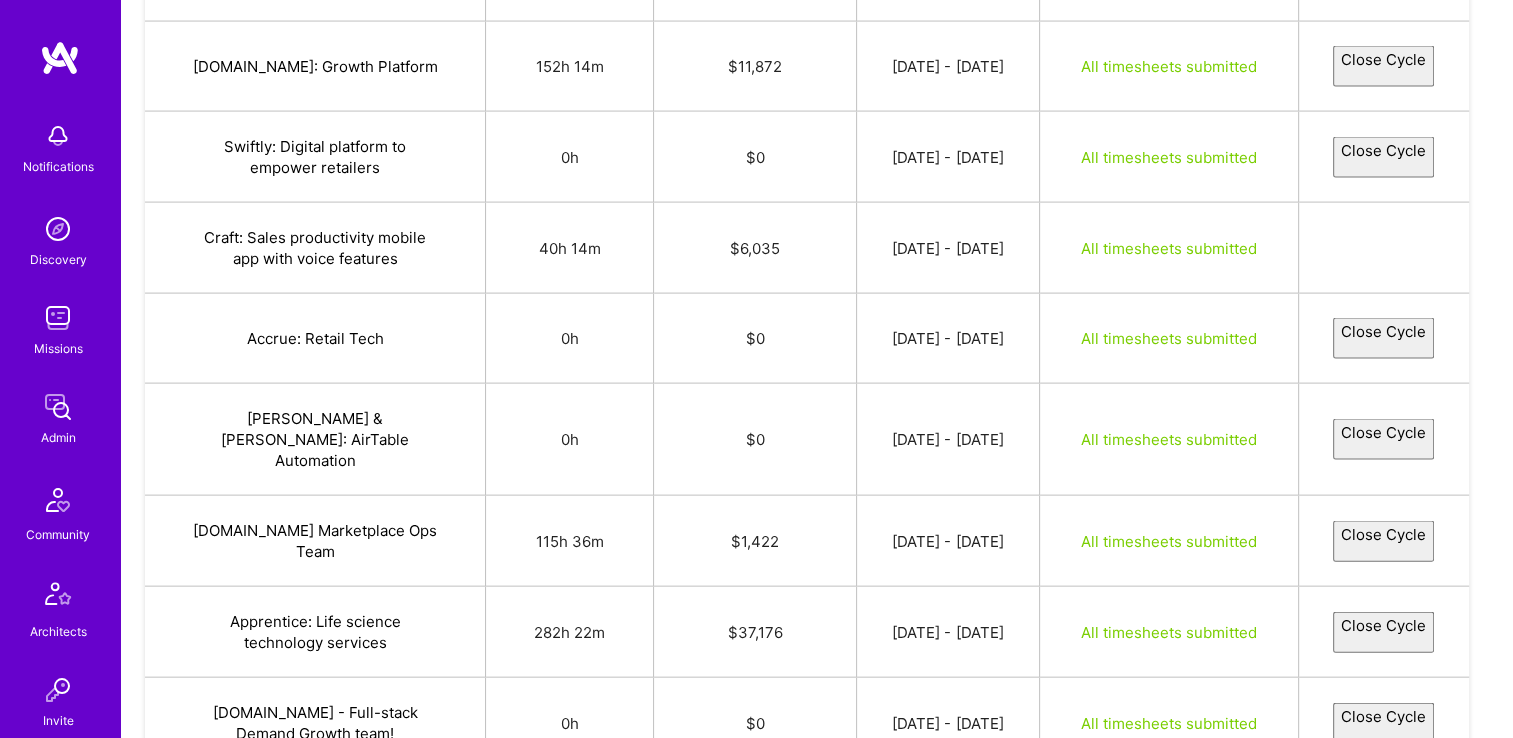 select on "6863b59923fe0988bcdd4450" 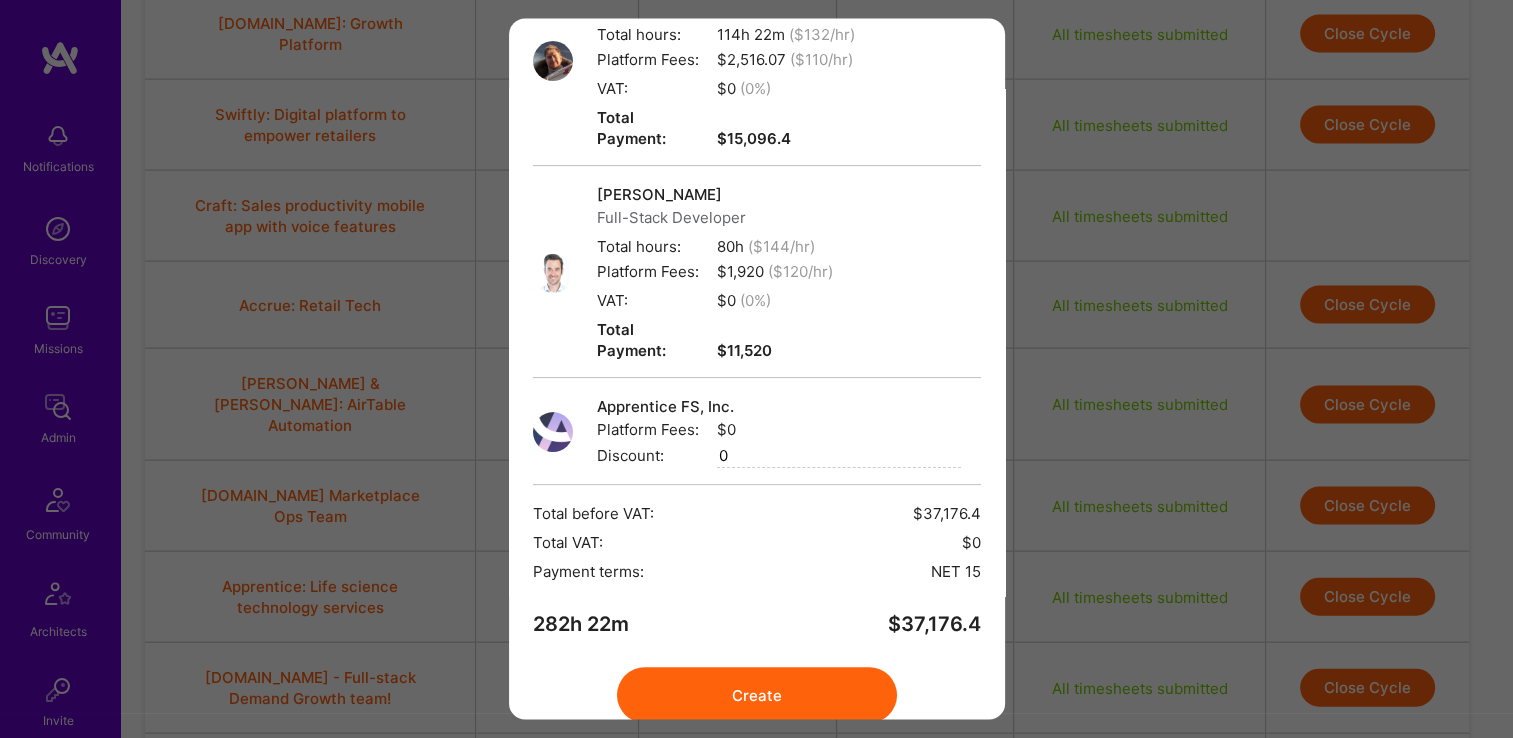 scroll, scrollTop: 454, scrollLeft: 0, axis: vertical 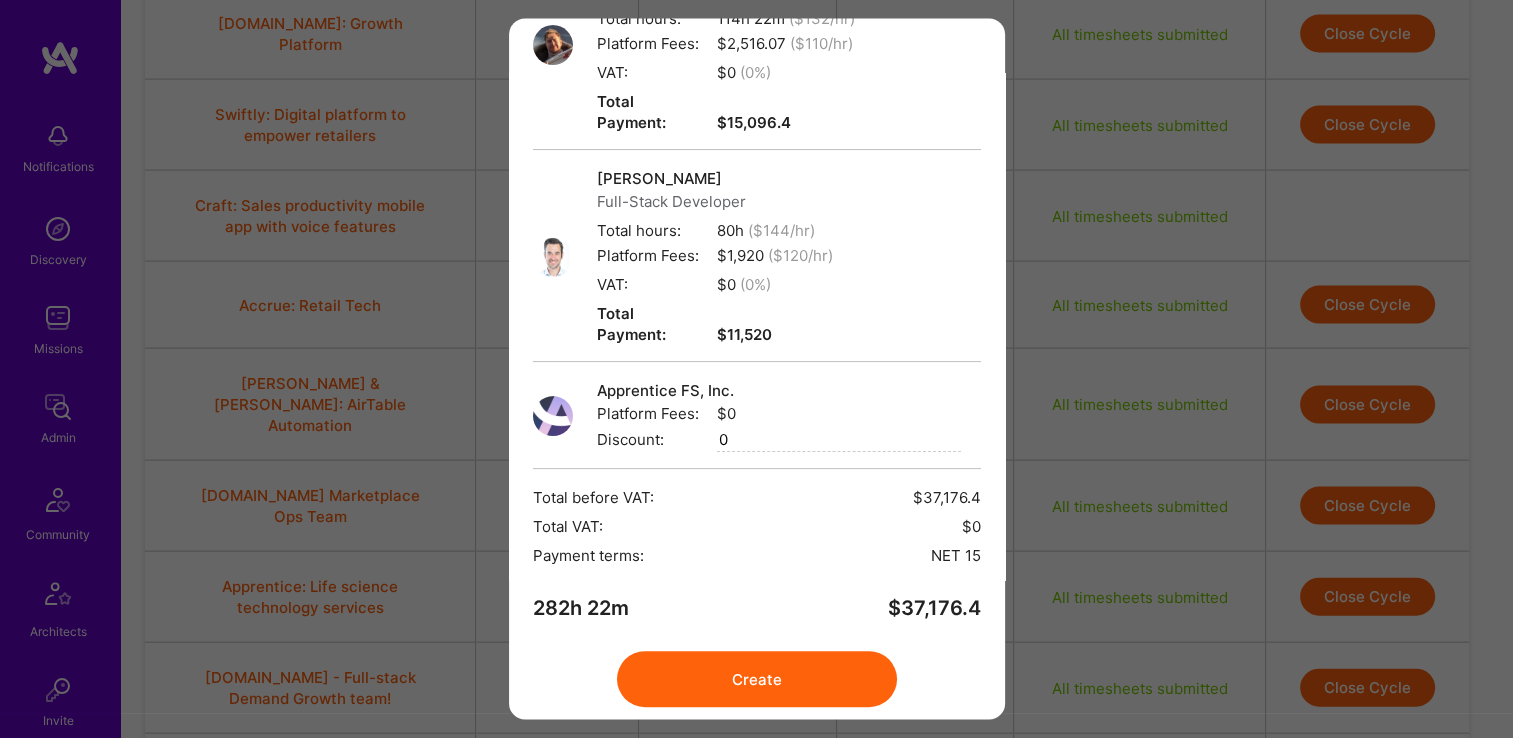 click on "Create" at bounding box center (757, 680) 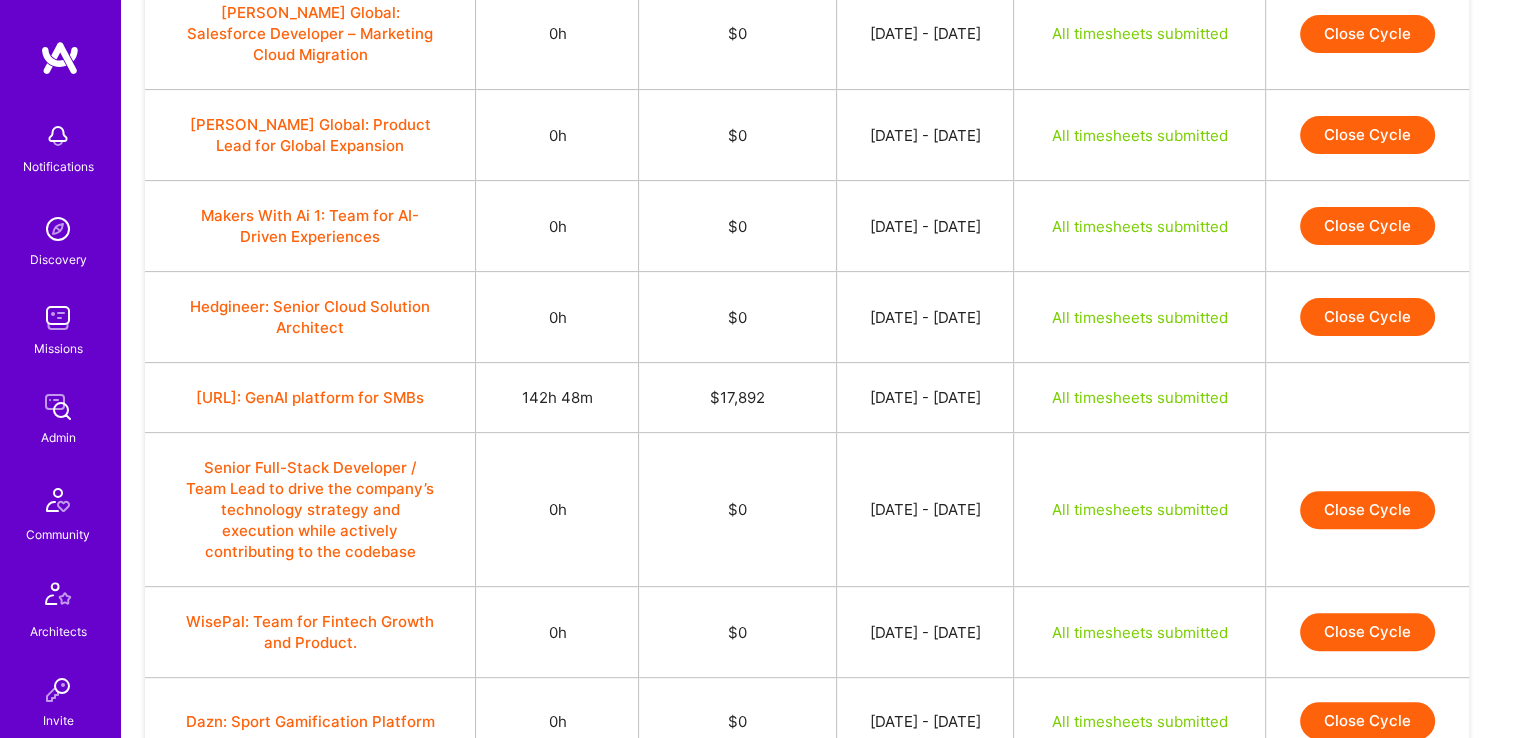 scroll, scrollTop: 0, scrollLeft: 0, axis: both 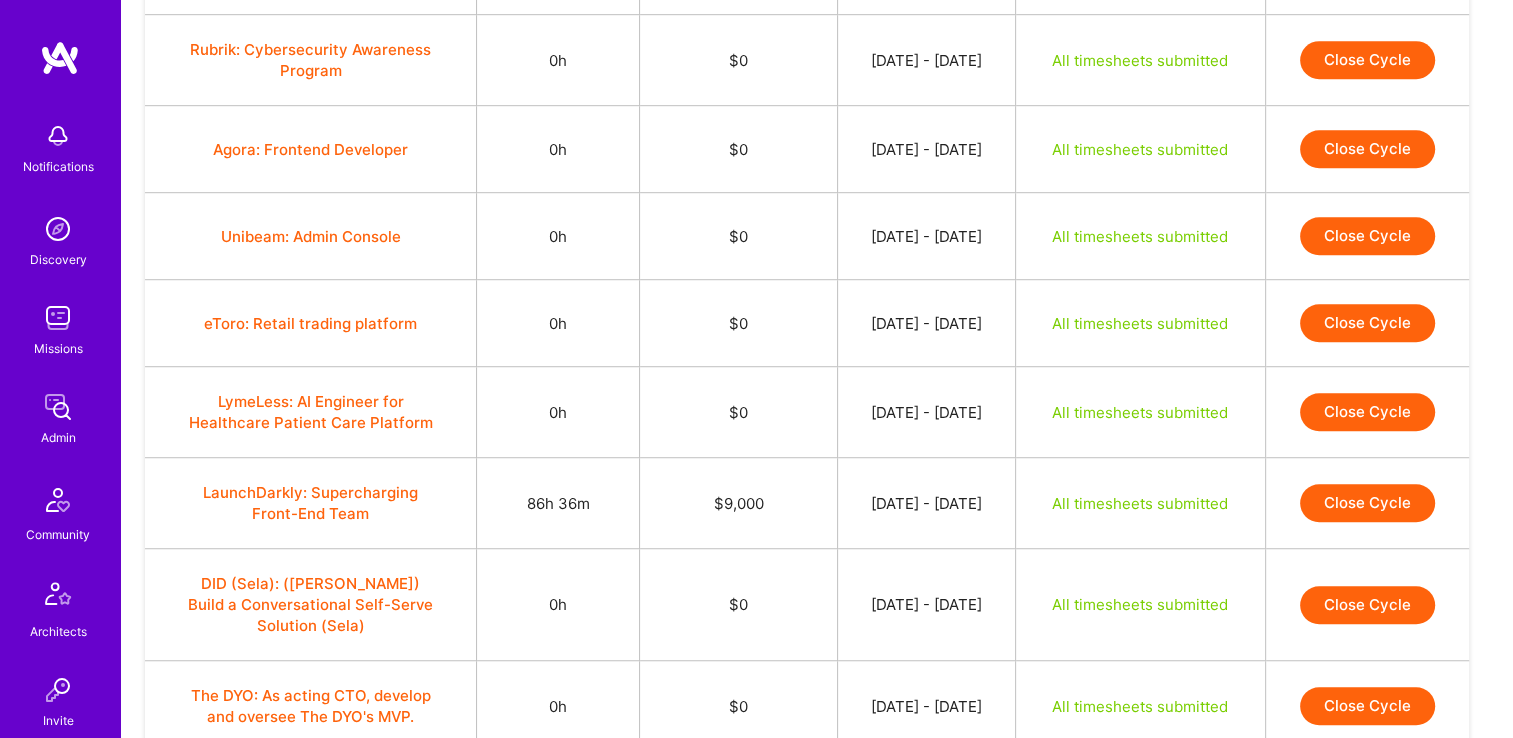 click on "Close Cycle" at bounding box center [1367, 503] 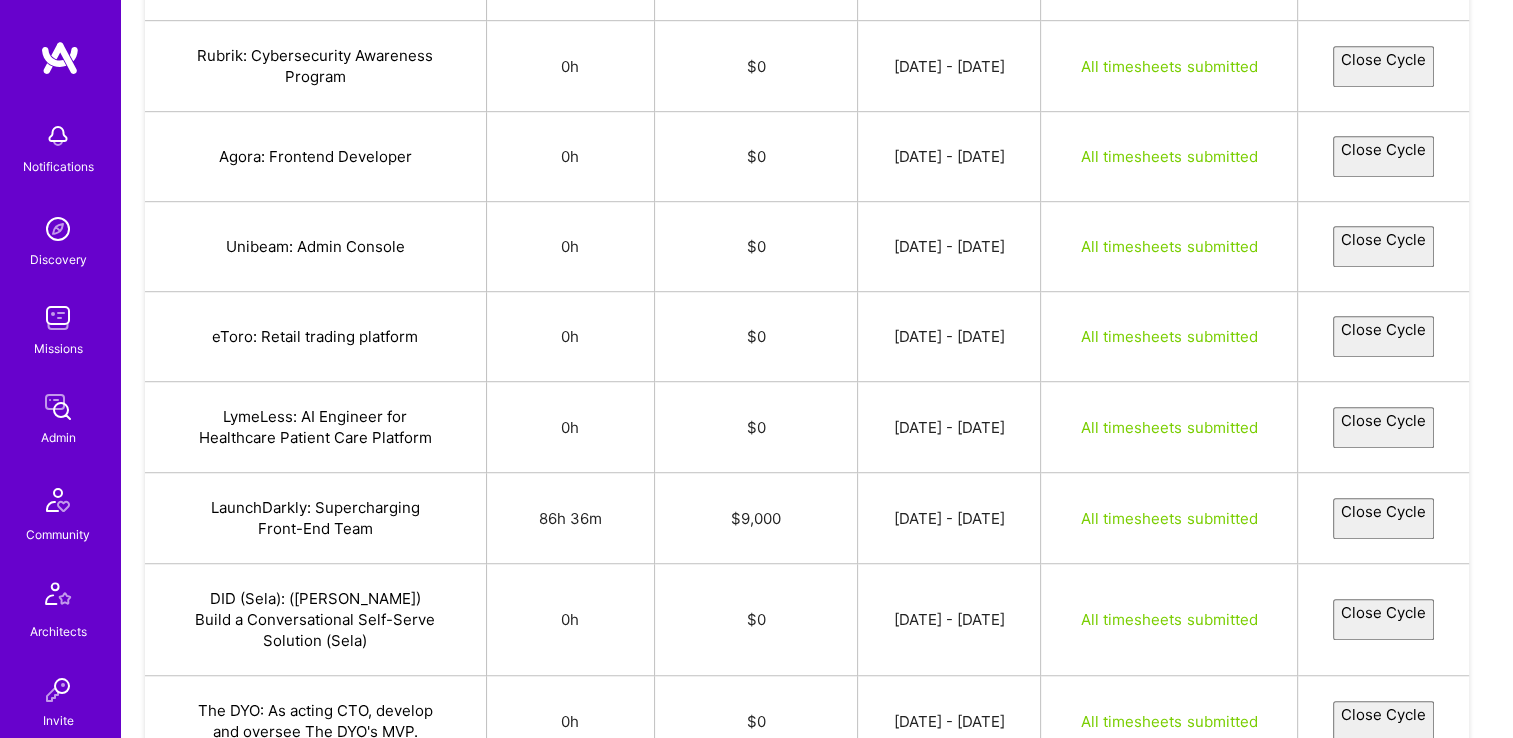 select on "6863f0dbdd48f063e386c3f3" 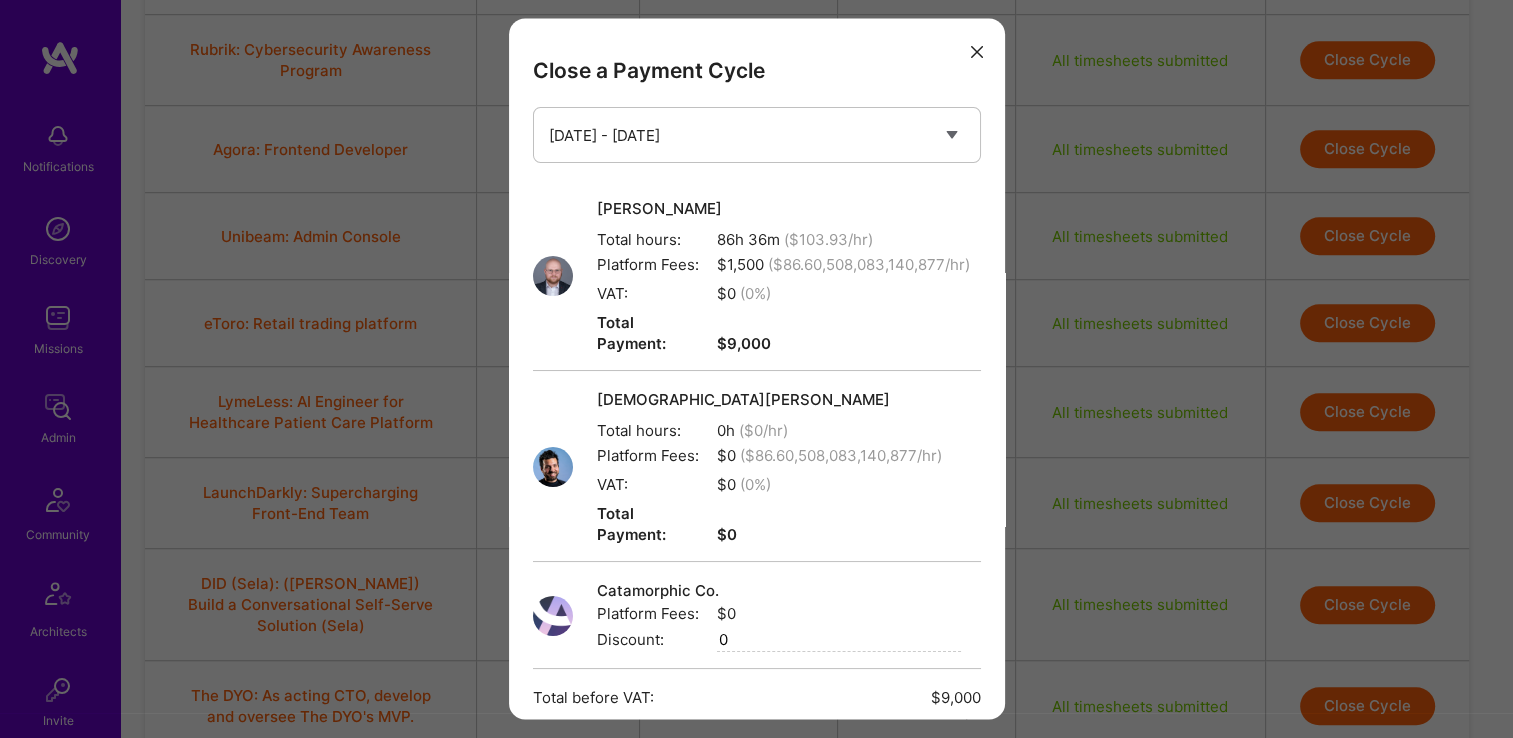 scroll, scrollTop: 243, scrollLeft: 0, axis: vertical 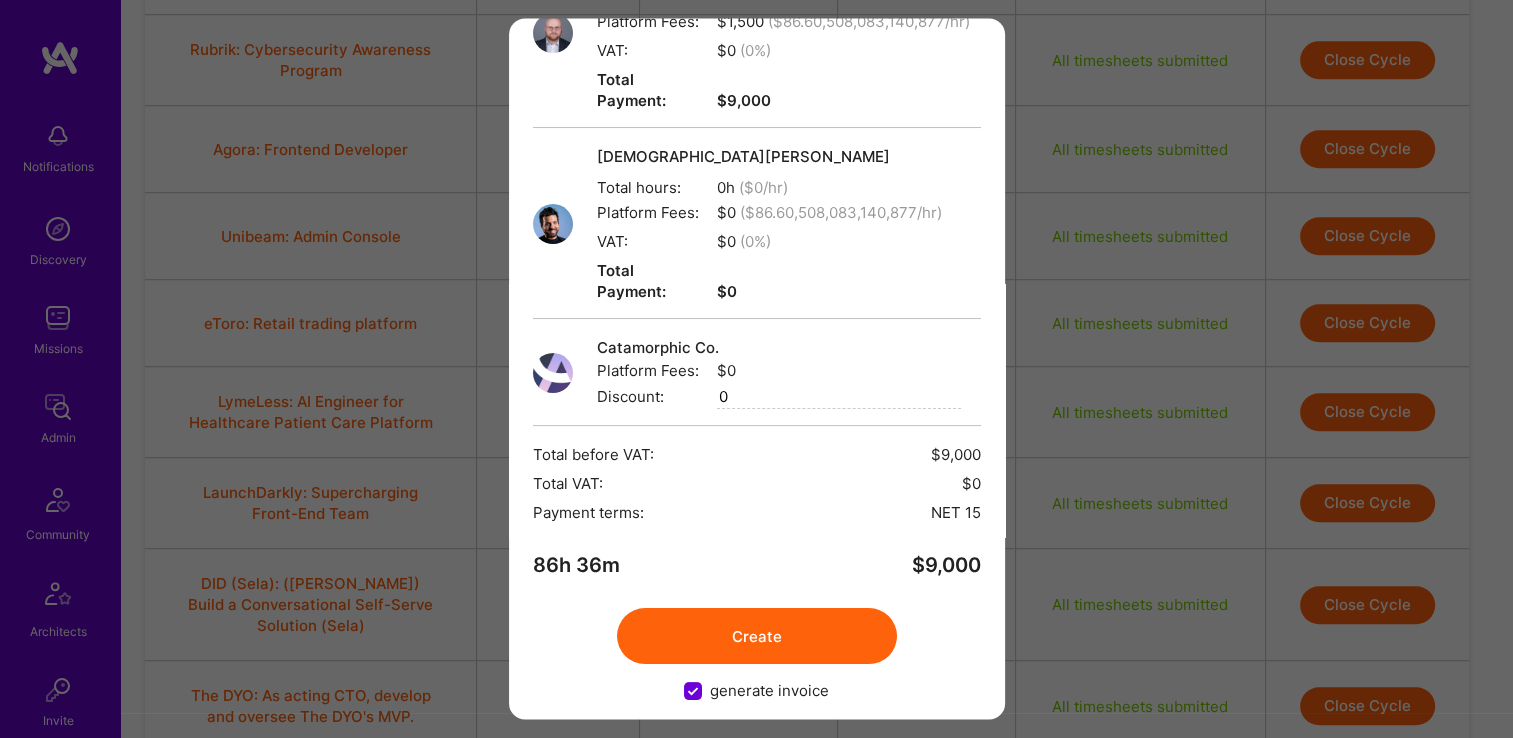 click on "Create" at bounding box center [757, 637] 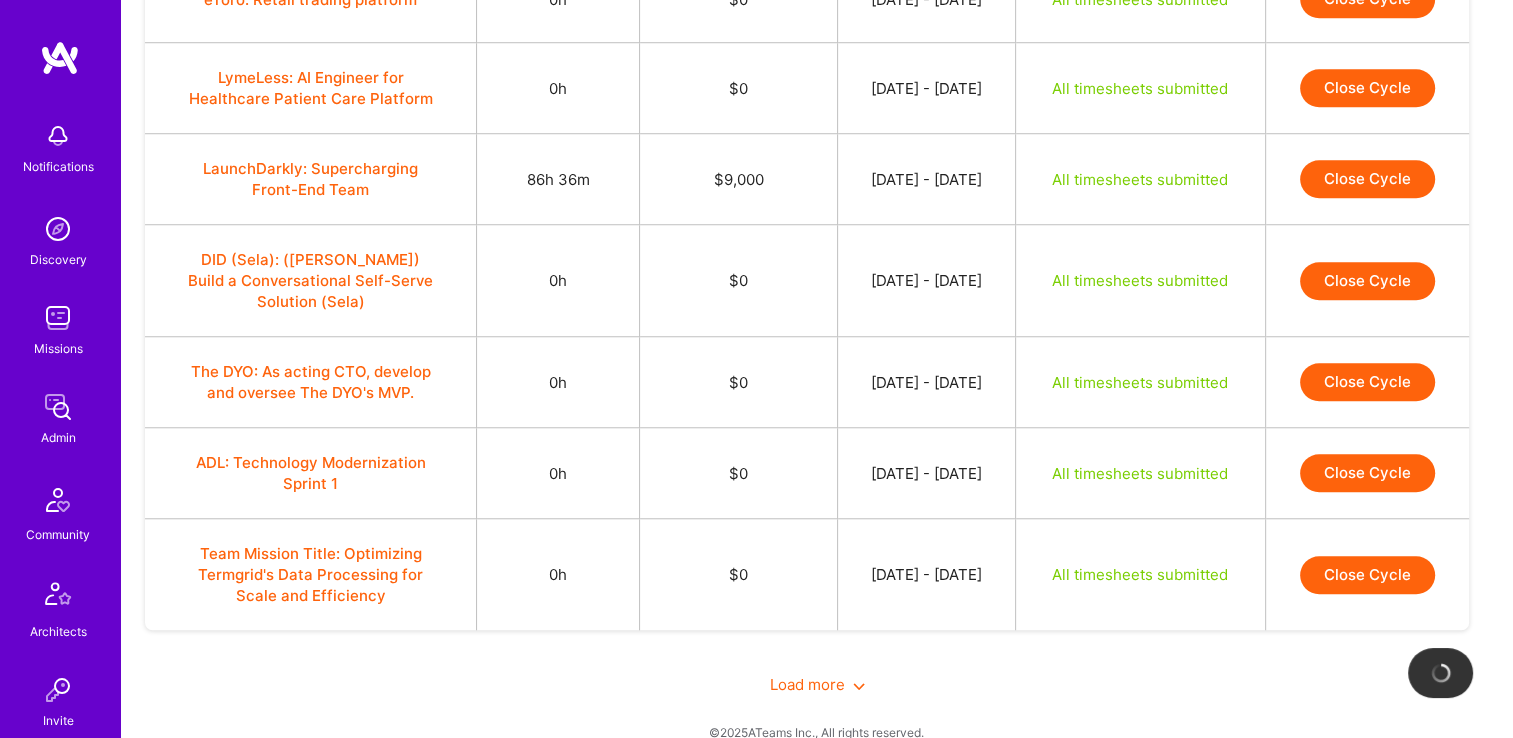 scroll, scrollTop: 1601, scrollLeft: 0, axis: vertical 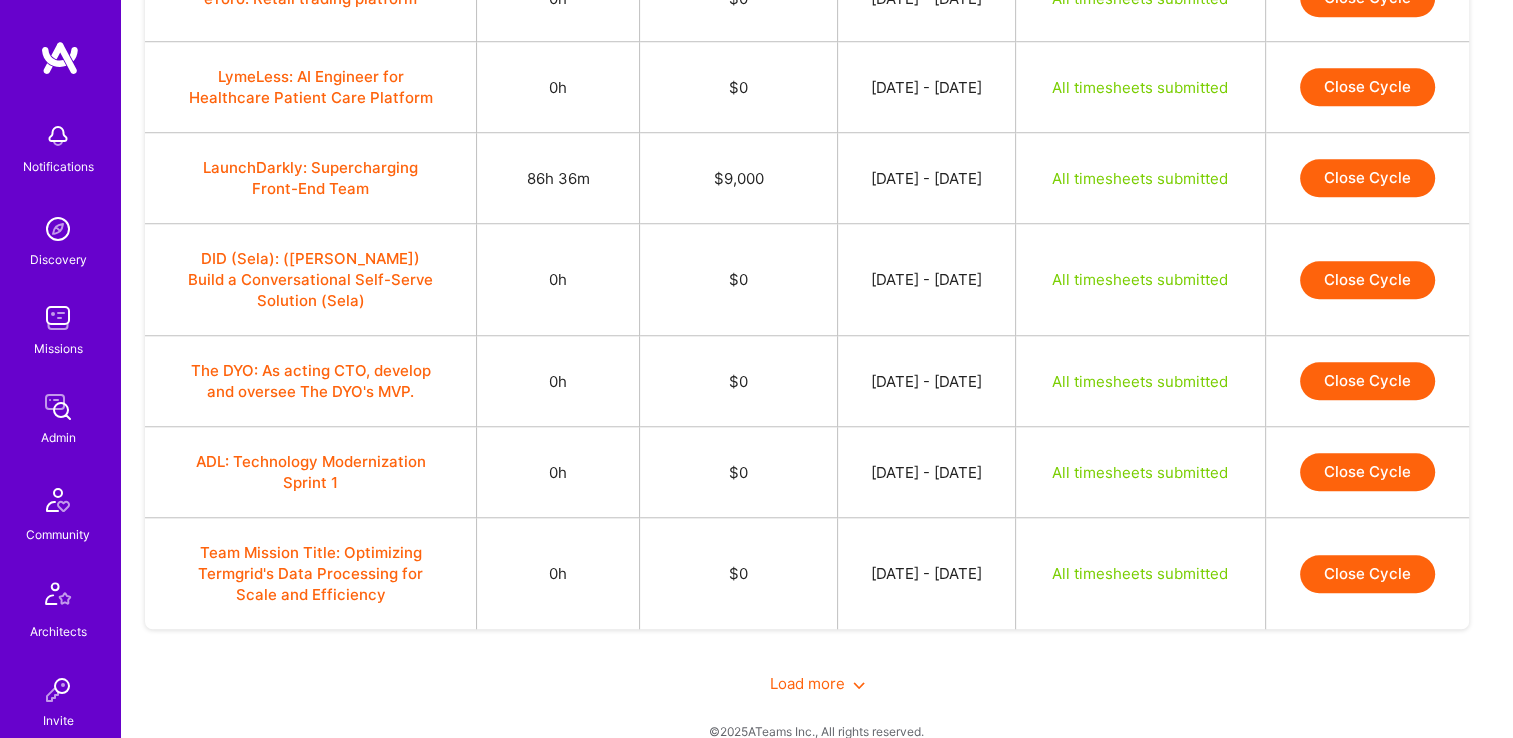 click on "Close Cycle" at bounding box center [1367, 178] 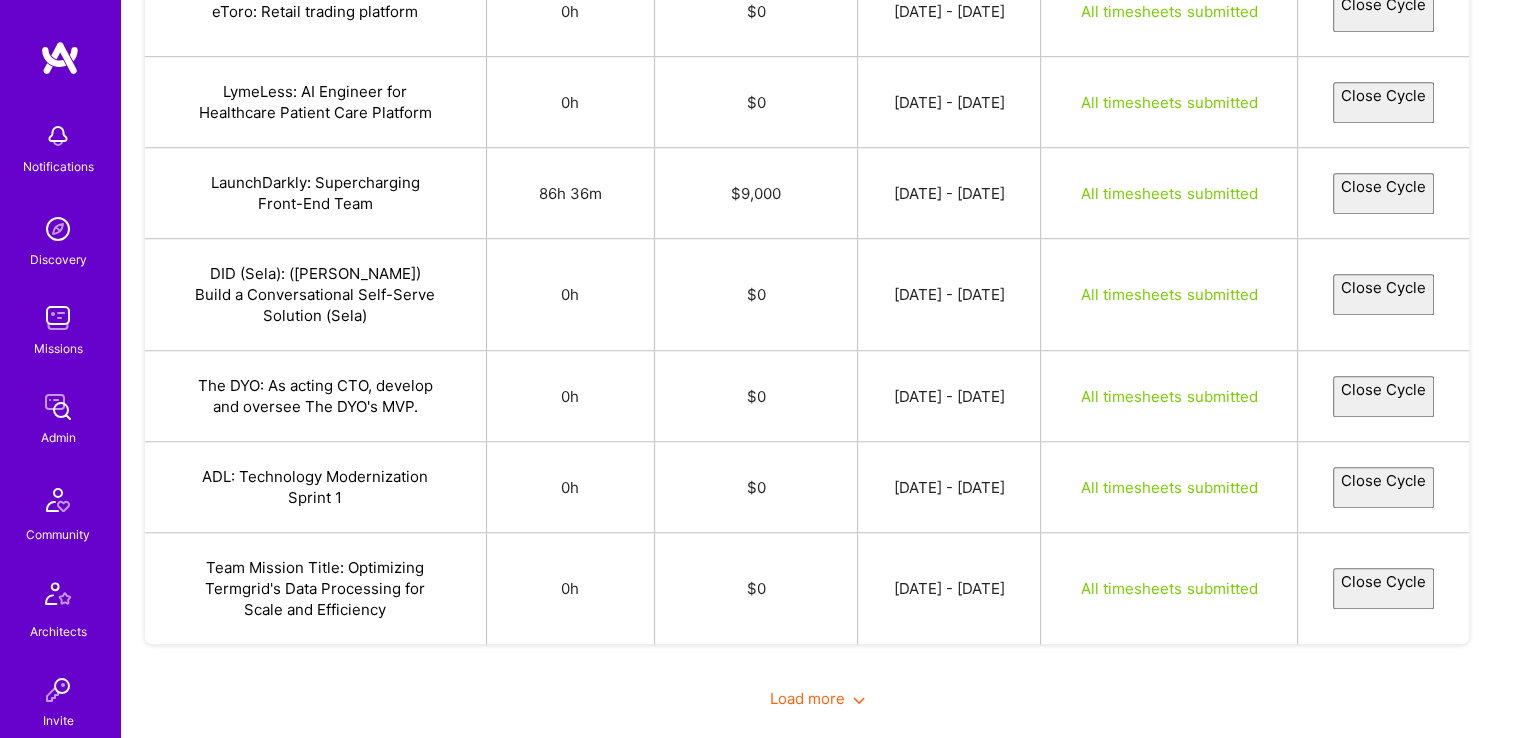 select on "6863f0dbdd48f063e386c3f3" 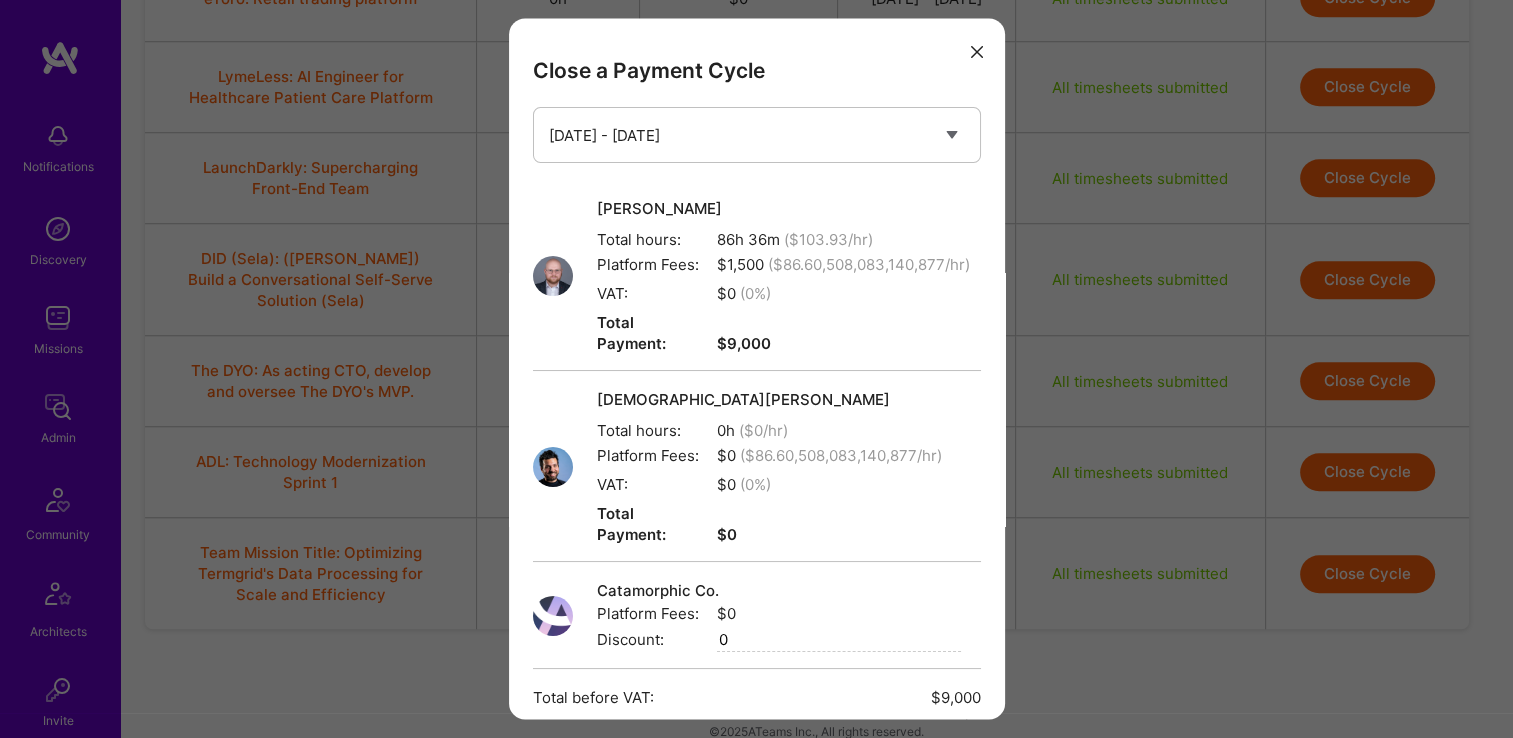 scroll, scrollTop: 243, scrollLeft: 0, axis: vertical 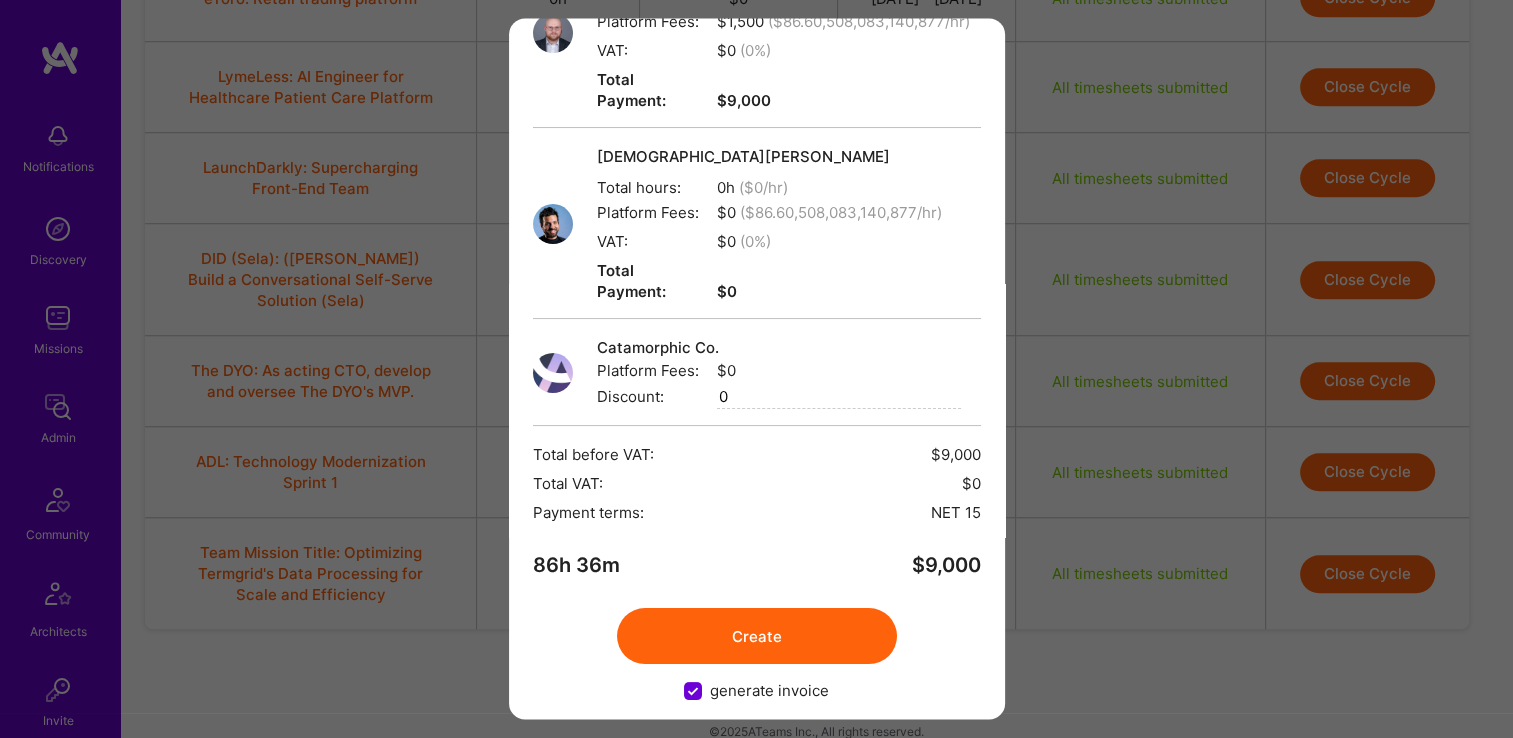 click on "Create" at bounding box center [757, 637] 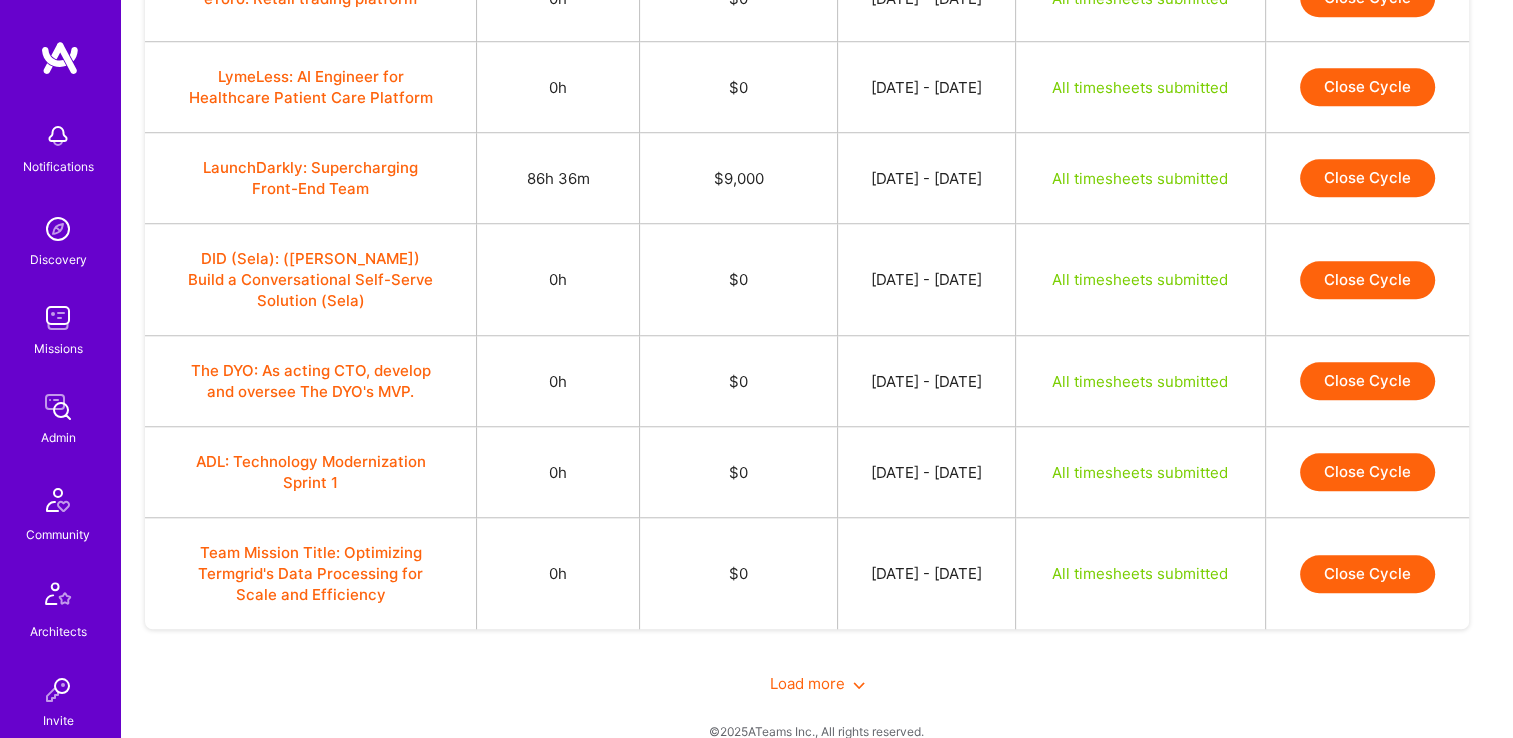 click on "Load more" at bounding box center (817, 683) 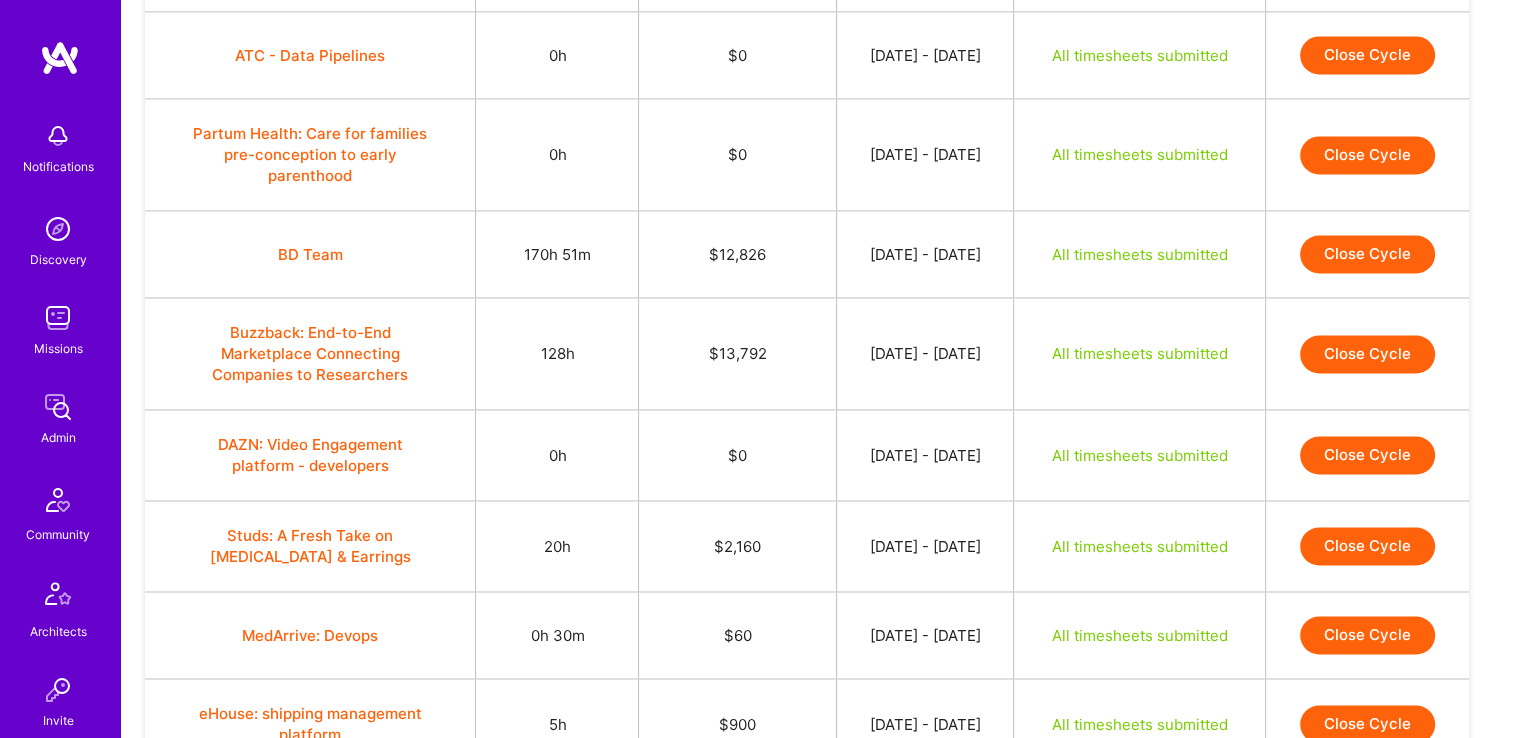scroll, scrollTop: 3042, scrollLeft: 0, axis: vertical 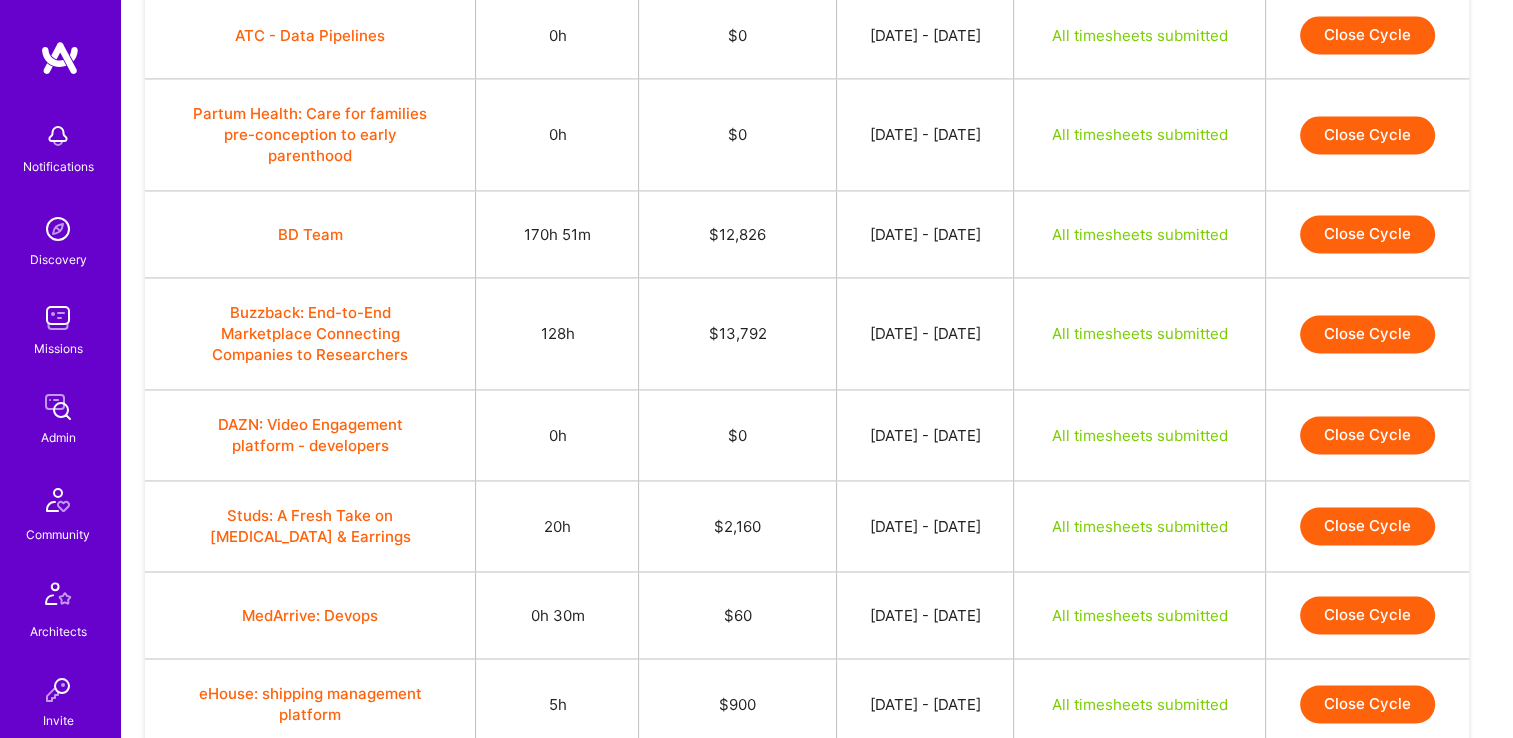 click on "Close Cycle" at bounding box center (1367, 334) 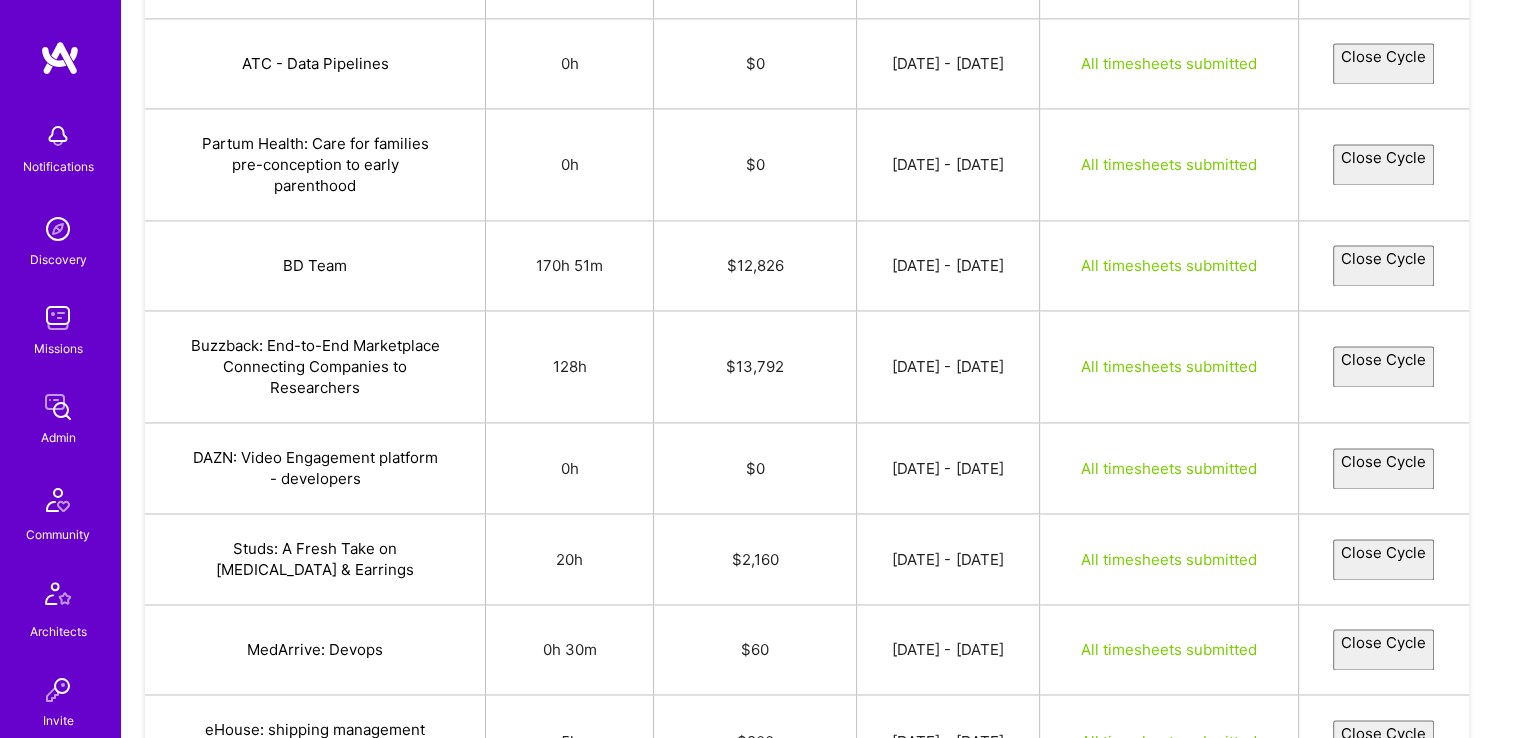 select on "68640276d063b0219cdeb8fa" 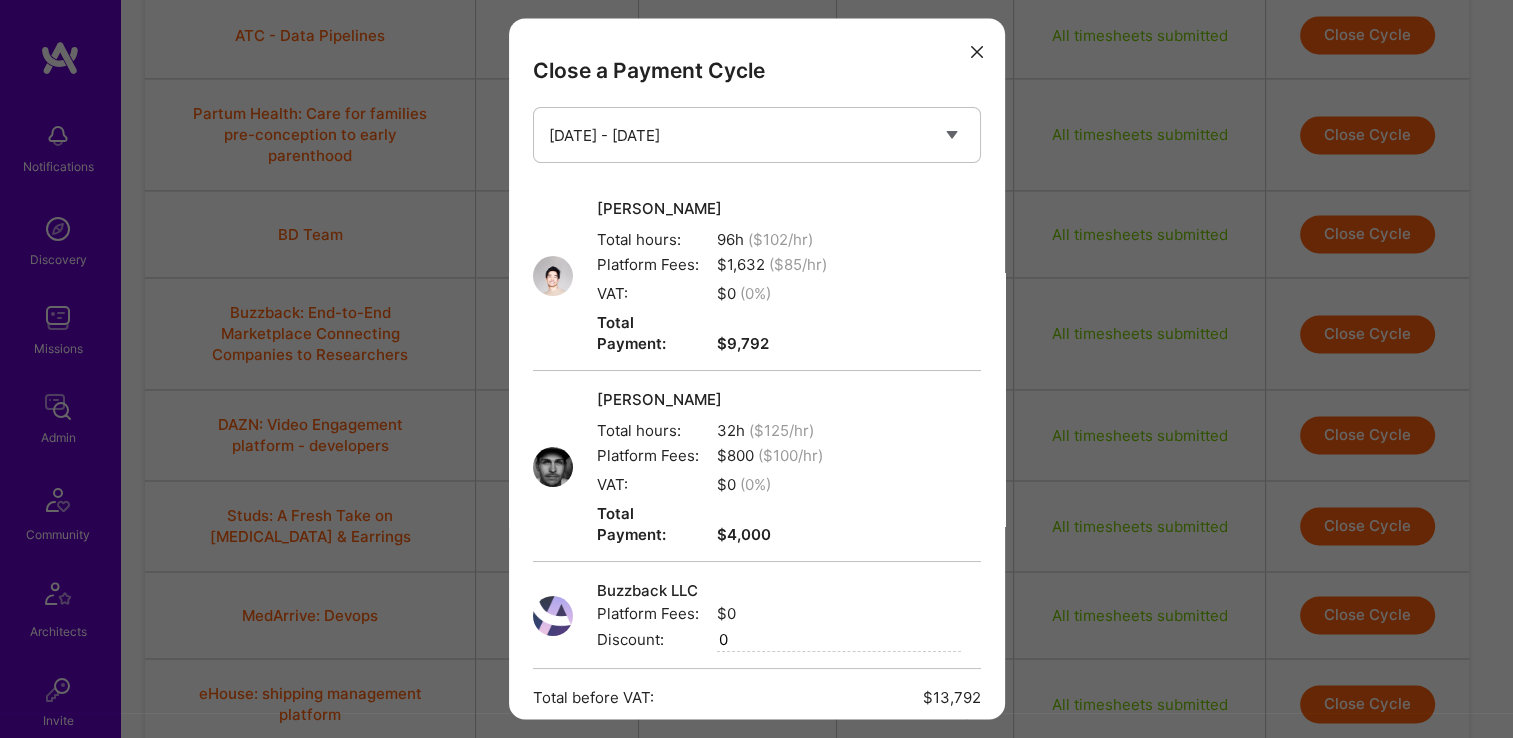 scroll, scrollTop: 221, scrollLeft: 0, axis: vertical 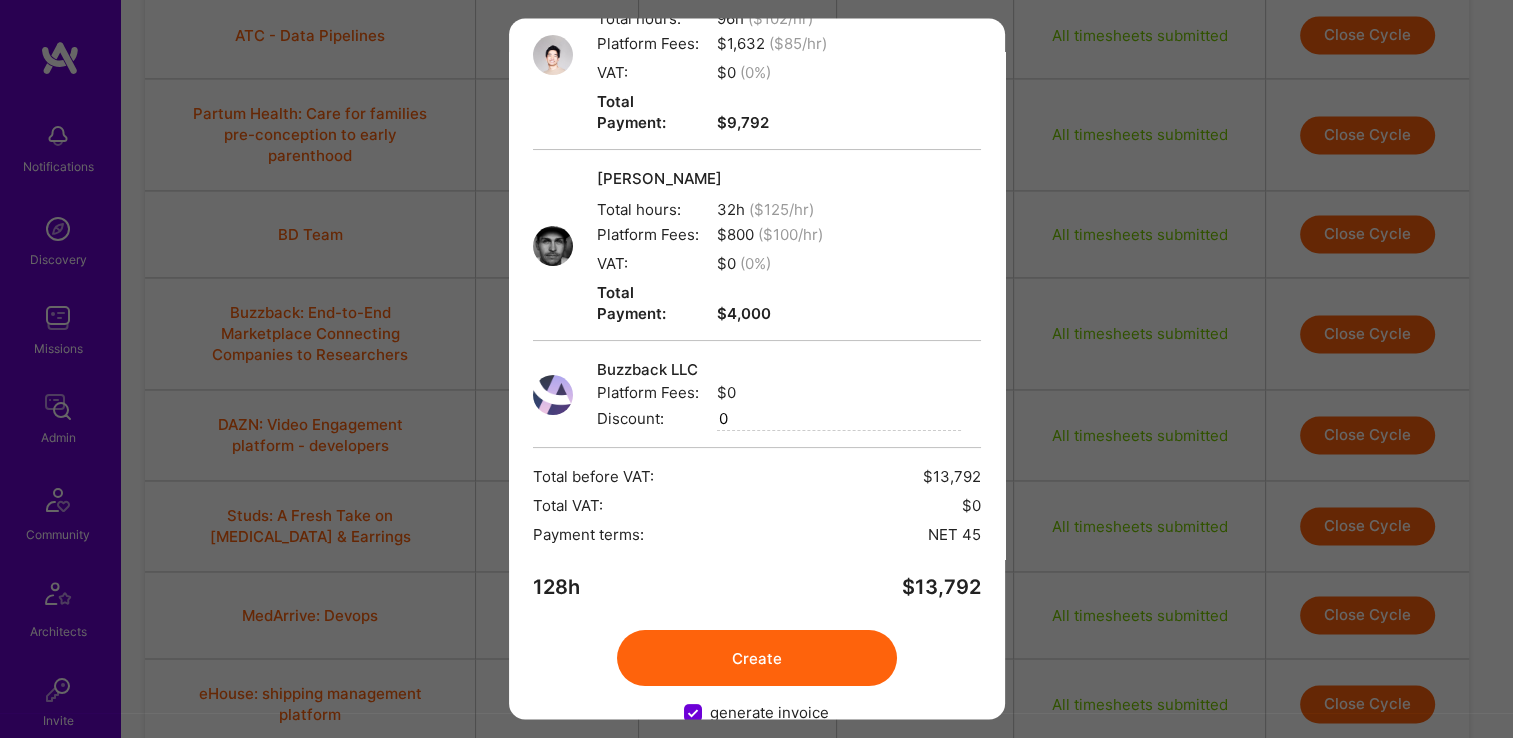 click on "Create" at bounding box center (757, 659) 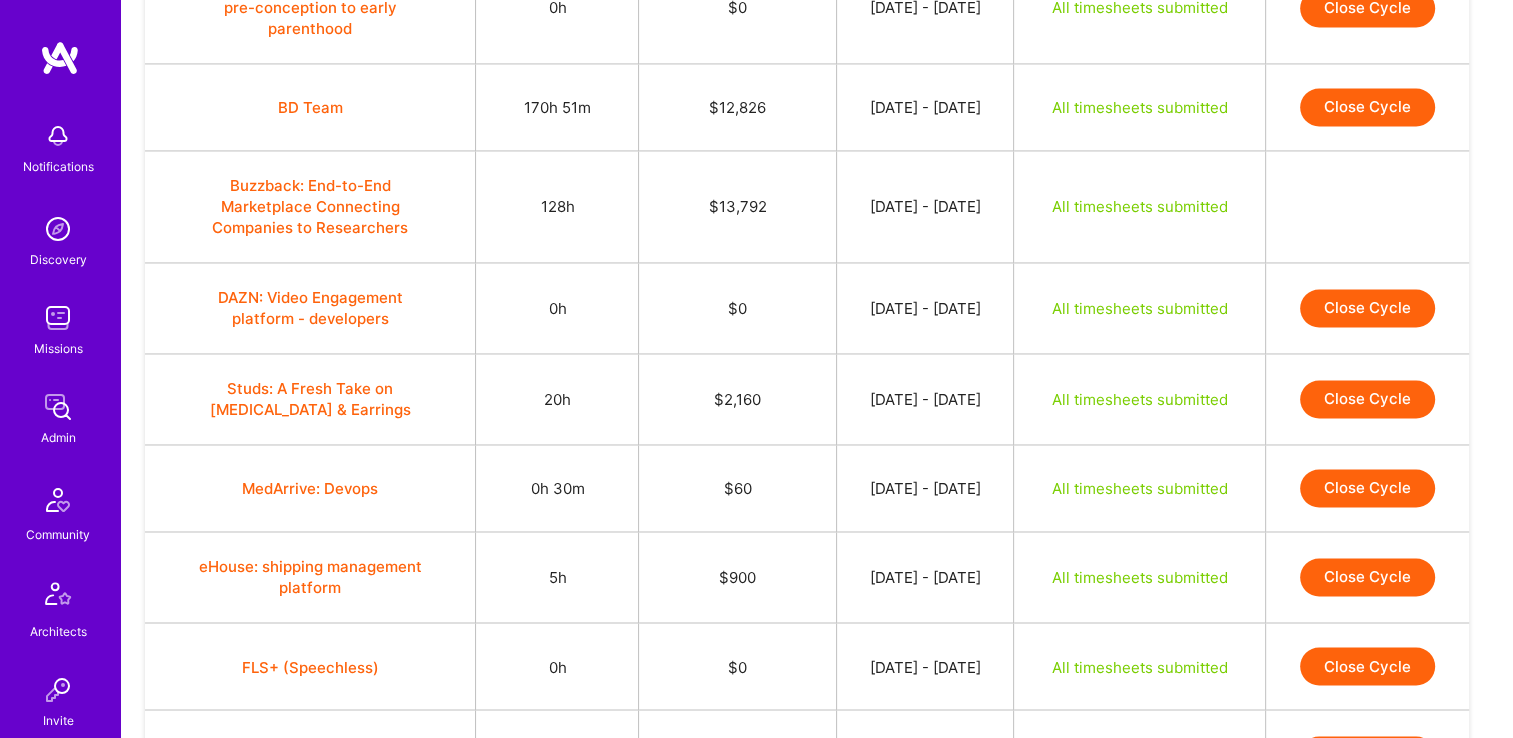 scroll, scrollTop: 3183, scrollLeft: 0, axis: vertical 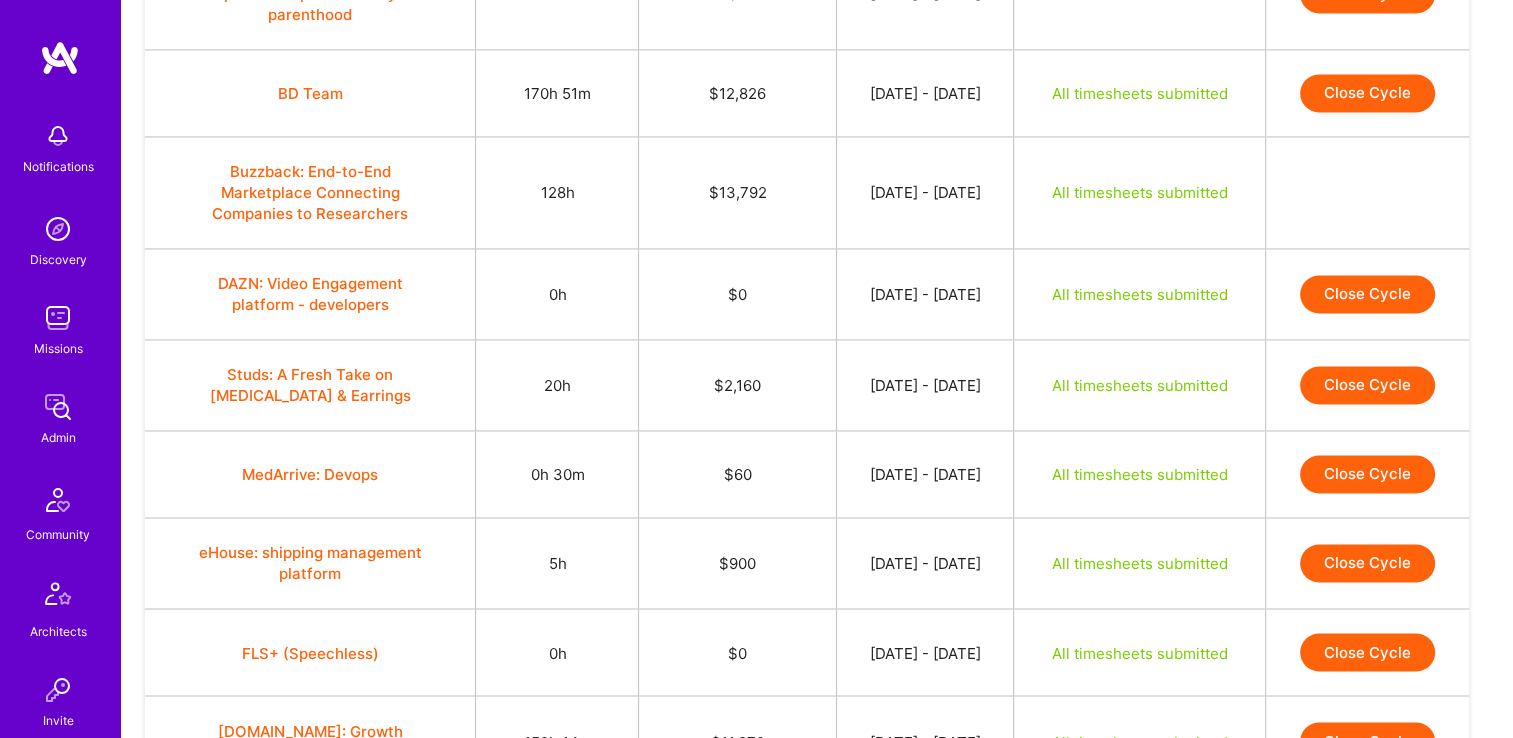 click on "Close Cycle" at bounding box center [1367, 385] 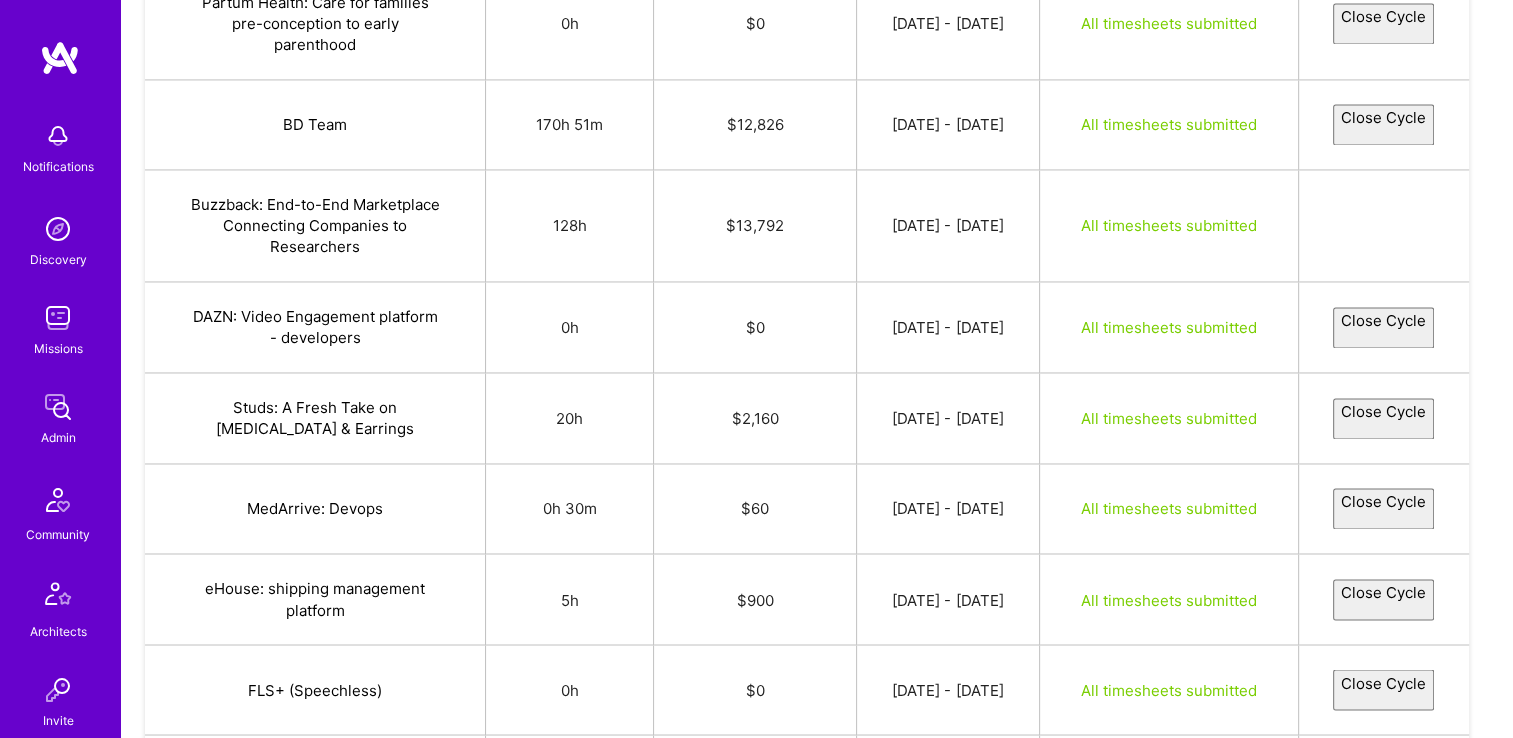 select on "68643bc0d9e35a8104e62fba" 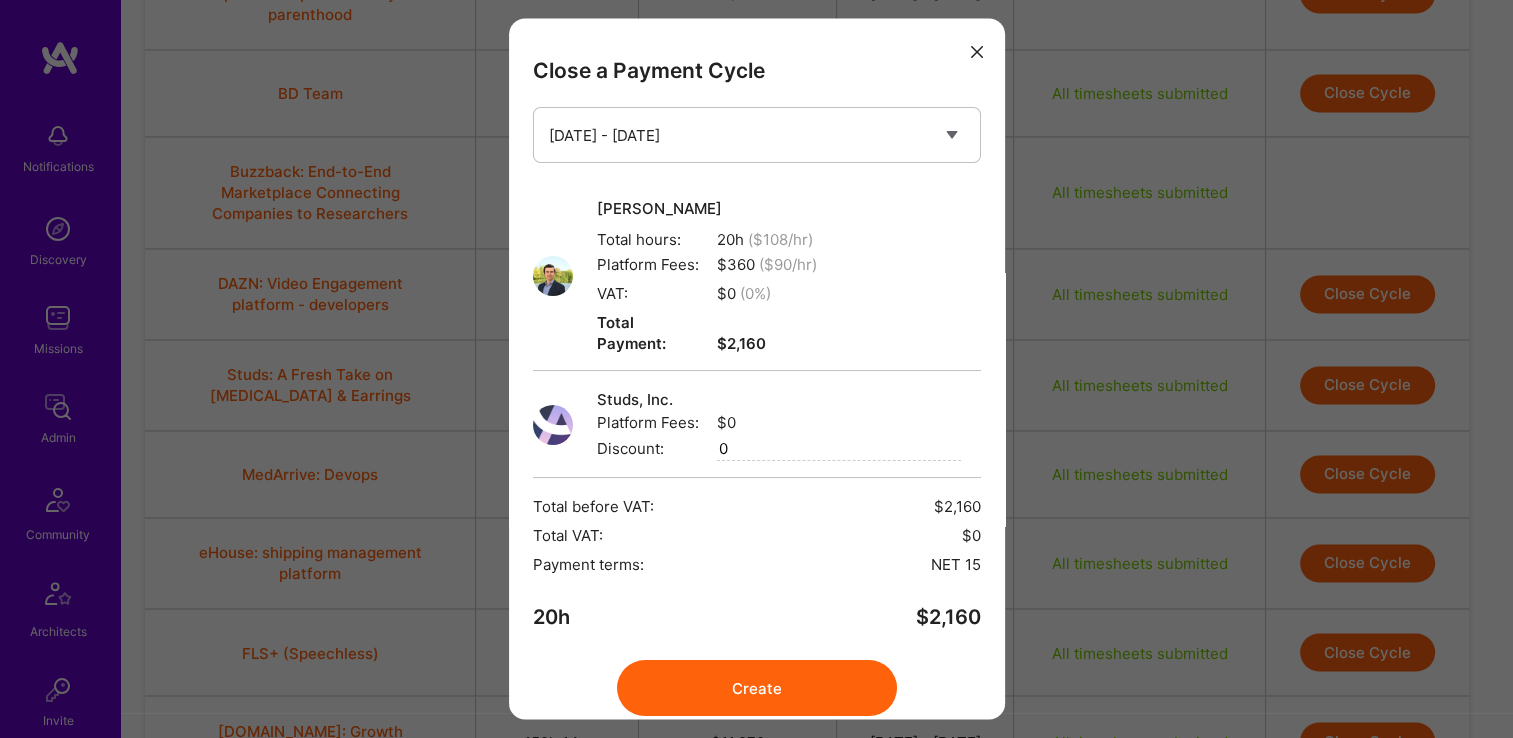 scroll, scrollTop: 52, scrollLeft: 0, axis: vertical 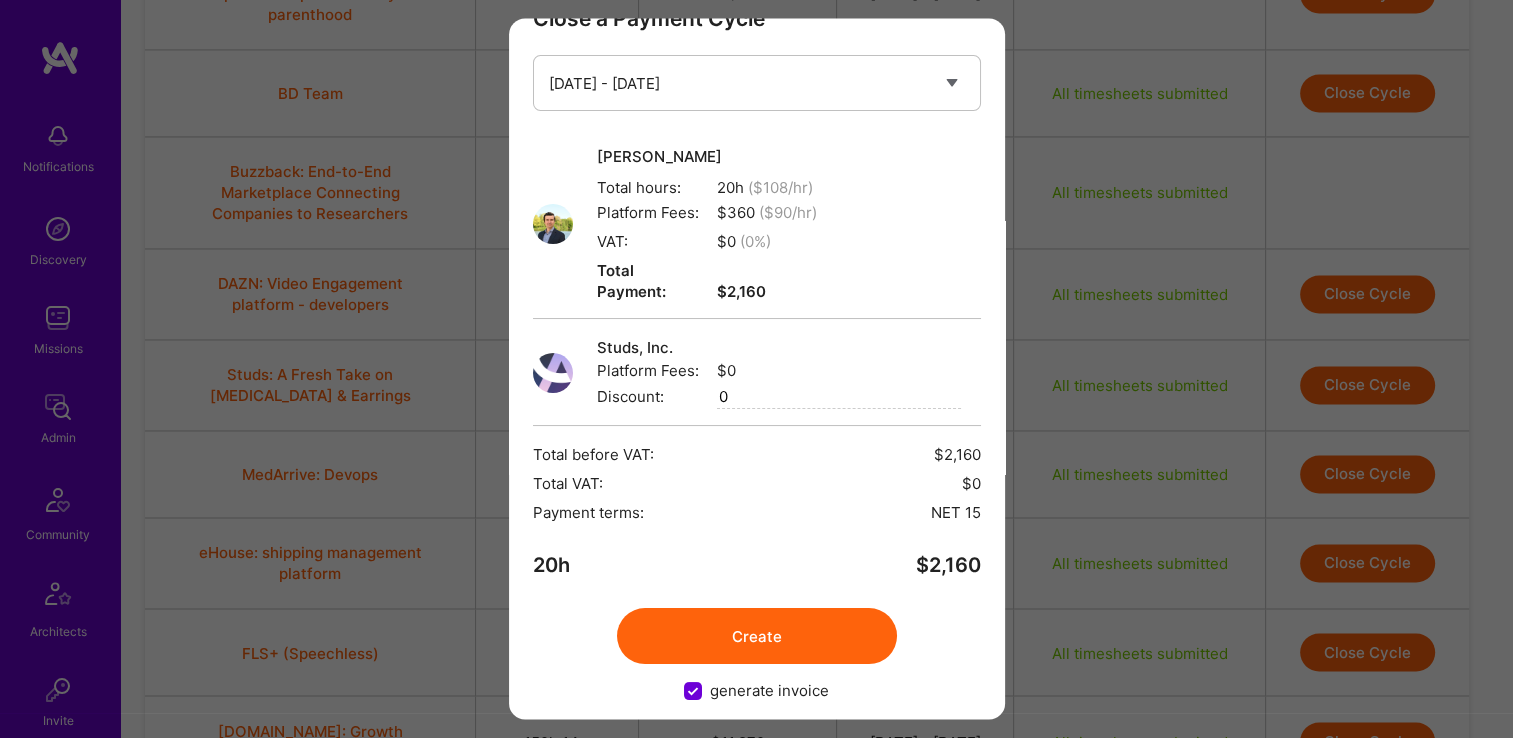 click on "Create" at bounding box center [757, 637] 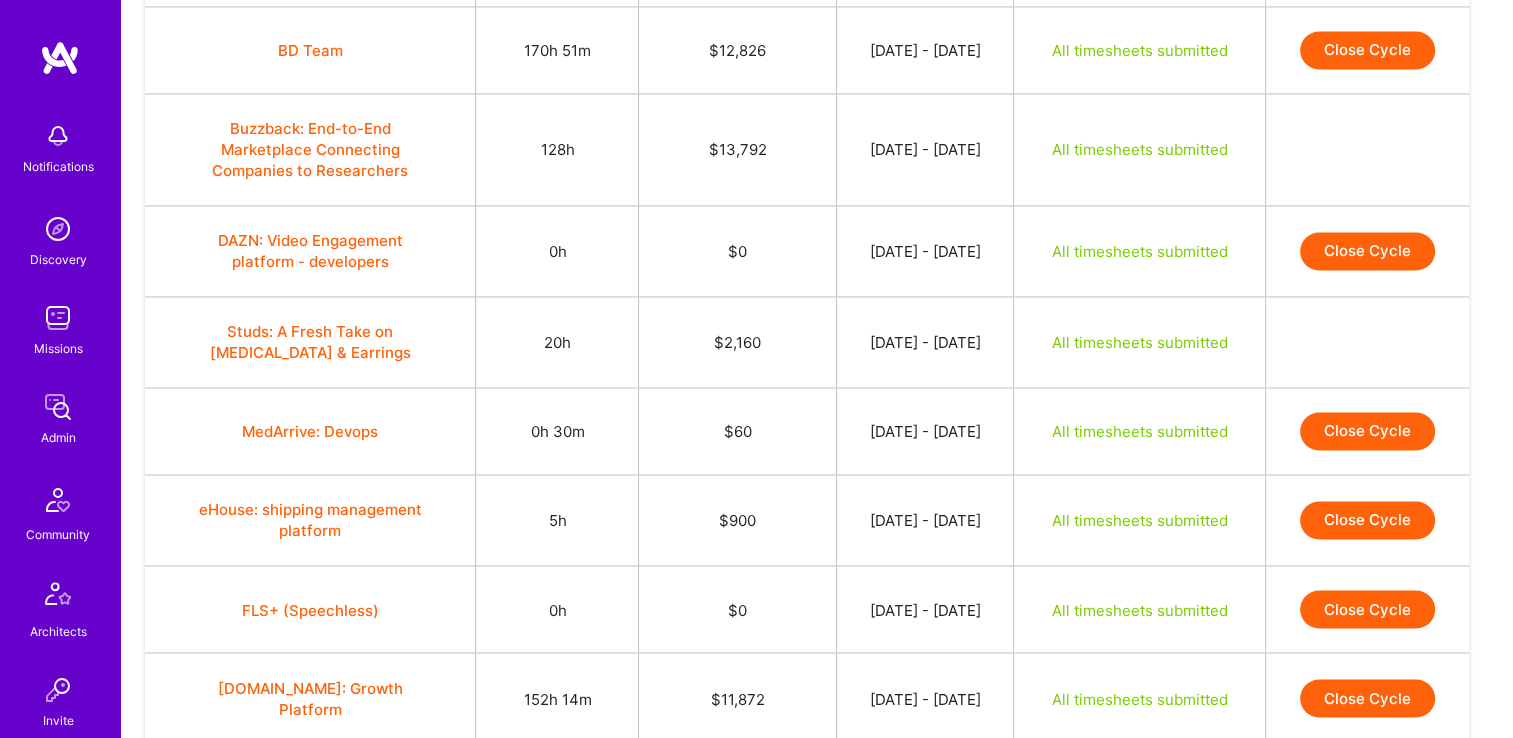 scroll, scrollTop: 3294, scrollLeft: 0, axis: vertical 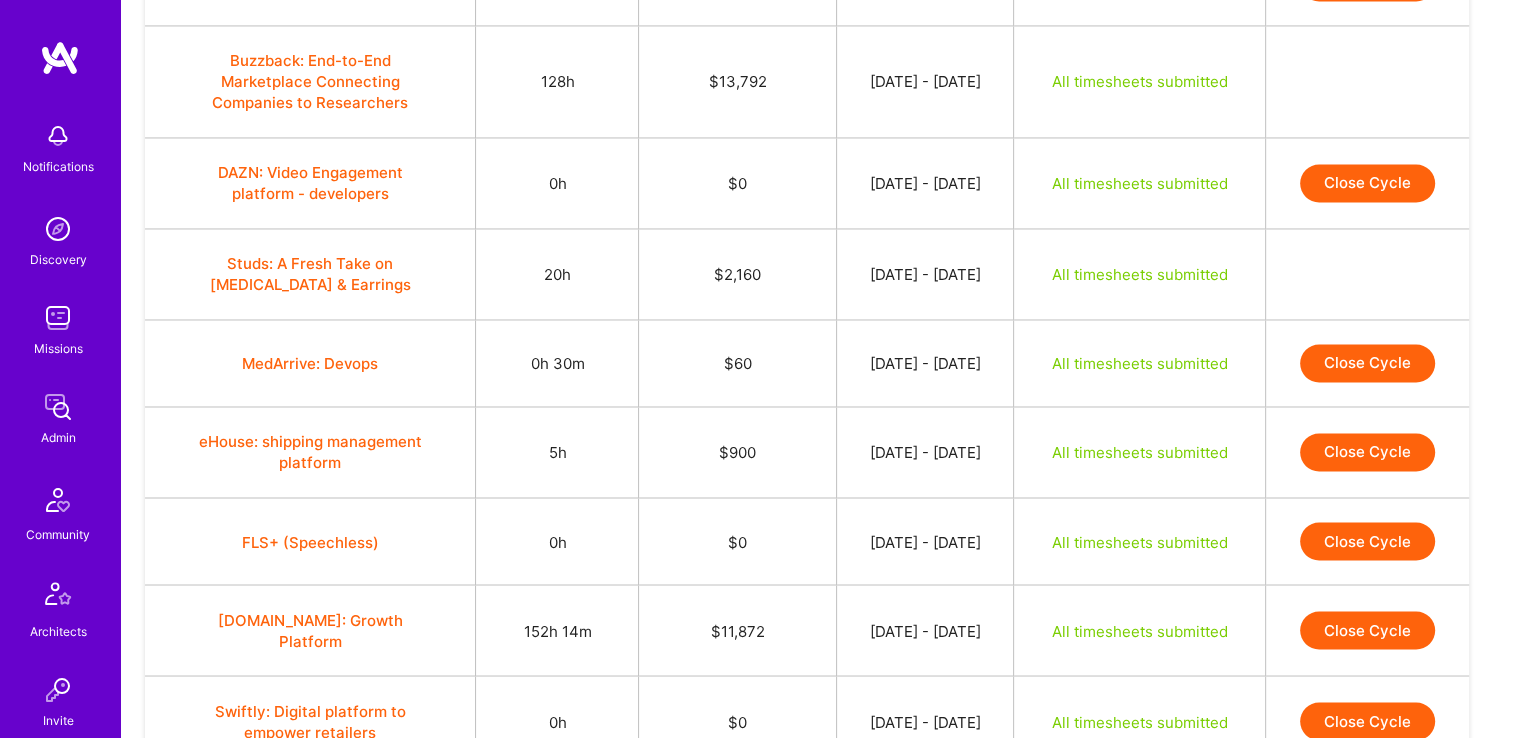 click on "Close Cycle" at bounding box center [1367, 363] 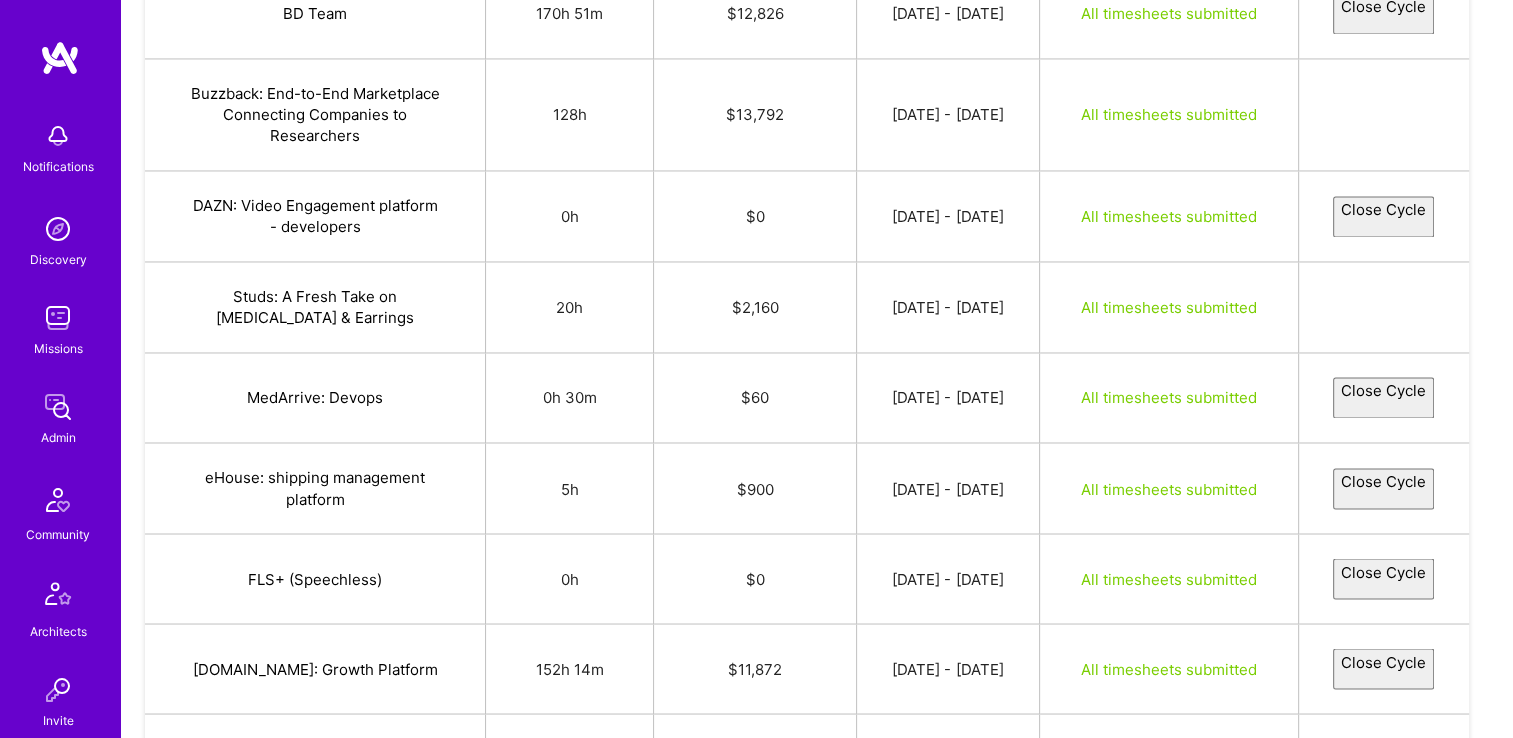 select on "6865ac021d02c5ea363a4368" 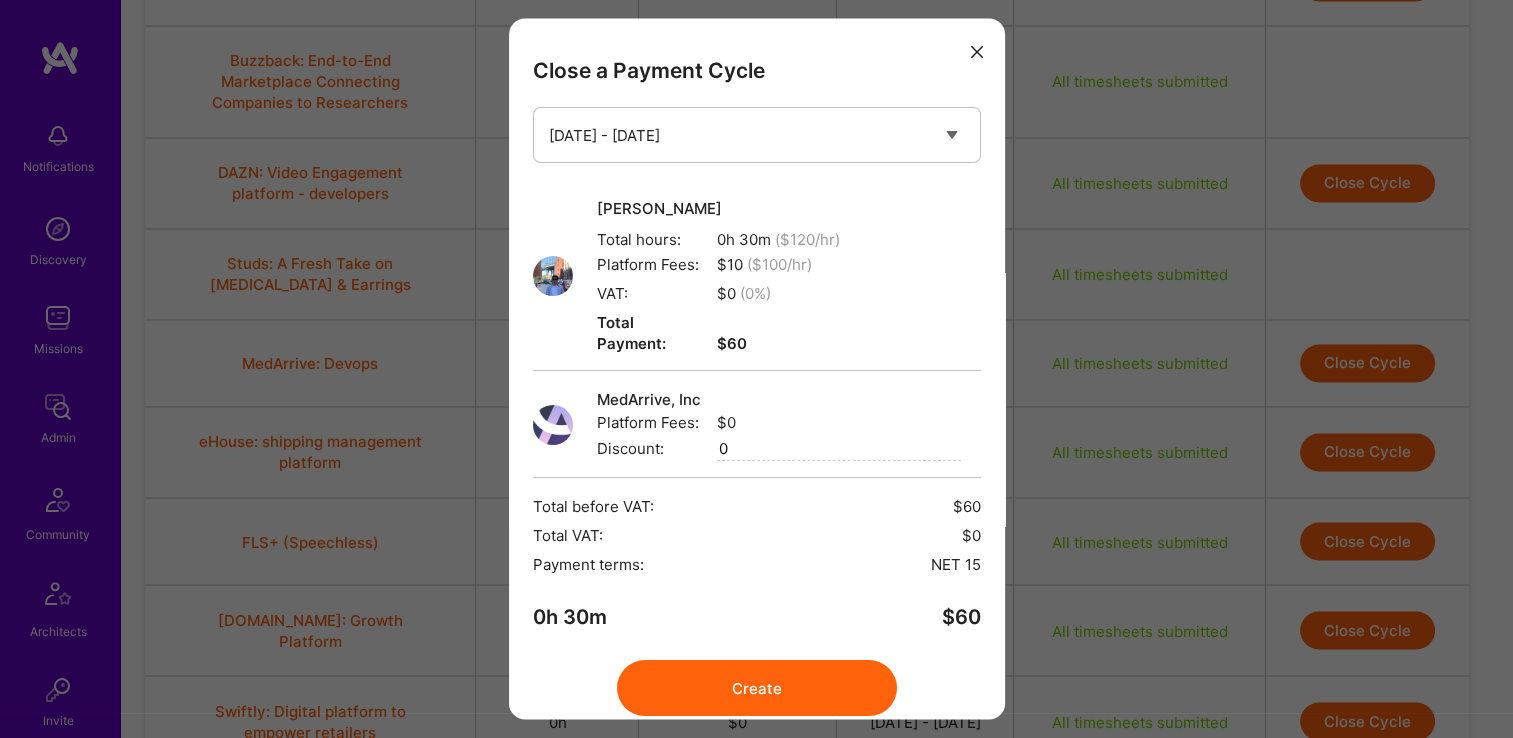 click on "Create" at bounding box center [757, 689] 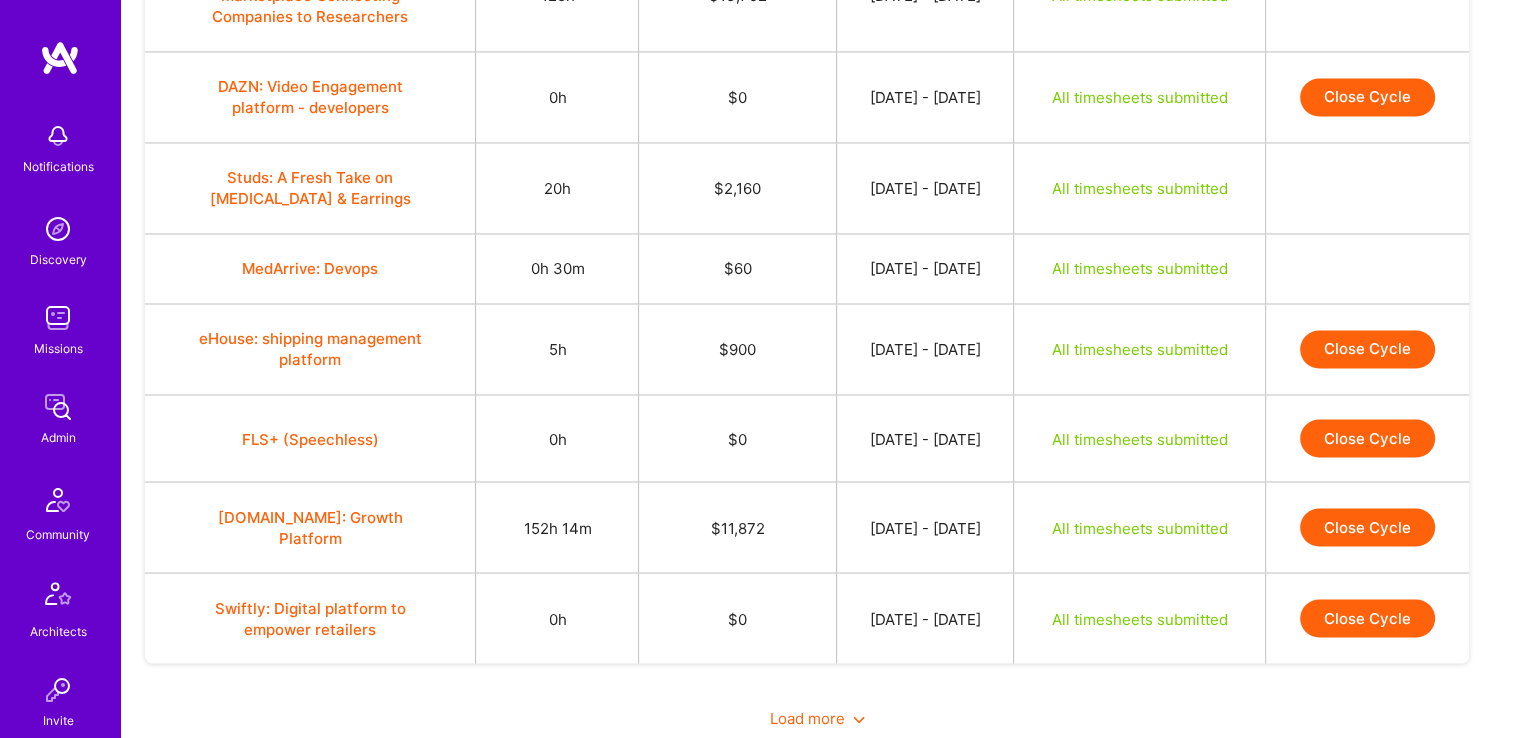 scroll, scrollTop: 3382, scrollLeft: 0, axis: vertical 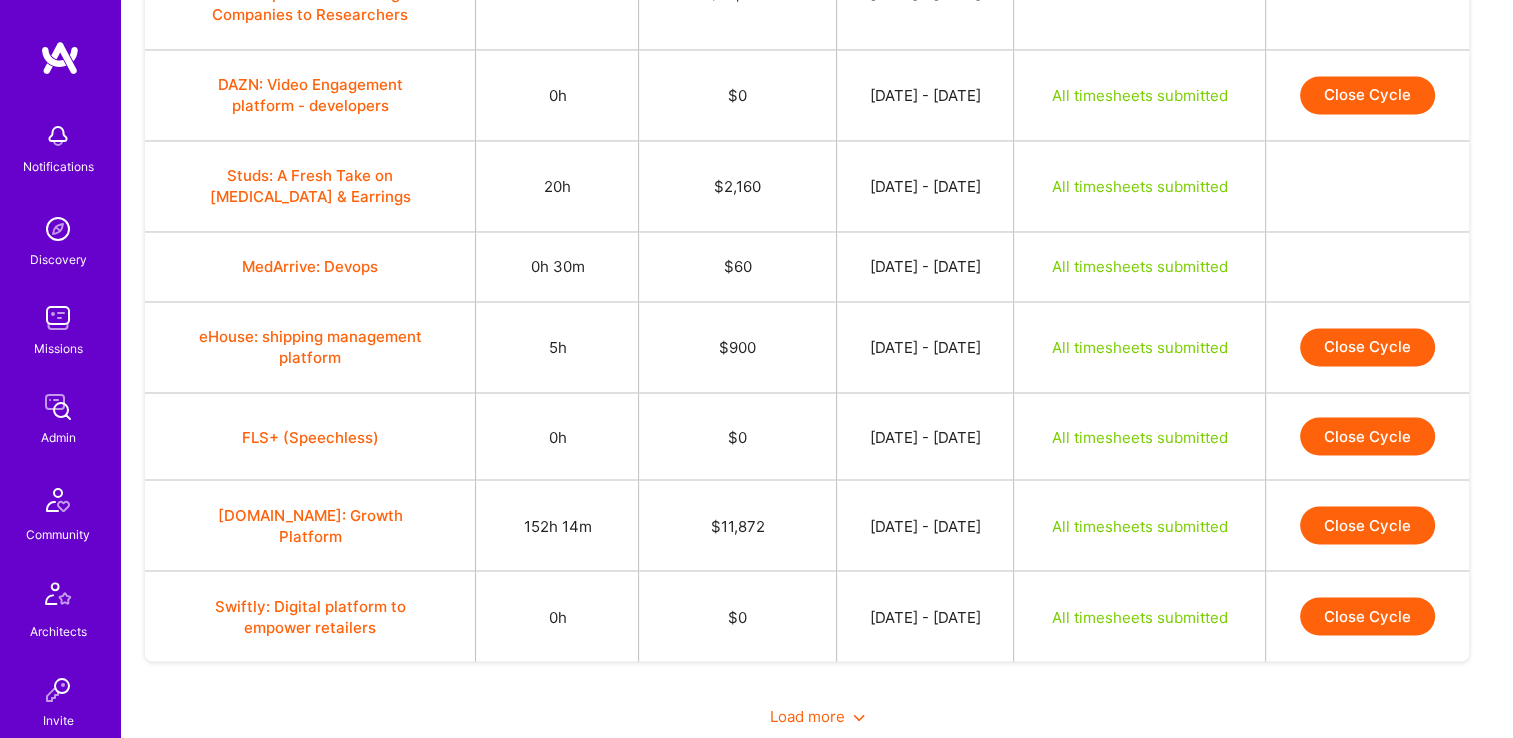 click on "Close Cycle" at bounding box center [1367, 347] 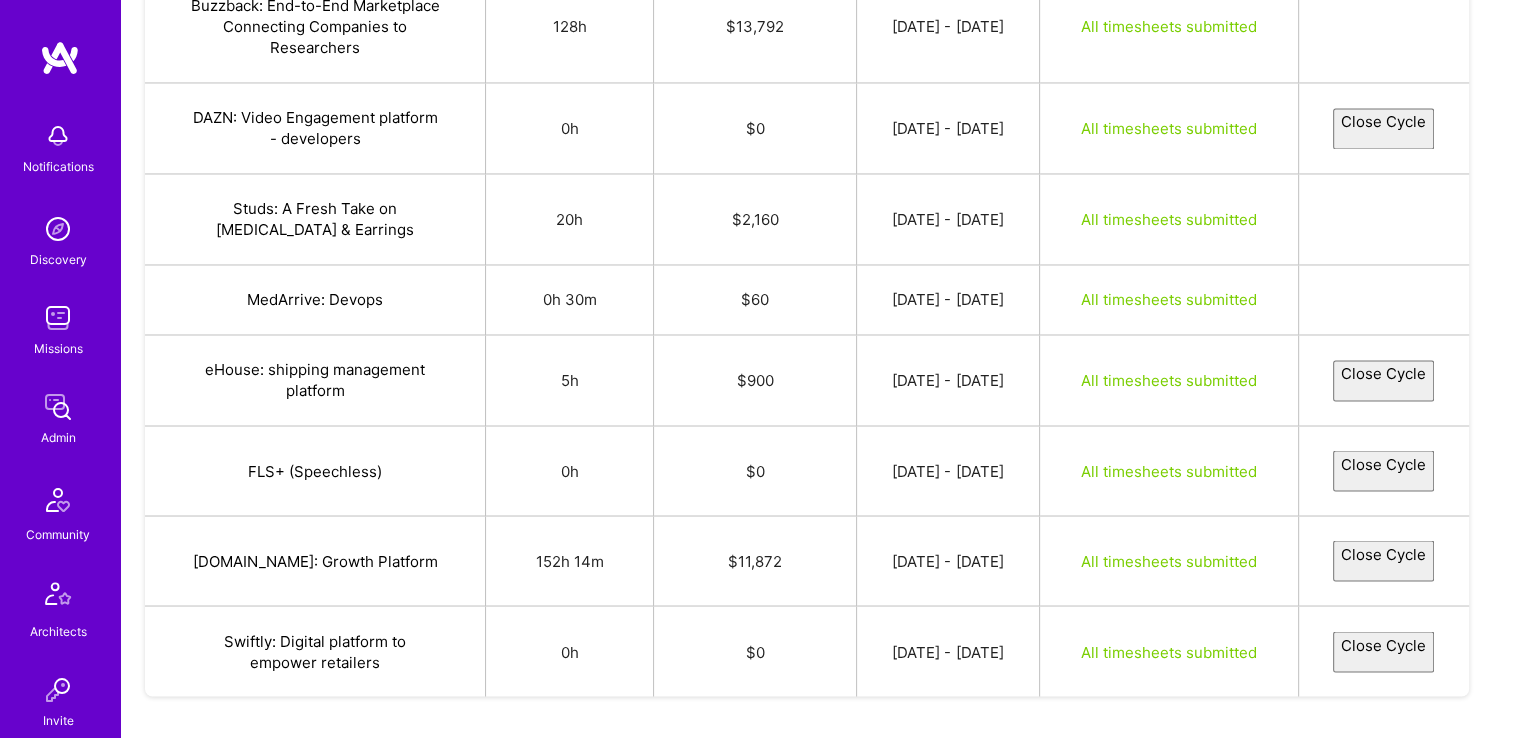 select on "686404631238f83d21c8cd83" 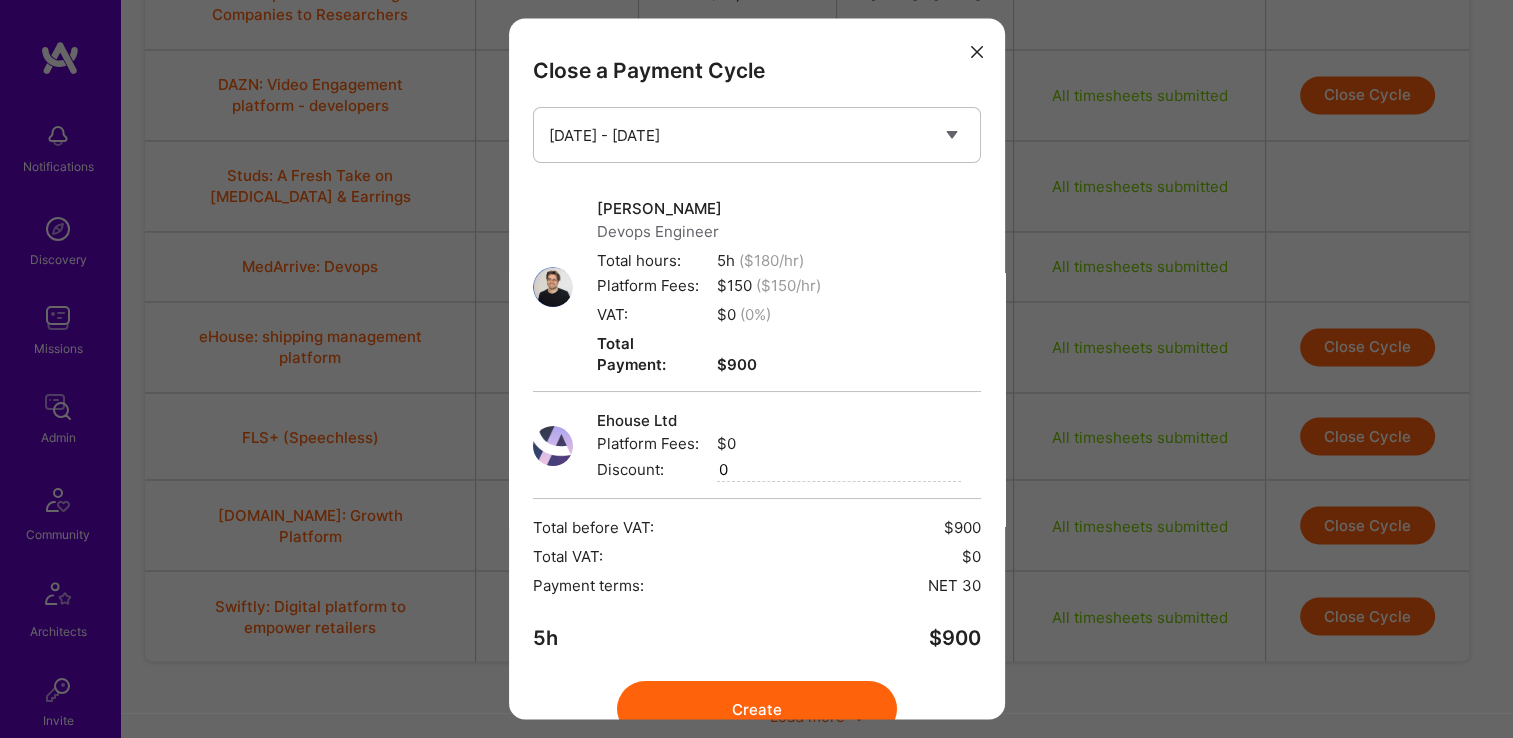 click on "Create" at bounding box center [757, 710] 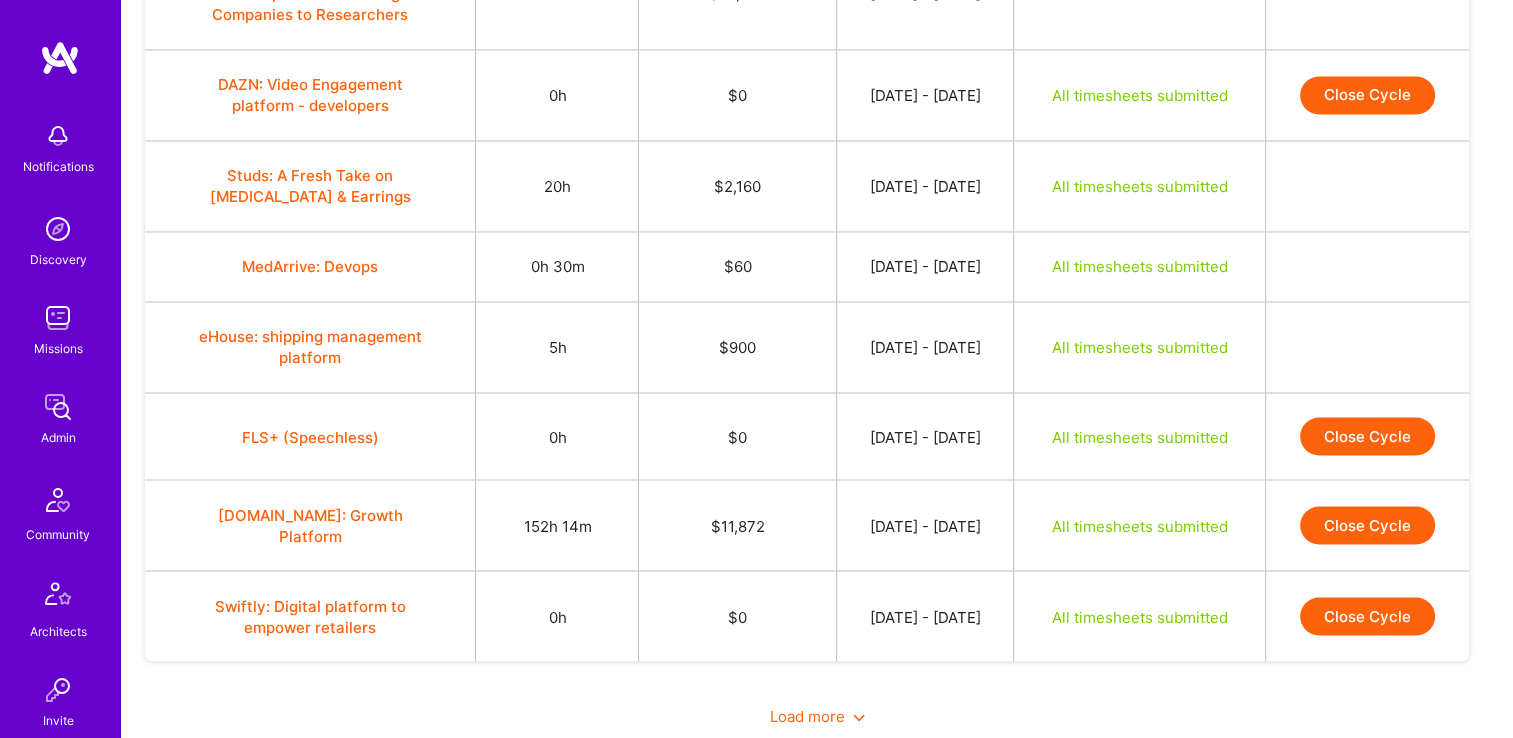 click on "Load more" at bounding box center (817, 715) 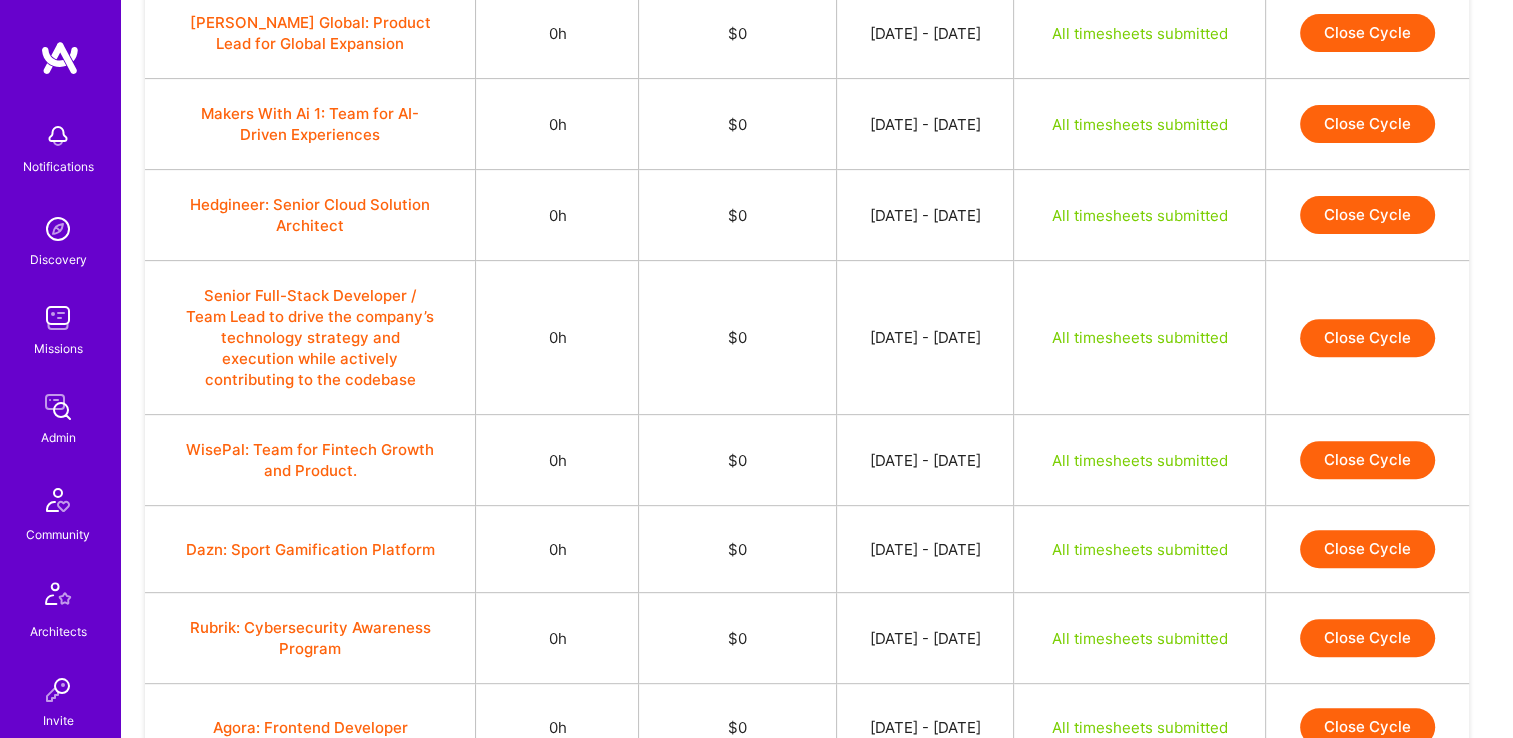 scroll, scrollTop: 0, scrollLeft: 0, axis: both 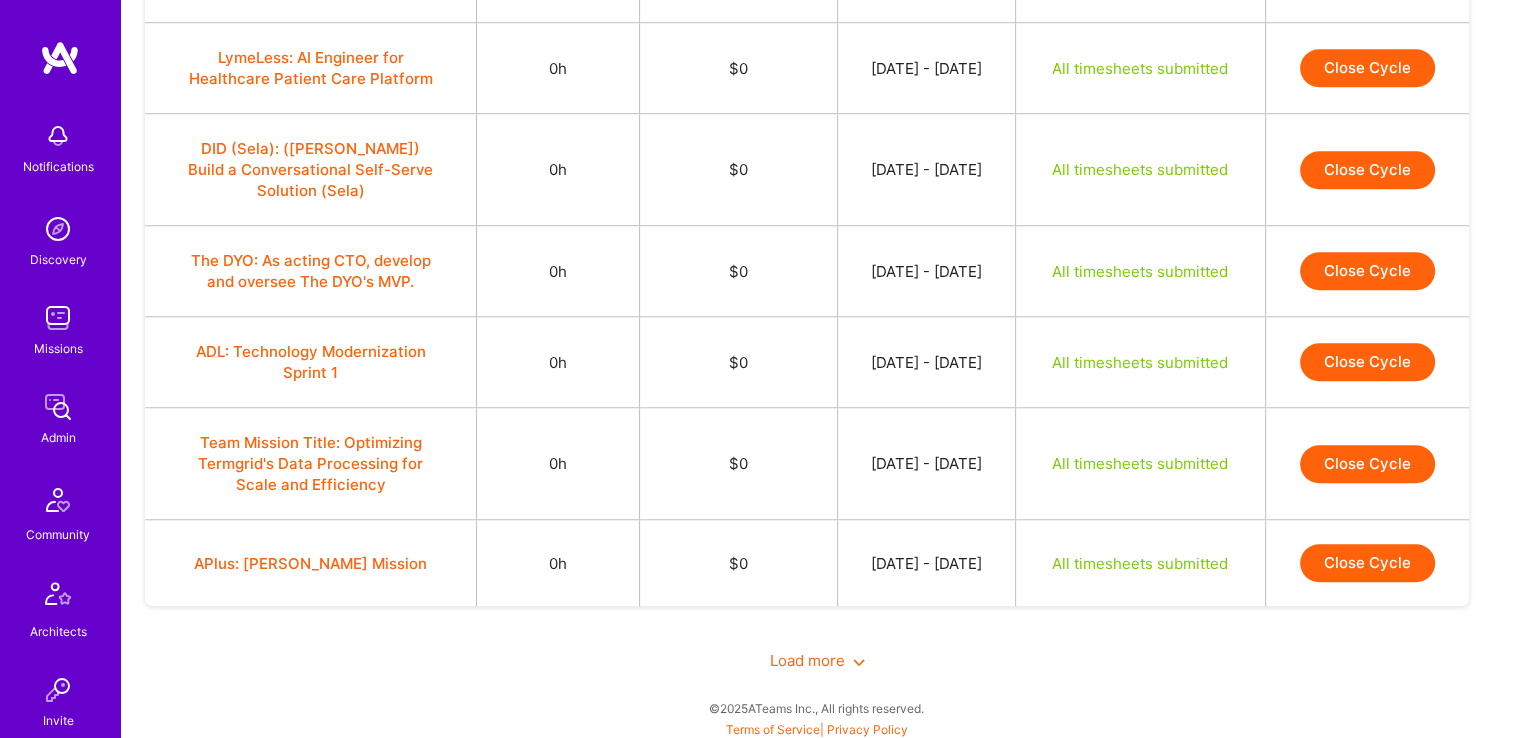 click on "Load more" at bounding box center (817, 660) 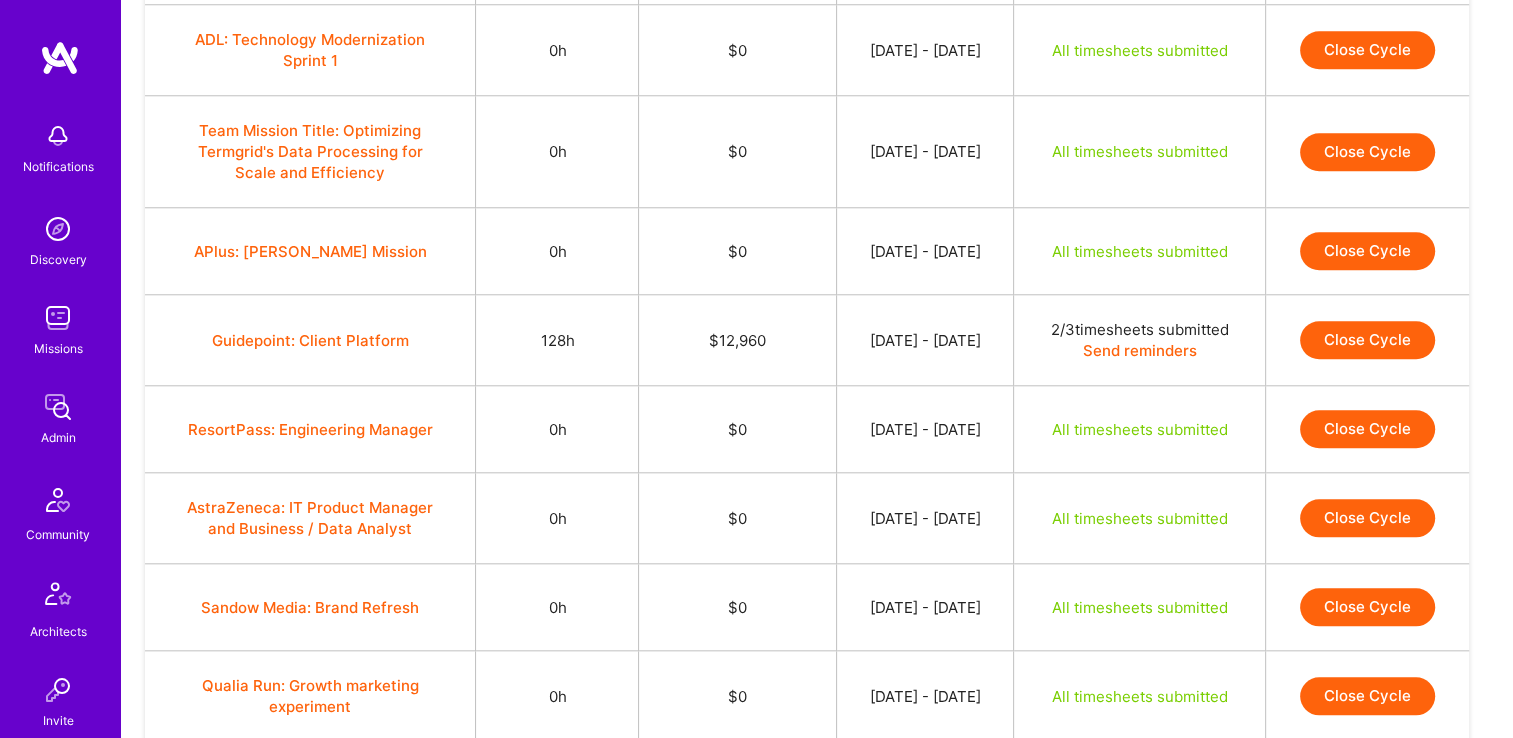 scroll, scrollTop: 1932, scrollLeft: 0, axis: vertical 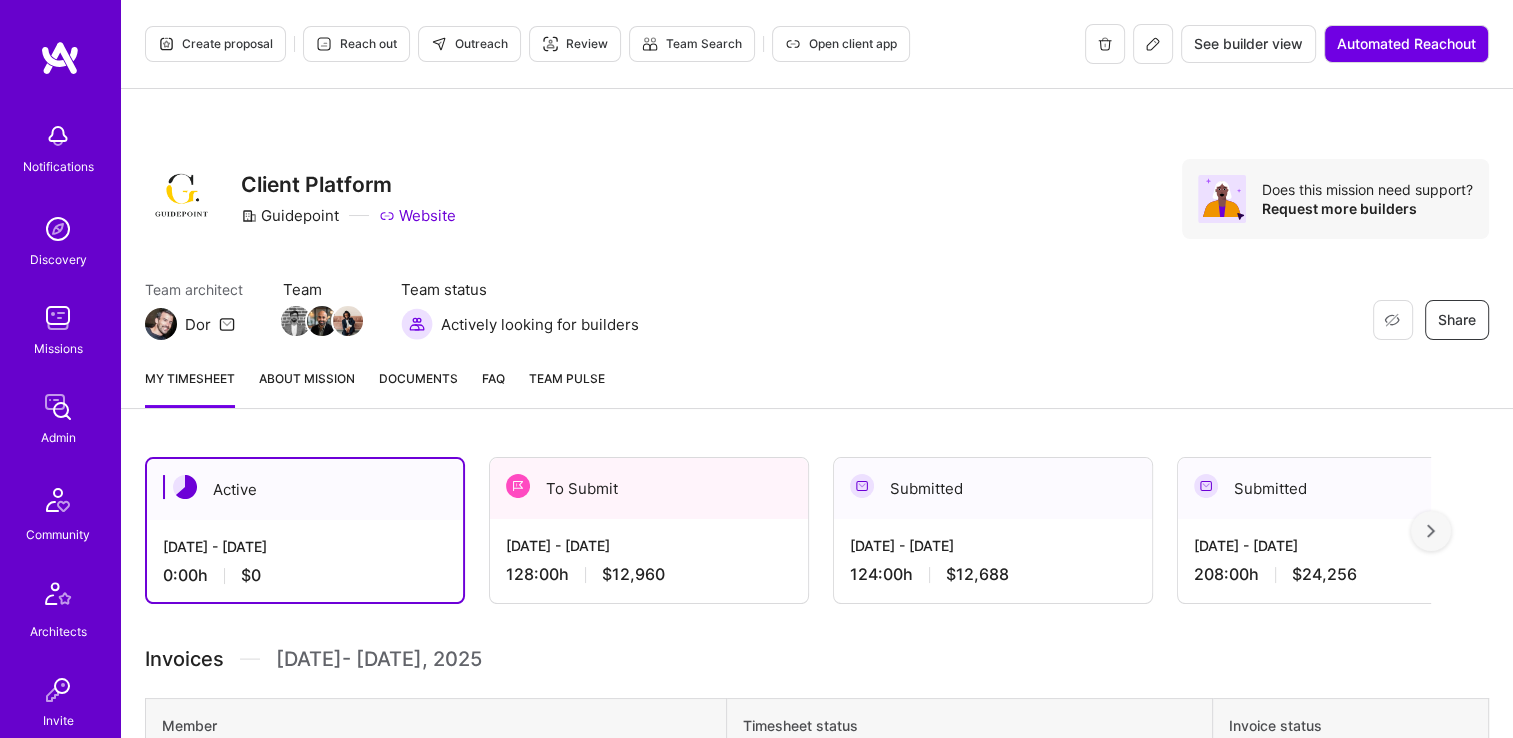 click on "Active [DATE] - [DATE] 0:00 h    $0 To Submit [DATE] - [DATE] 128:00 h    $12,960 Submitted [DATE] - [DATE] 124:00 h    $12,688 Submitted [DATE] - [DATE] 208:00 h    $24,256 Submitted [DATE] - [DATE] 164:00 h    $20,200 Submitted [DATE] - [DATE] 176:00 h    $22,000 Submitted [DATE] - [DATE] 120:00 h    $14,800 Submitted [DATE] - [DATE] 168:00 h    $21,200 Submitted [DATE] - [DATE] 160:00 h    $20,000 Submitted [DATE] - [DATE] 156:00 h    $19,400 Submitted [DATE] - [DATE] 160:00 h    $20,000 Submitted [DATE] - [DATE] 144:00 h    $18,400 Submitted [DATE] - [DATE] 96:00 h    $12,480 Submitted [DATE] - [DATE] 96:00 h    $12,480 Submitted [DATE] - [DATE] 104:20 h    $13,563 Submitted [DATE] - [DATE] 106:21 h    $13,825 Submitted [DATE] - [DATE] 96:00 h    $12,480 Submitted [DATE] - [DATE] 125:30 h    $16,315 Submitted [DATE] - [DATE] 160:00 h    $20,800 Submitted [DATE] - [DATE] 108:00 h    $14,040 88:00" at bounding box center [817, 907] 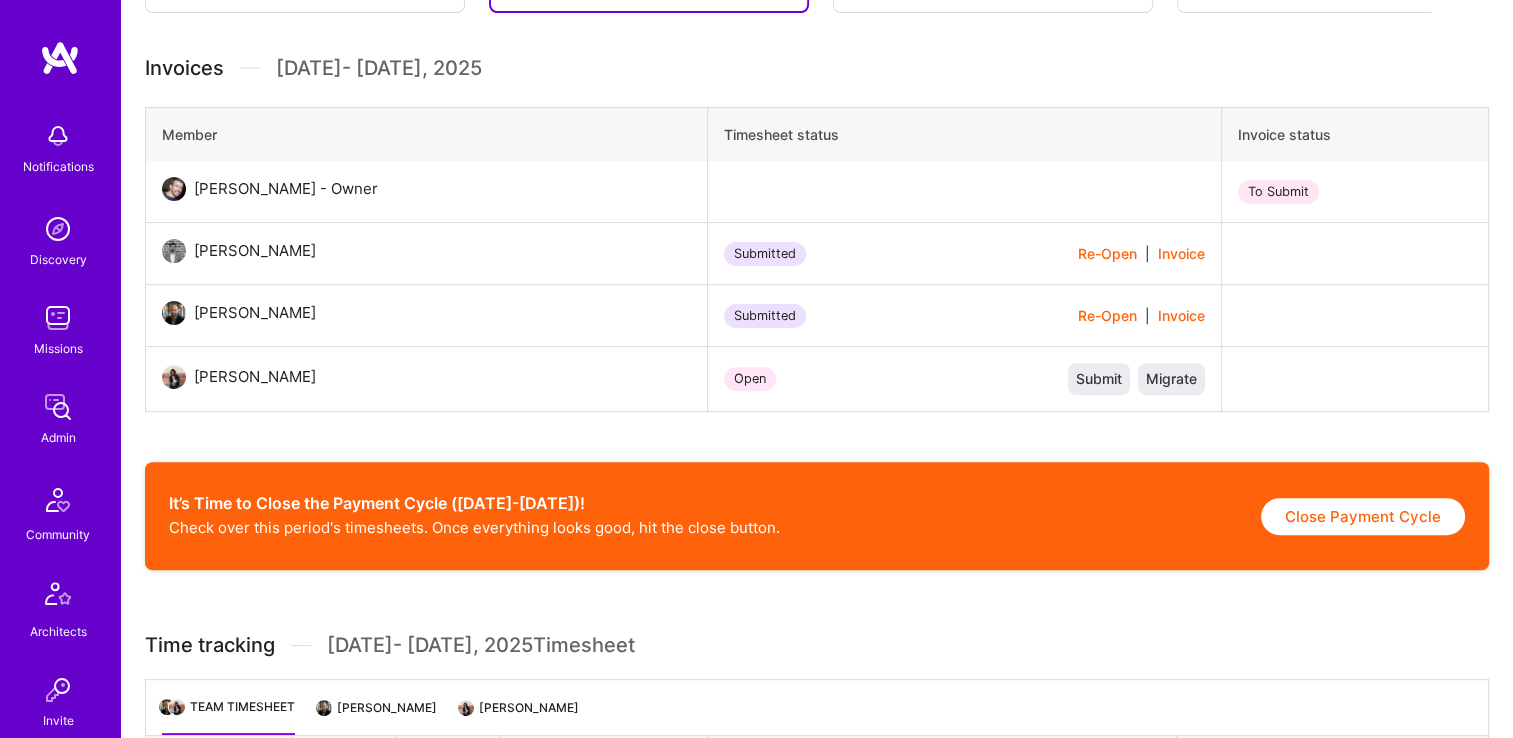 scroll, scrollTop: 592, scrollLeft: 0, axis: vertical 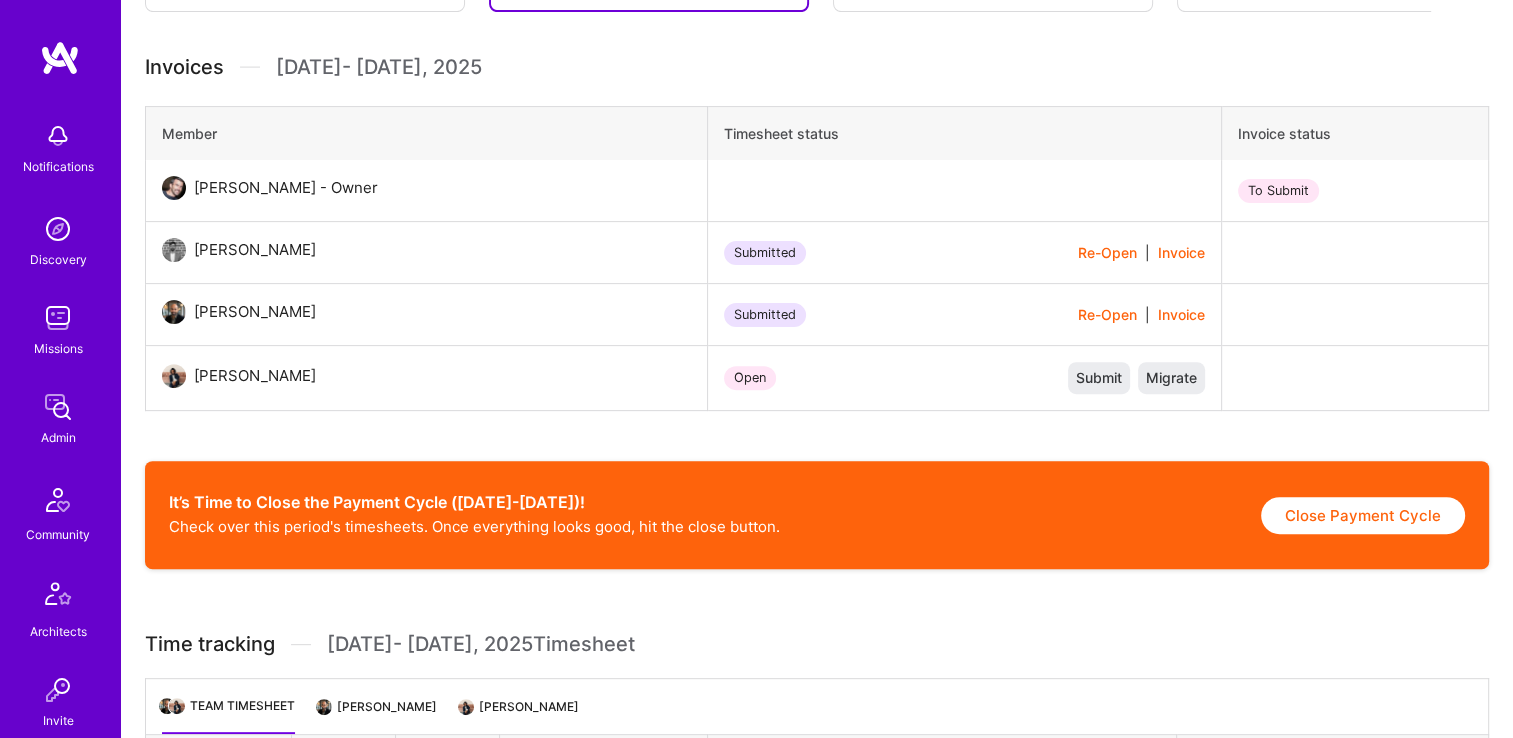 click on "[PERSON_NAME]" at bounding box center (427, 378) 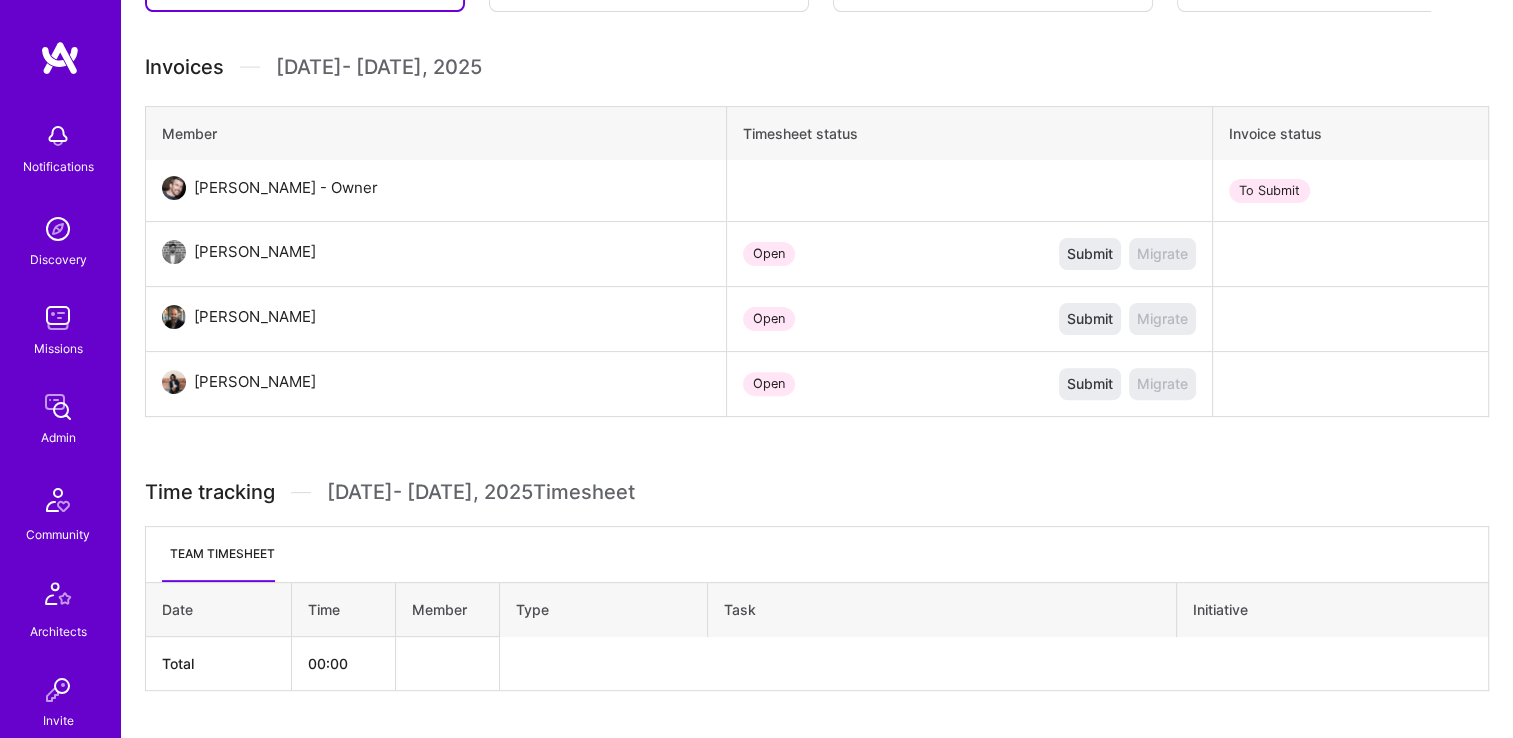 click on "Team timesheet" at bounding box center [817, 554] 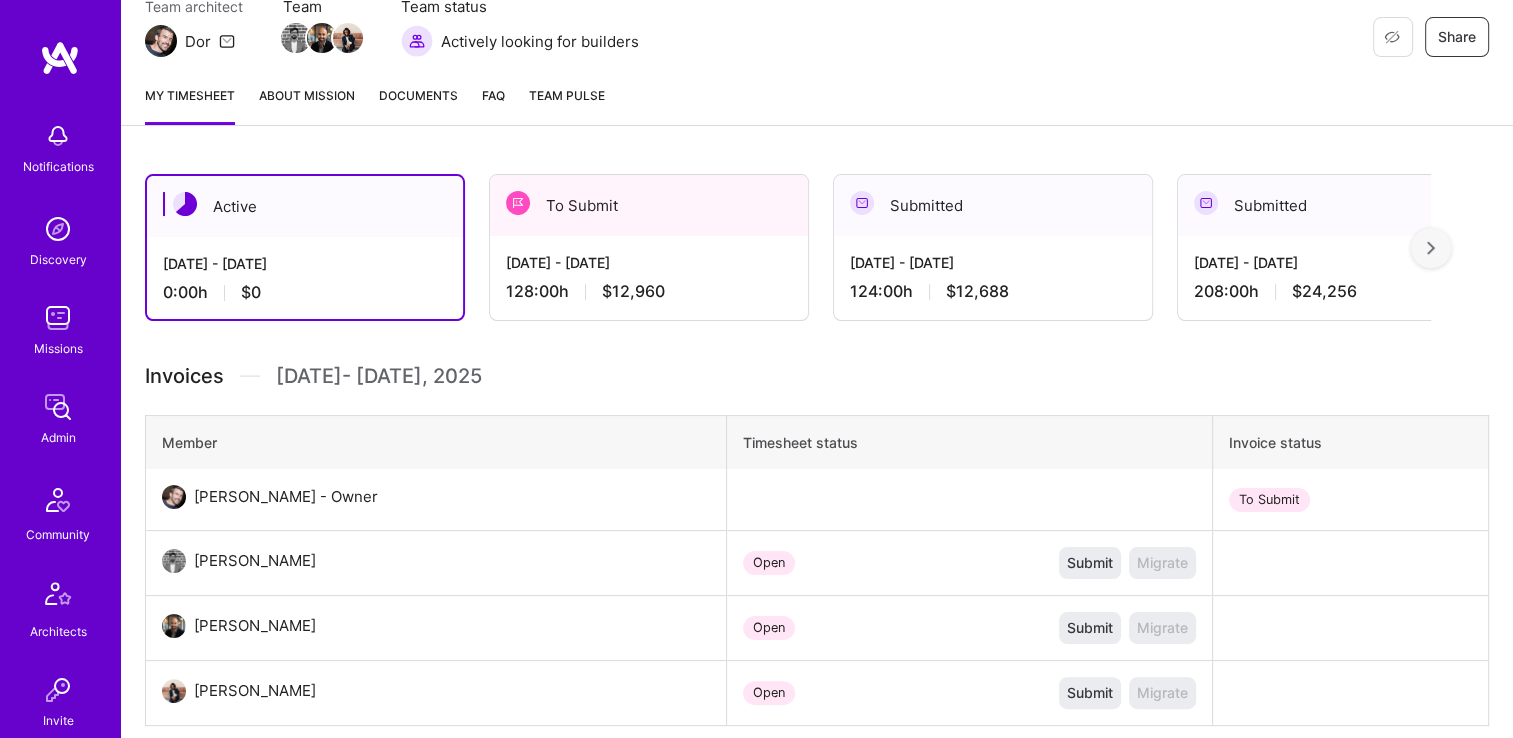 scroll, scrollTop: 276, scrollLeft: 0, axis: vertical 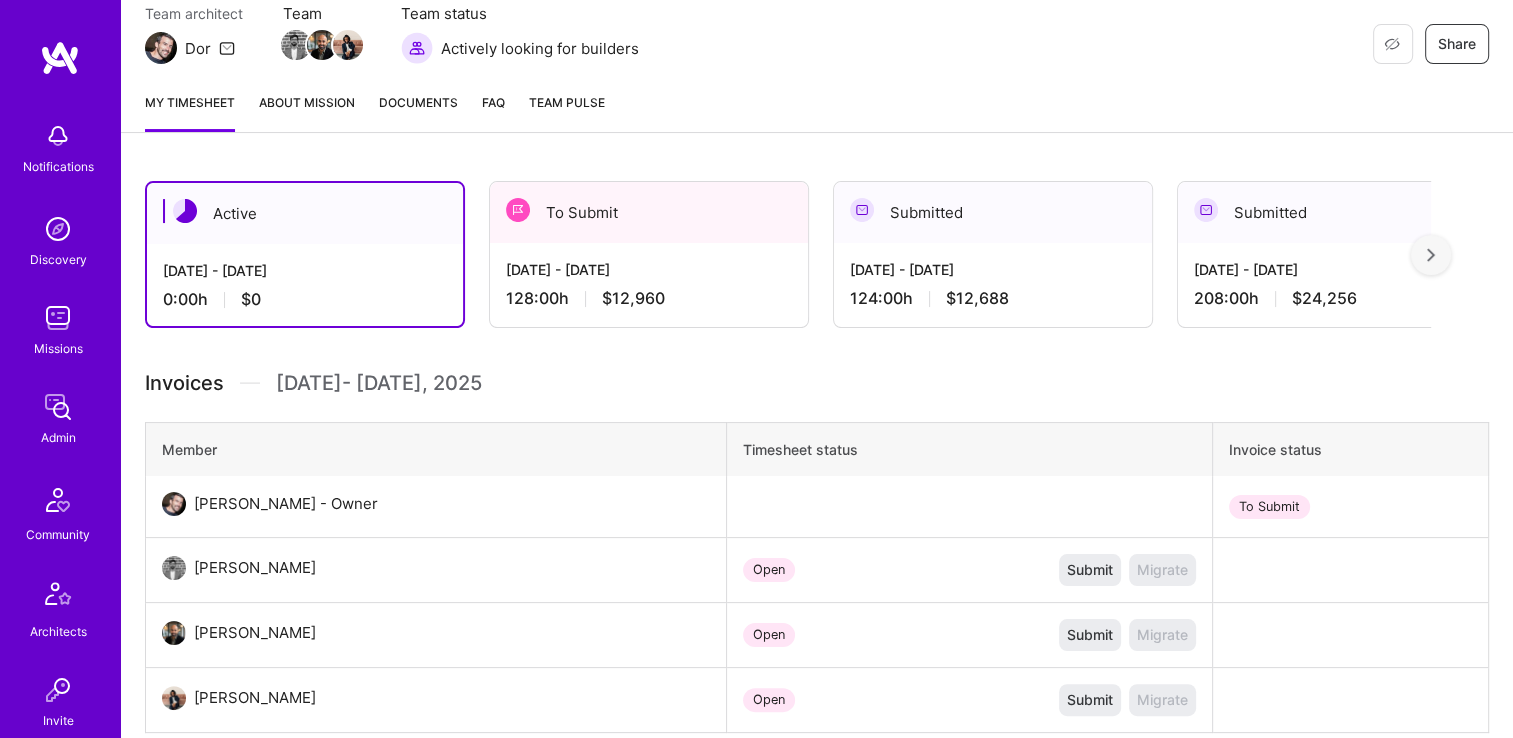 click on "[DATE] - [DATE] 128:00 h    $12,960" at bounding box center [649, 284] 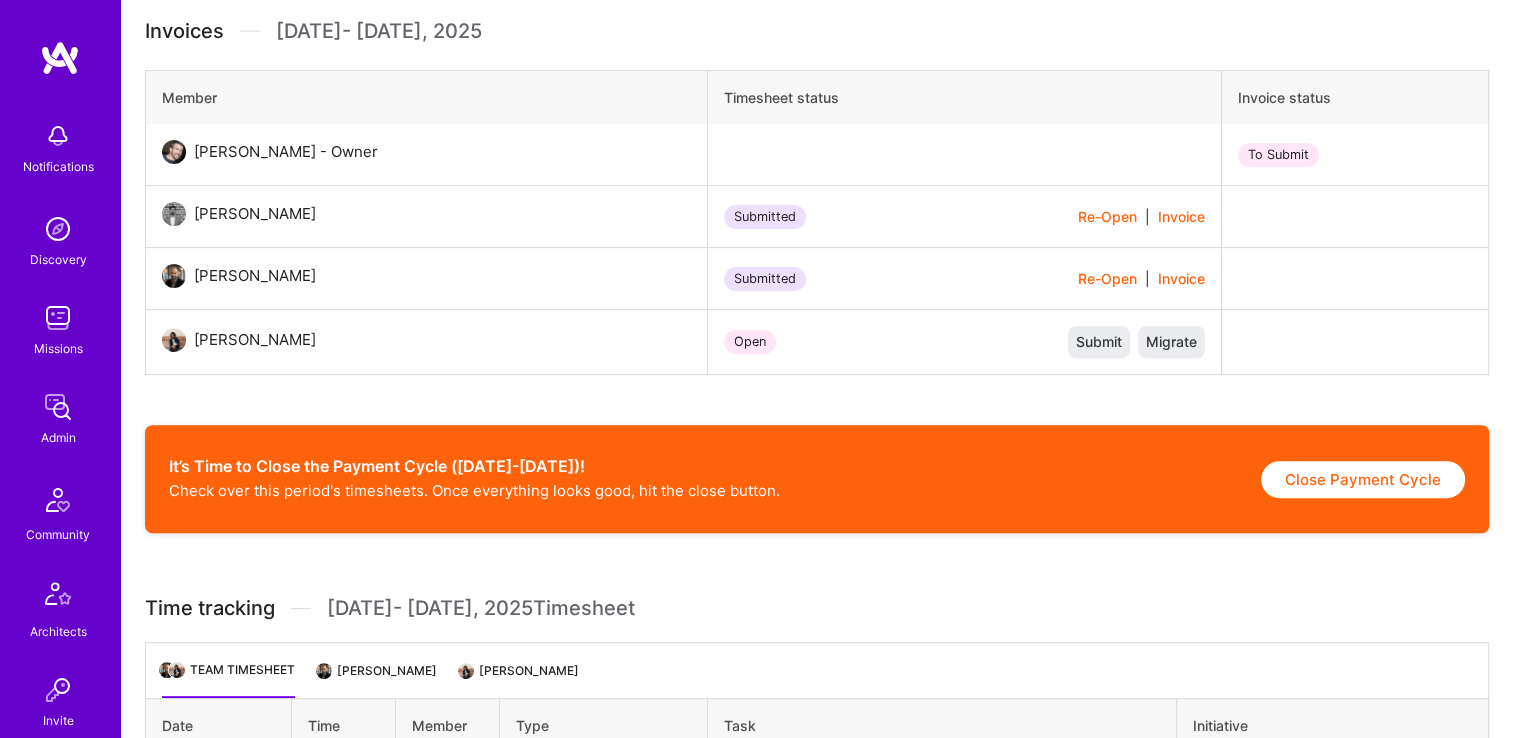 scroll, scrollTop: 632, scrollLeft: 0, axis: vertical 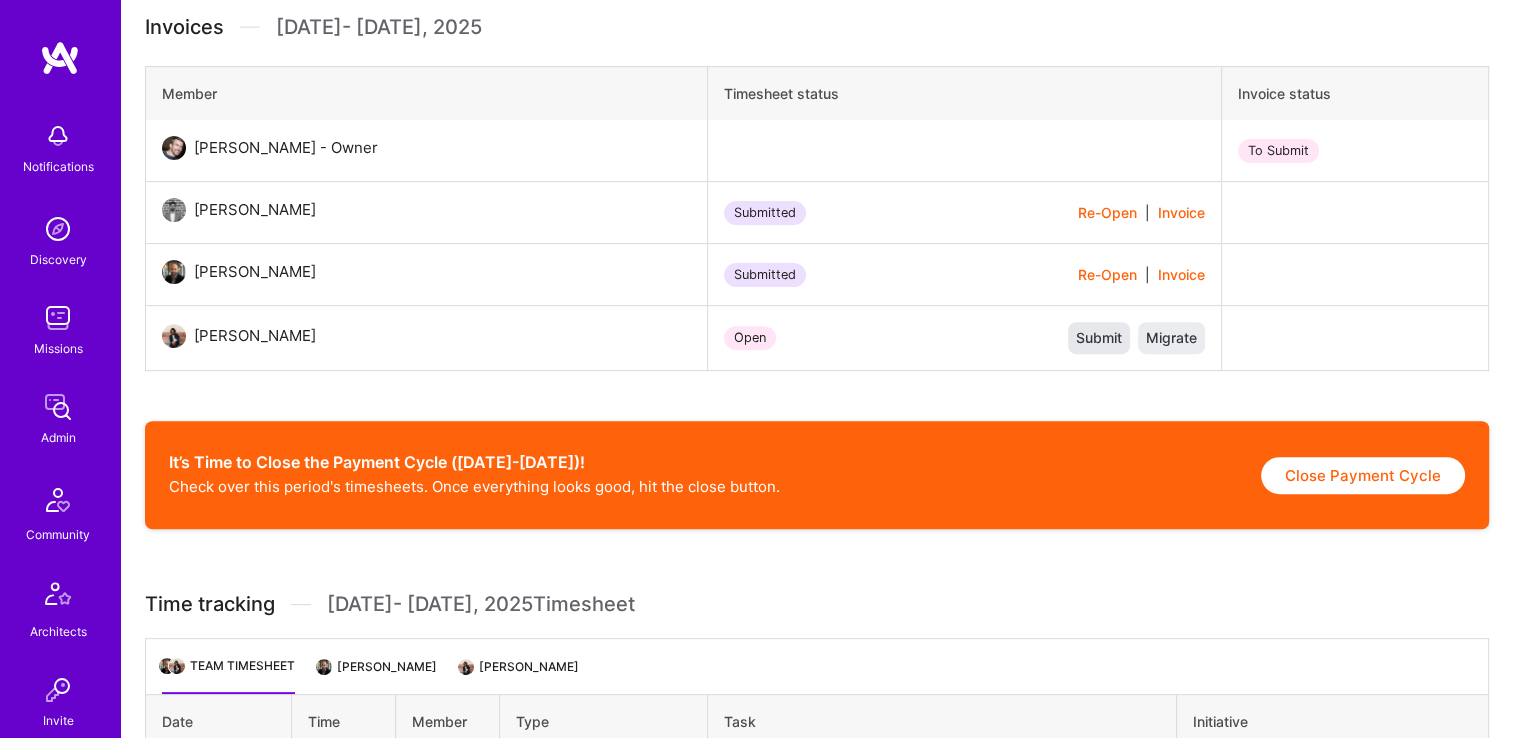 click on "Submit" at bounding box center (1099, 338) 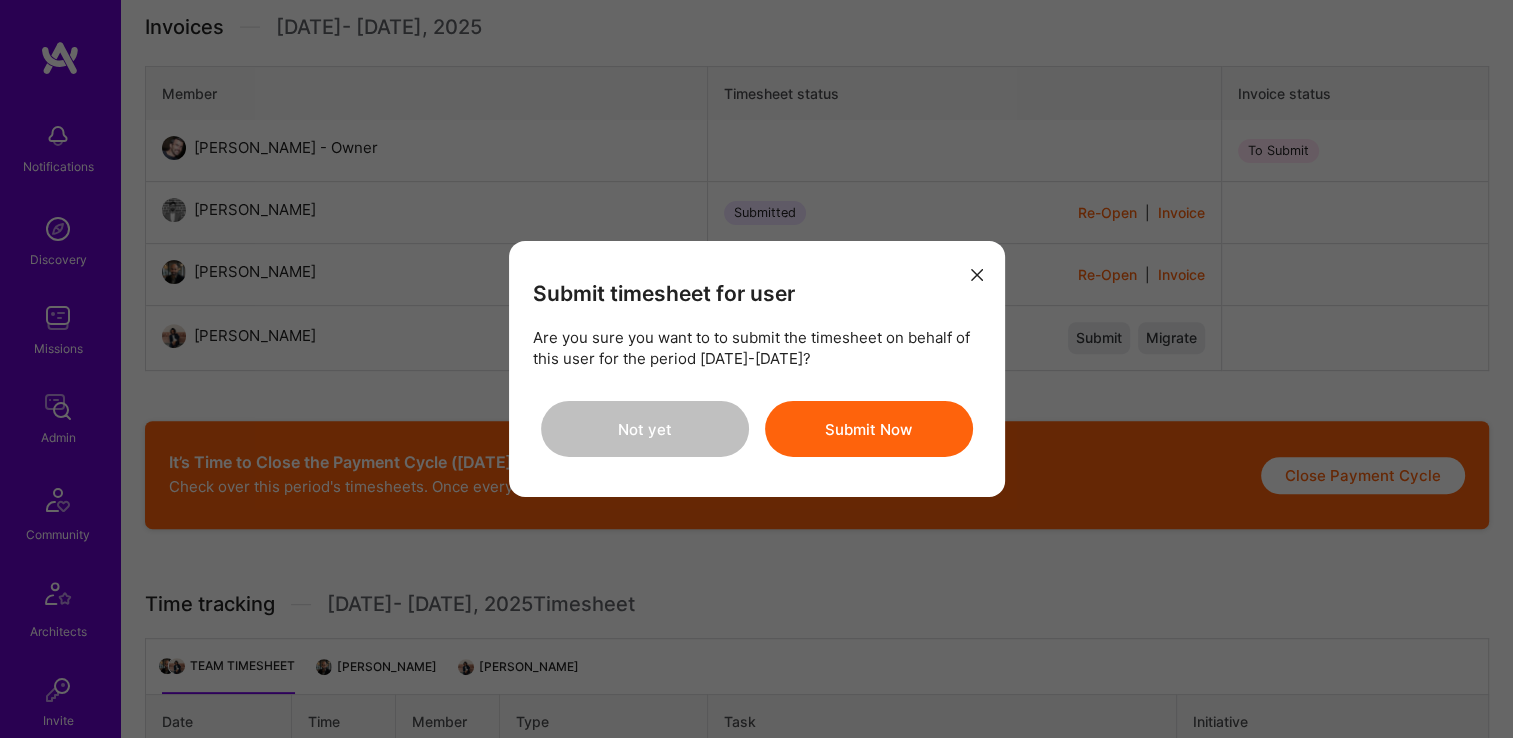 click on "Submit Now" at bounding box center [869, 429] 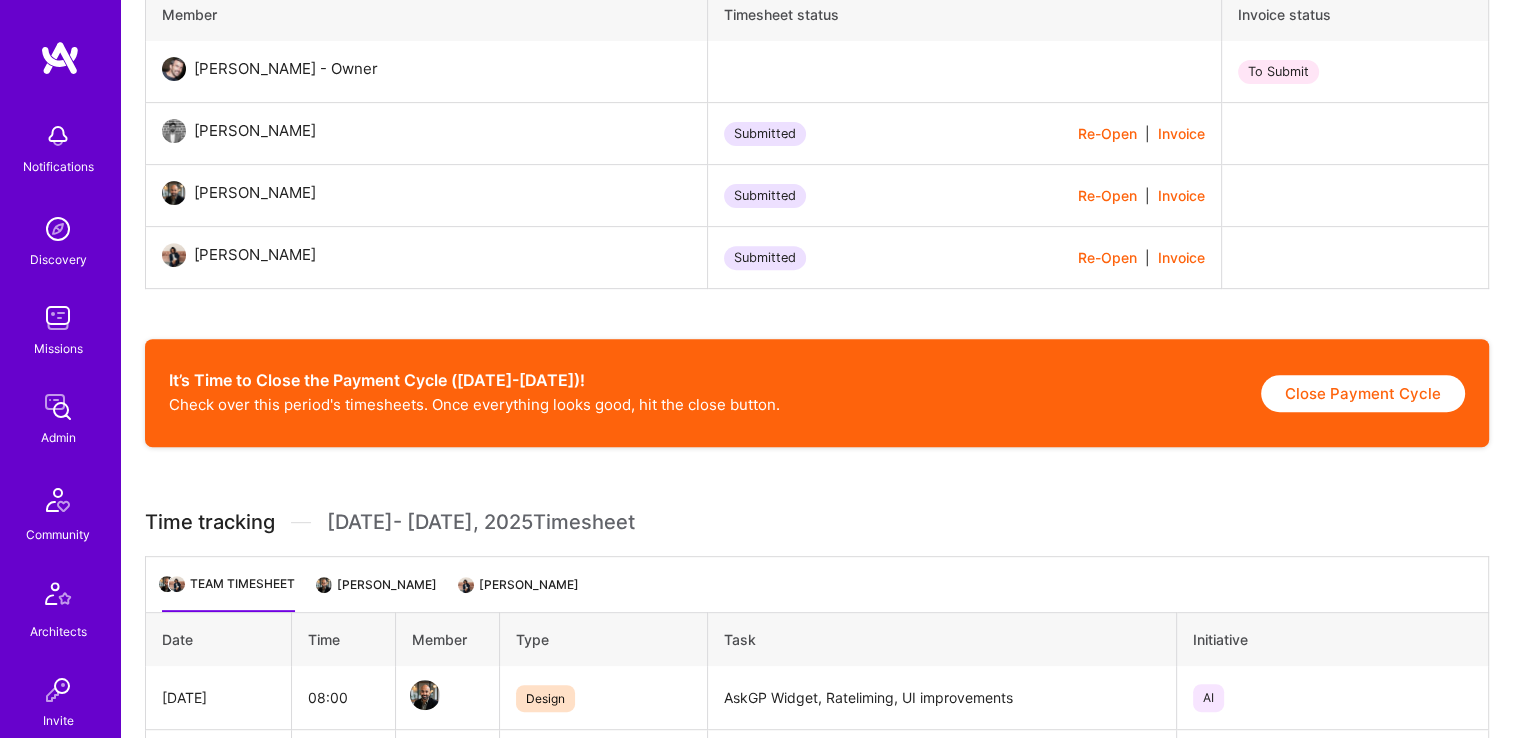 scroll, scrollTop: 712, scrollLeft: 0, axis: vertical 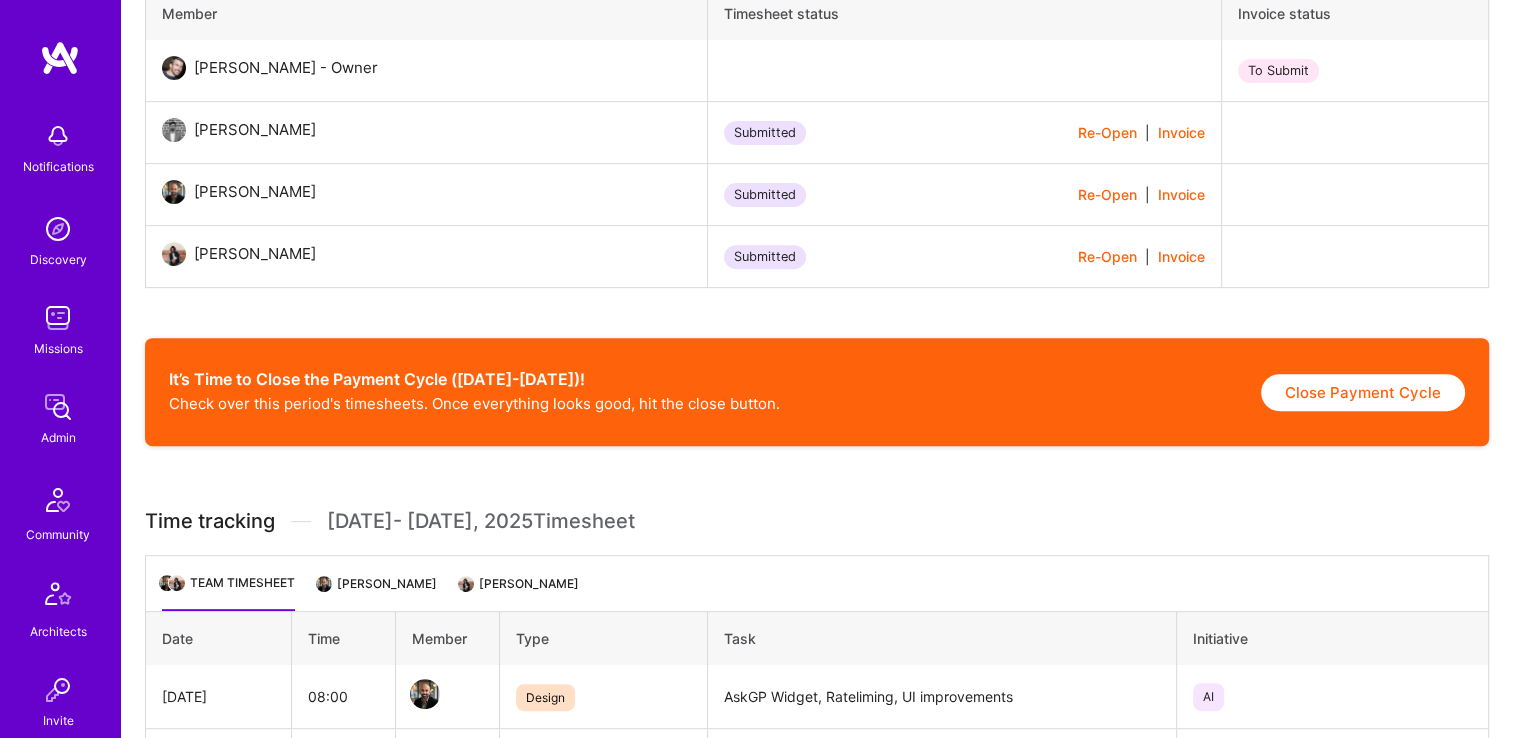 click on "[PERSON_NAME]" at bounding box center [520, 591] 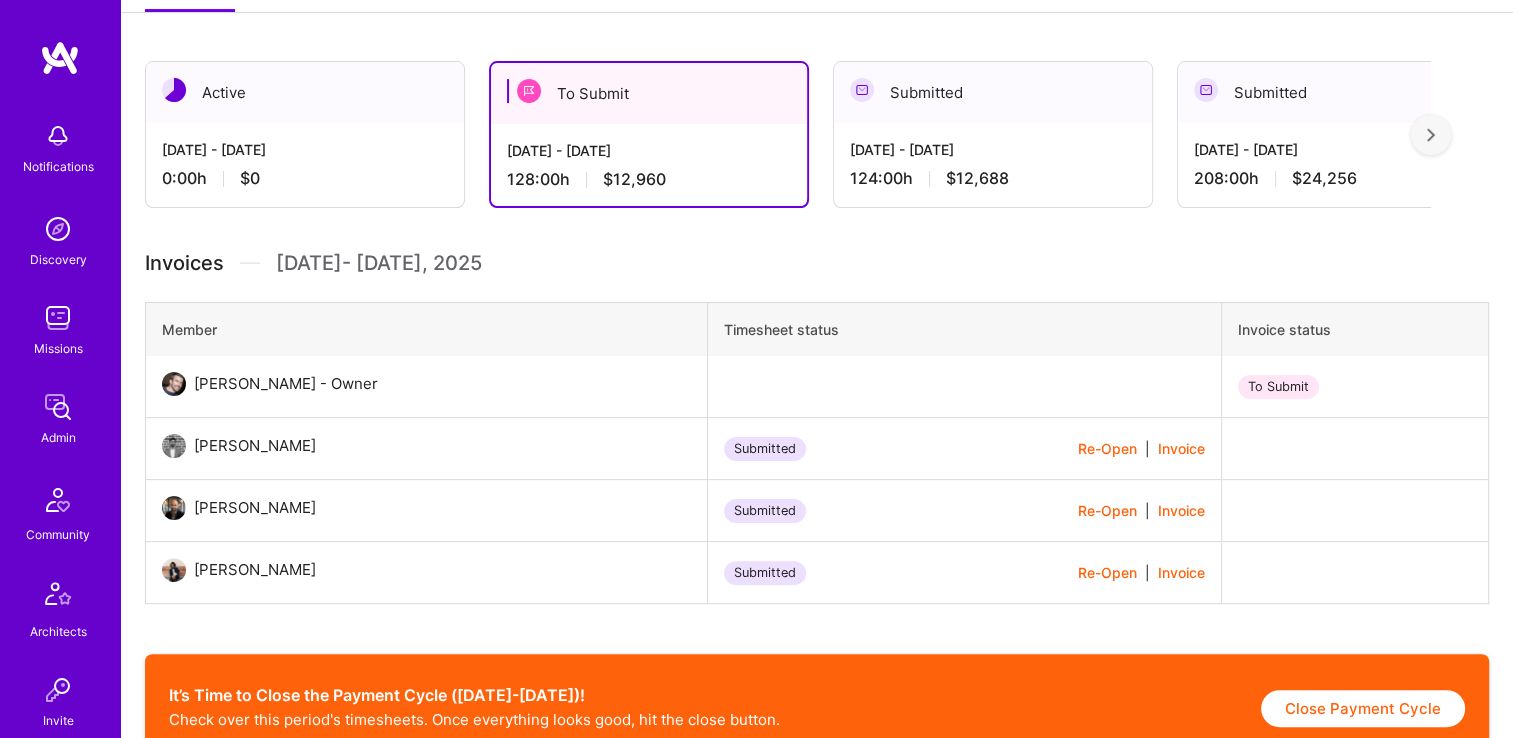 scroll, scrollTop: 398, scrollLeft: 0, axis: vertical 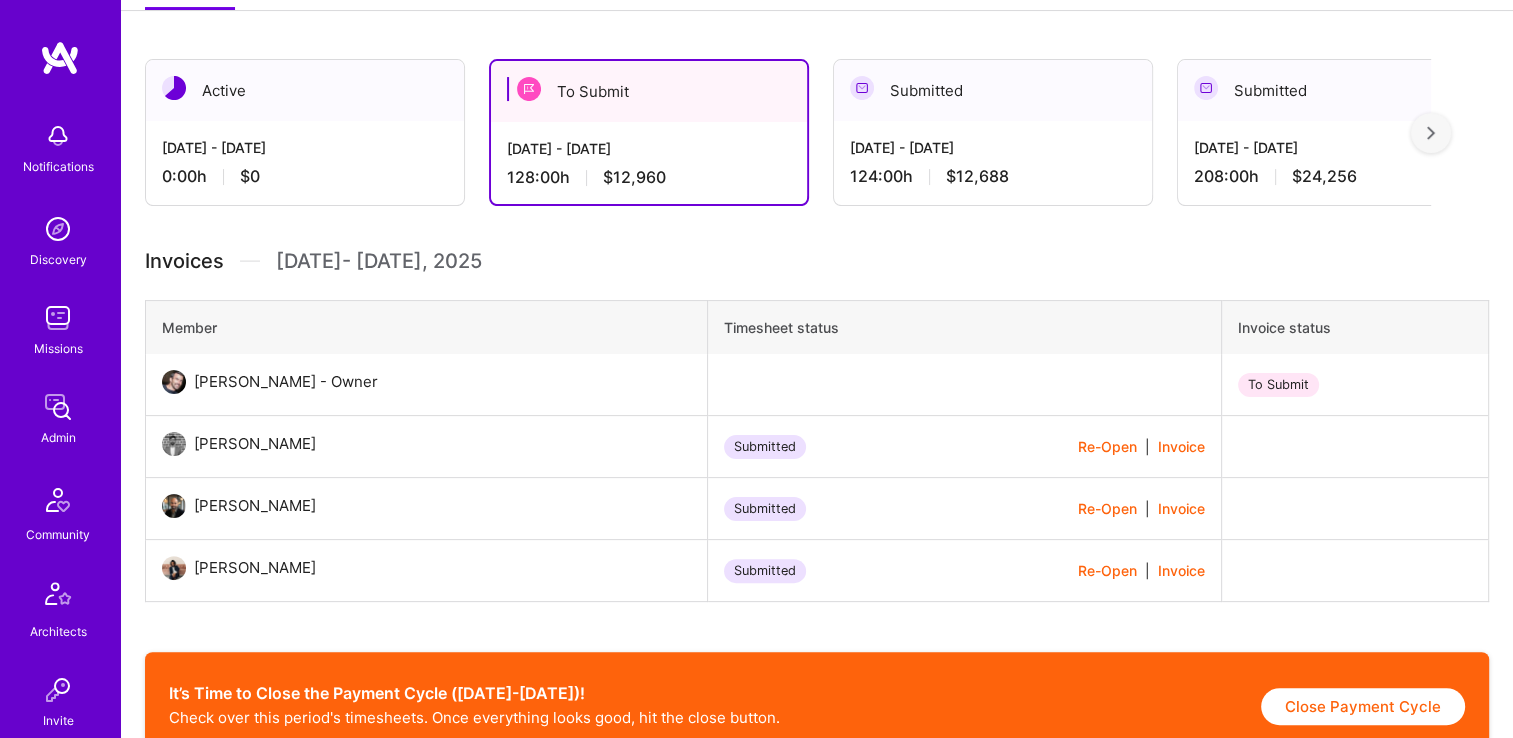 click on "Re-Open" at bounding box center [1107, 570] 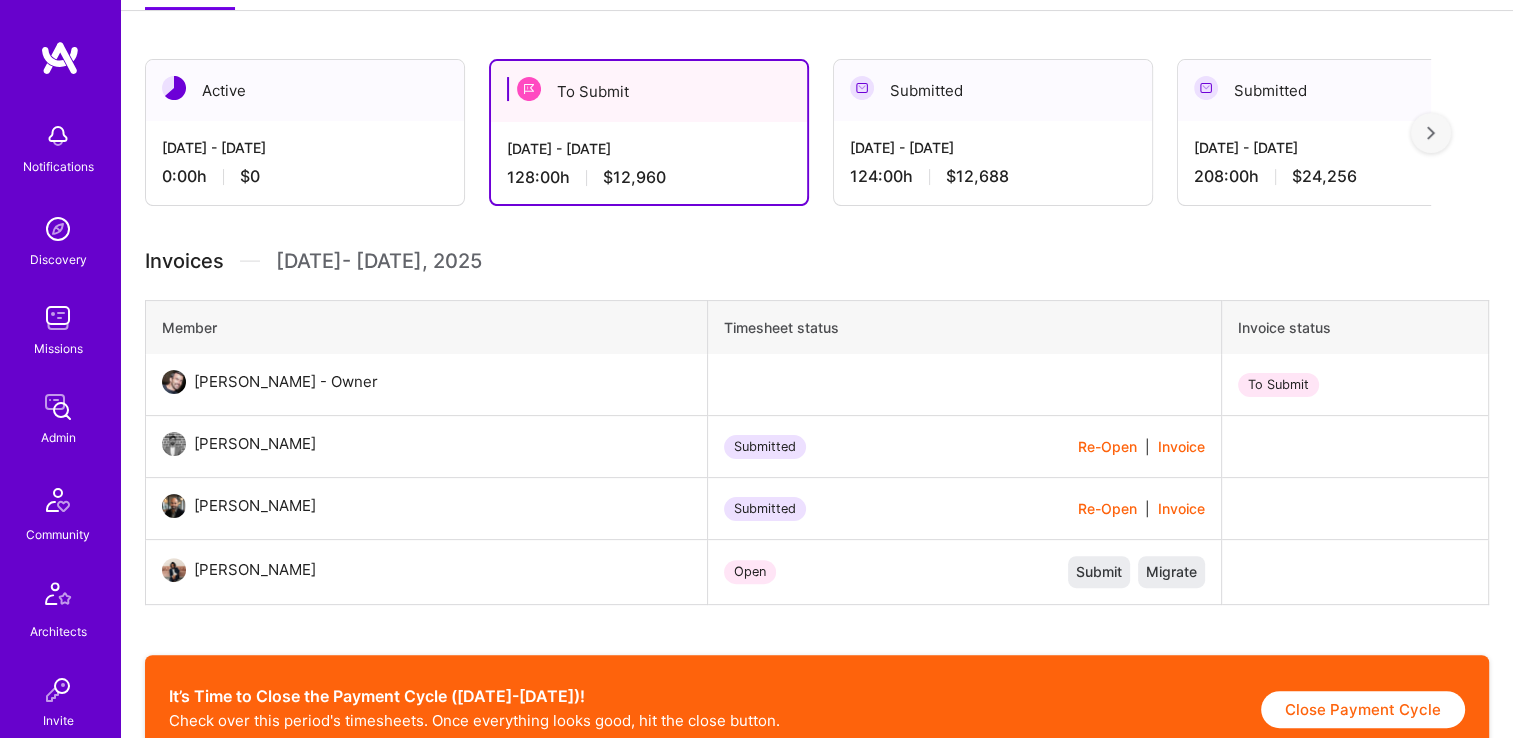 scroll, scrollTop: 0, scrollLeft: 0, axis: both 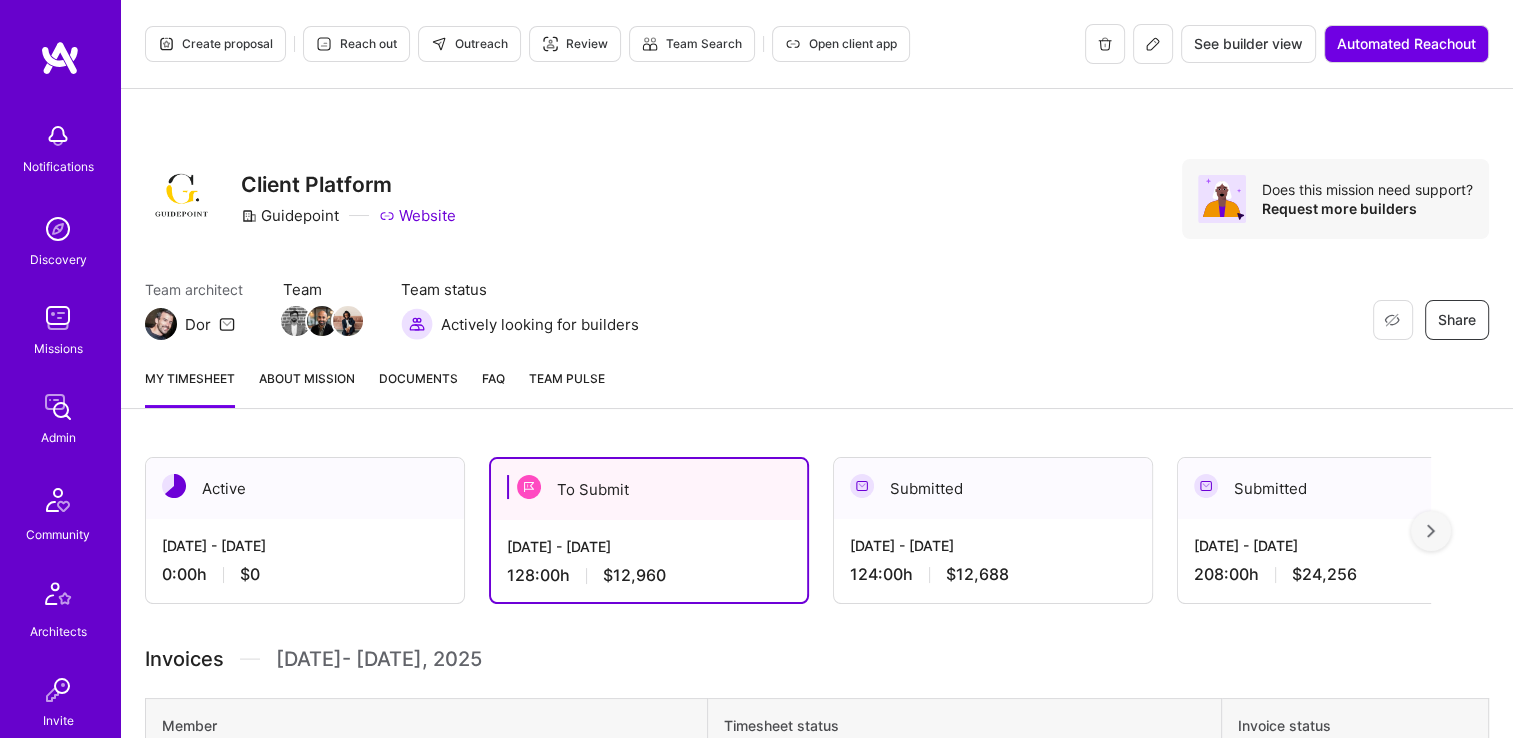 click on "Restore Not Interested Share Client Platform   Guidepoint
Website Does this mission need support? Request more builders Team architect Dor Team Team status Actively looking for builders
Restore Not Interested Share" at bounding box center (817, 220) 